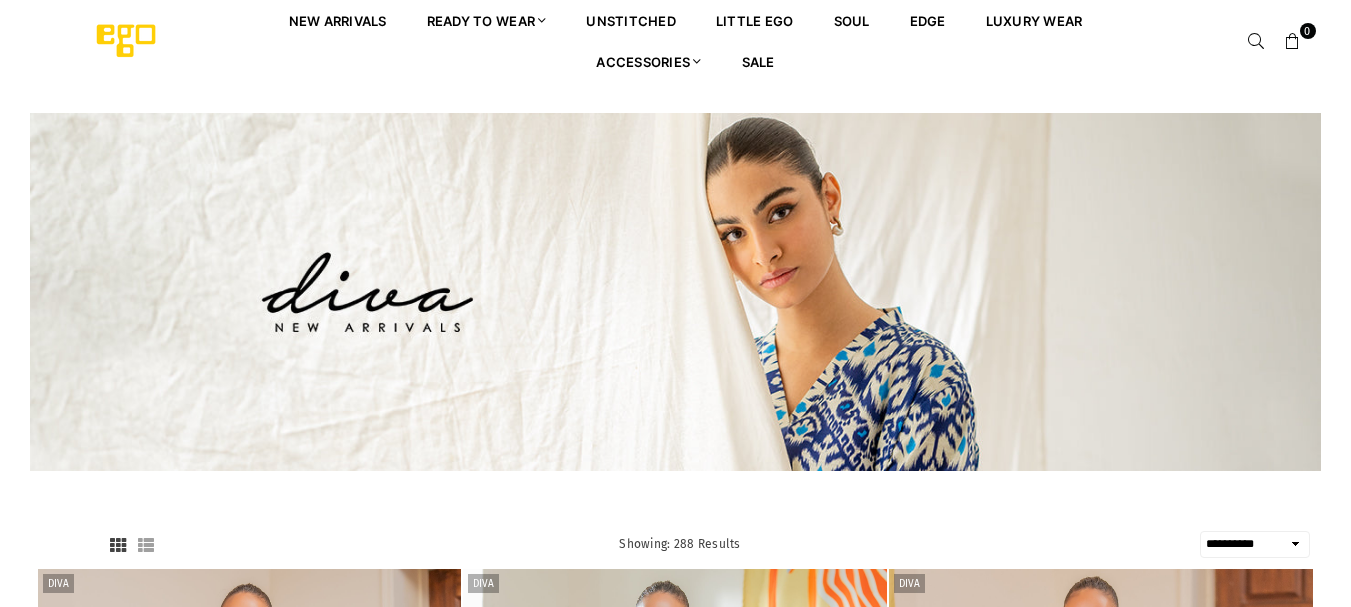 select on "**********" 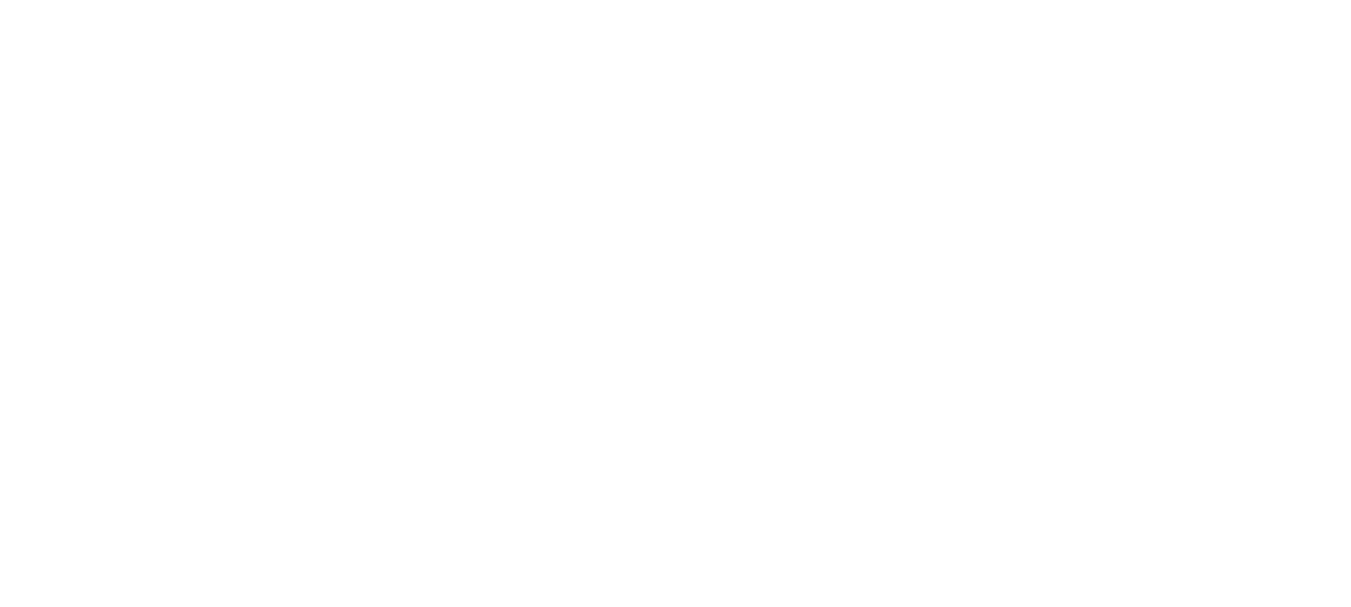 scroll, scrollTop: 0, scrollLeft: 0, axis: both 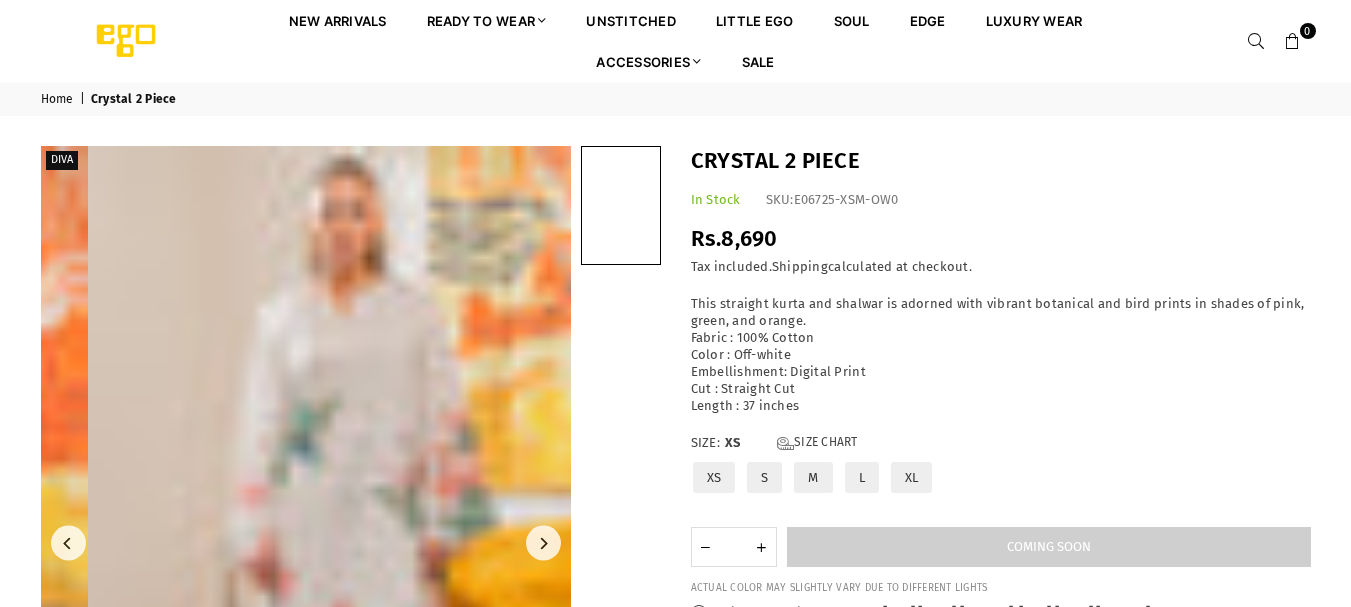 click at bounding box center [353, 543] 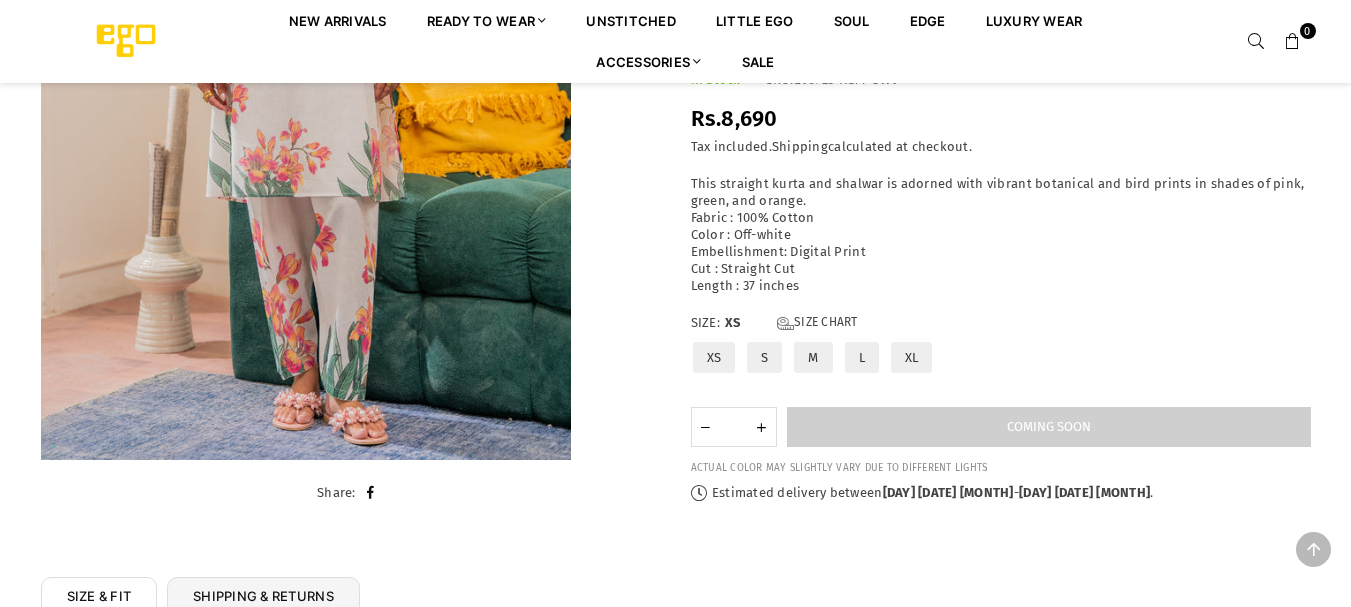 scroll, scrollTop: 482, scrollLeft: 0, axis: vertical 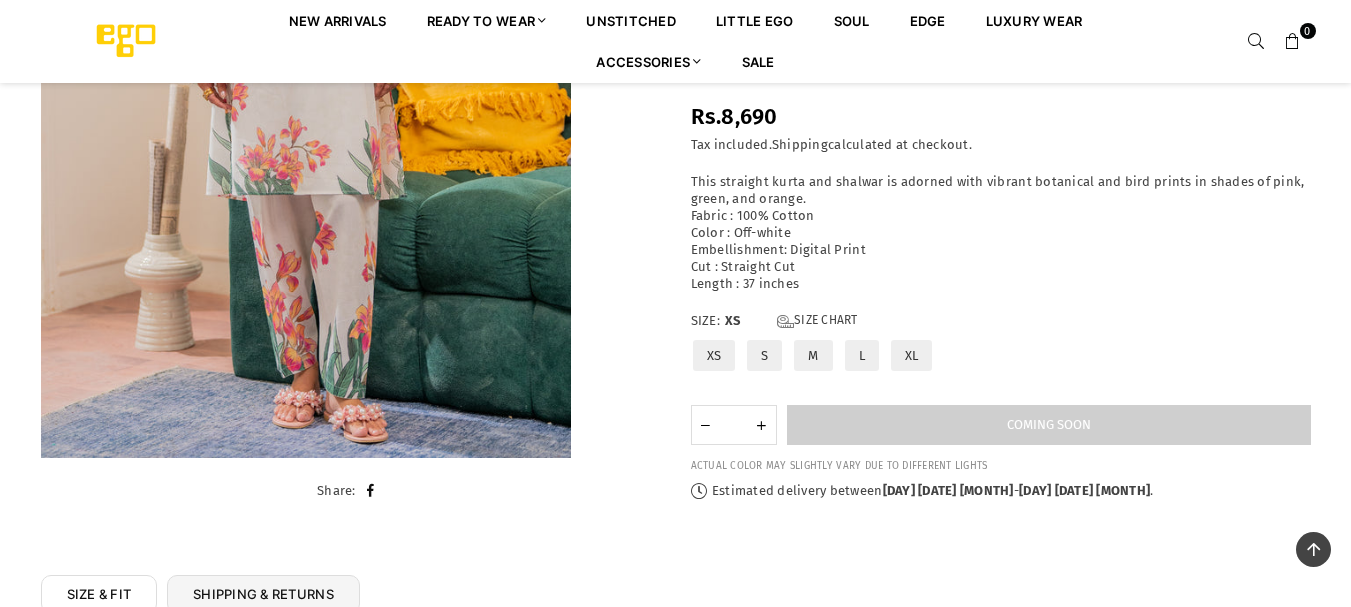 click at bounding box center (306, 60) 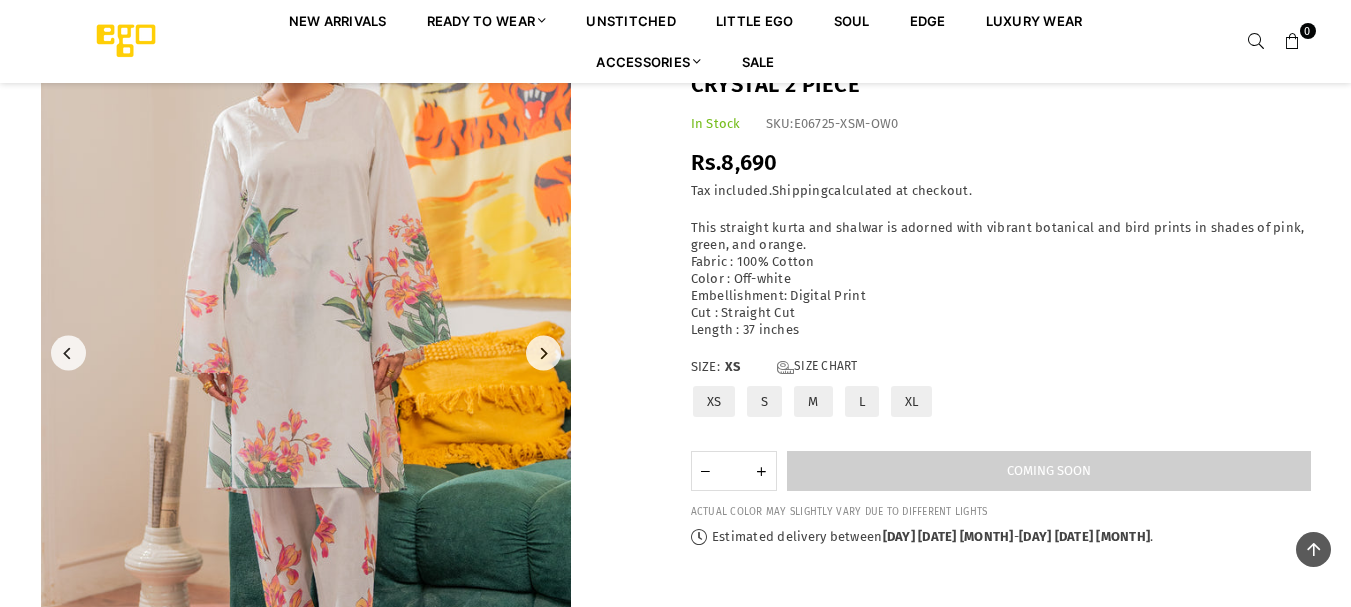 scroll, scrollTop: 182, scrollLeft: 0, axis: vertical 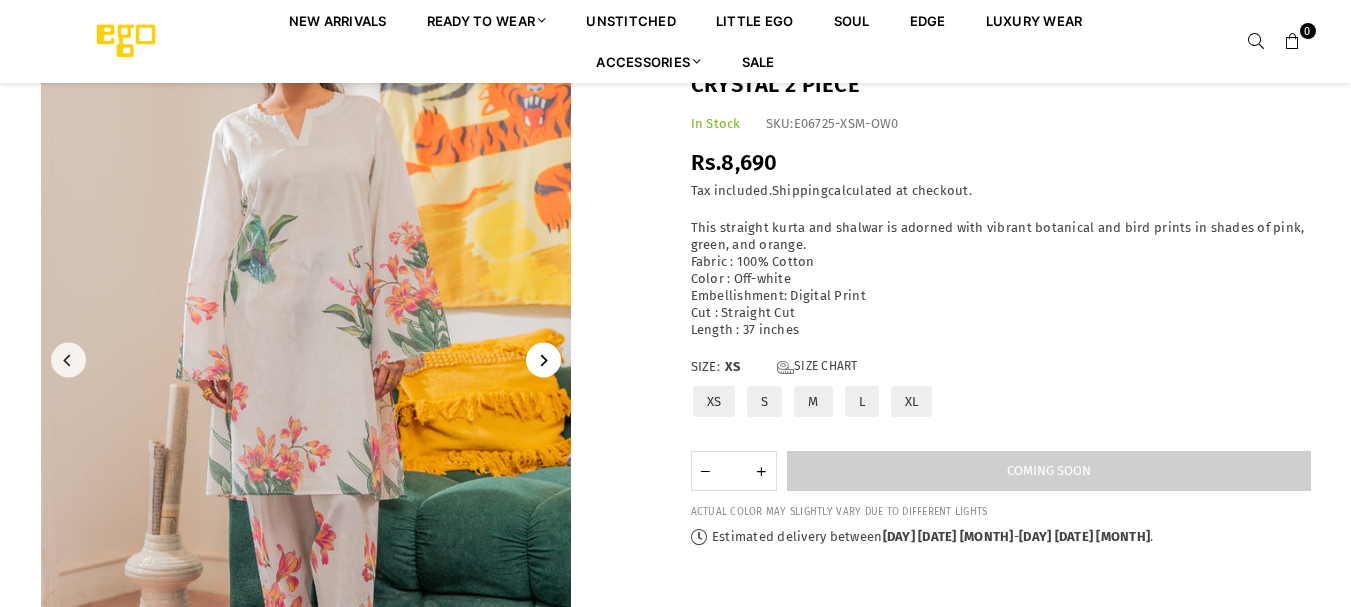 click 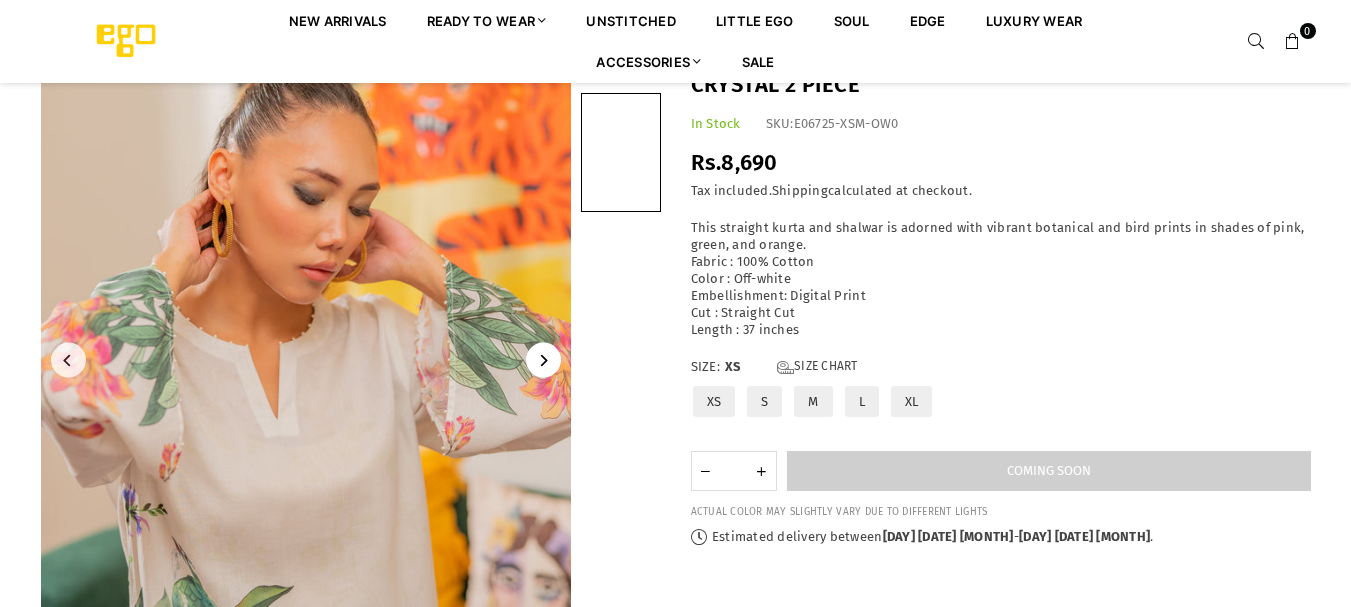 click 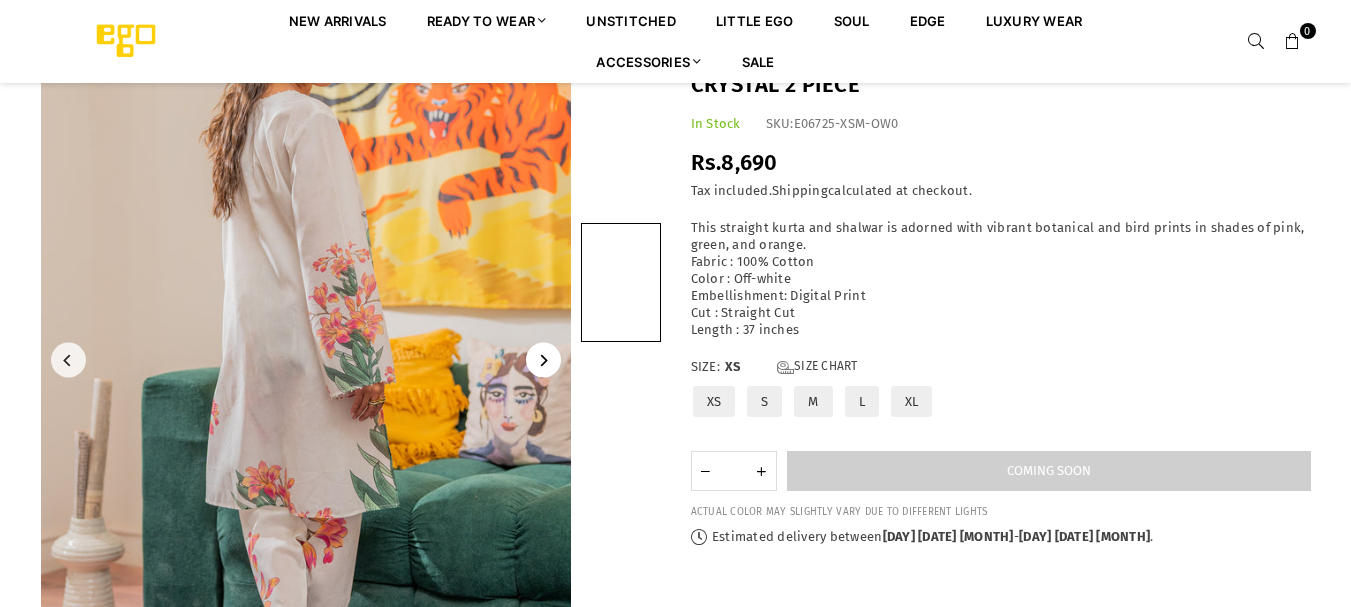 click at bounding box center (543, 360) 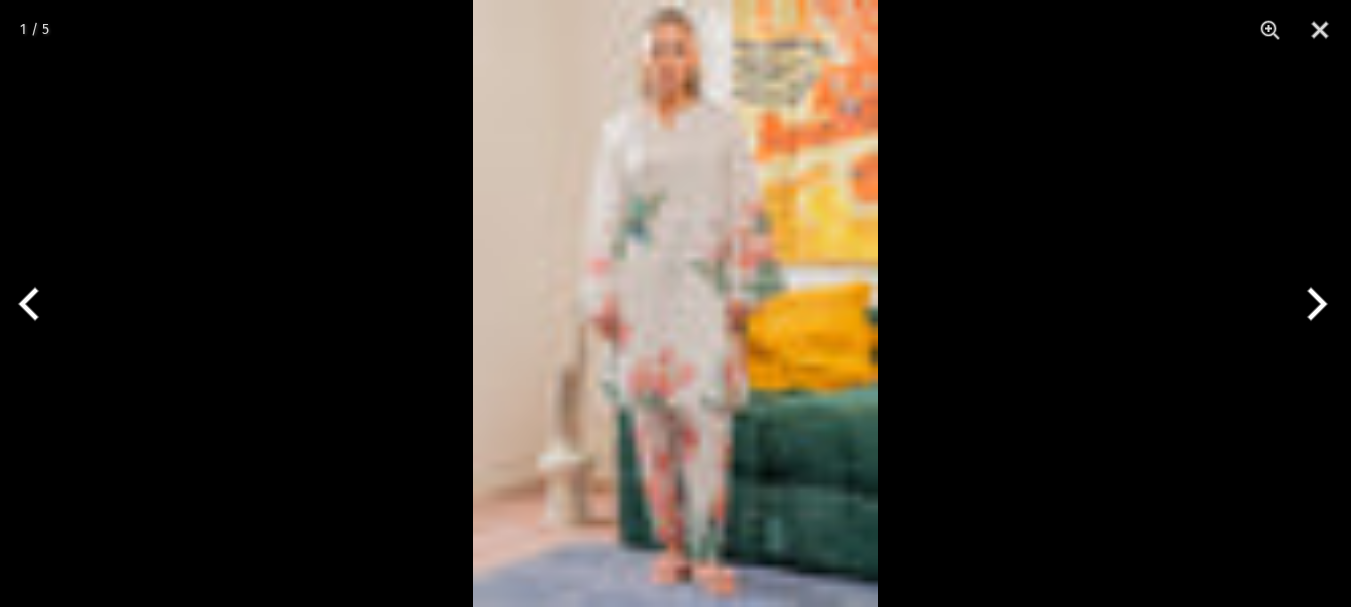 click at bounding box center [675, 303] 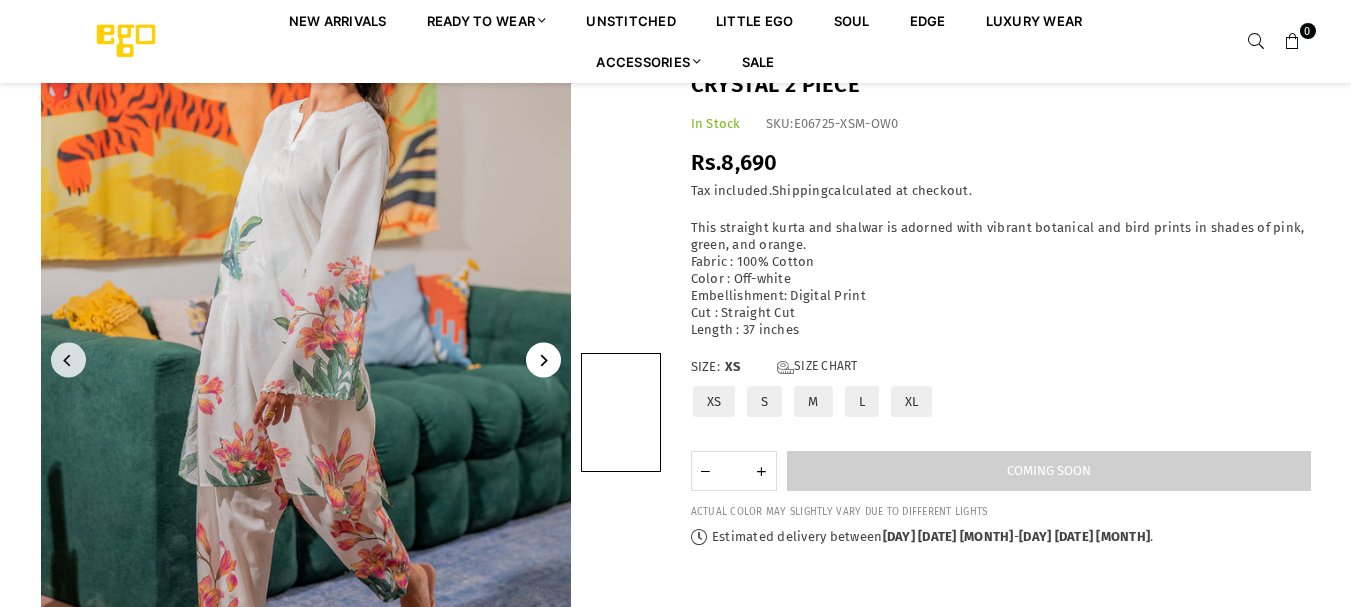 click 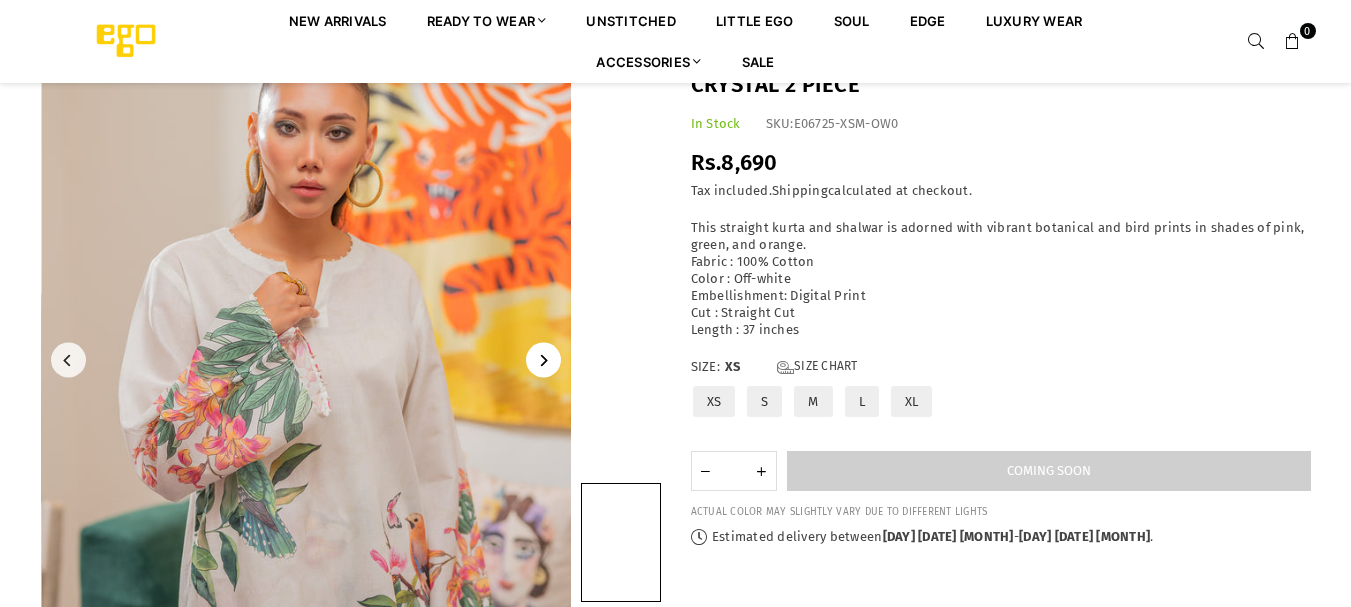 click 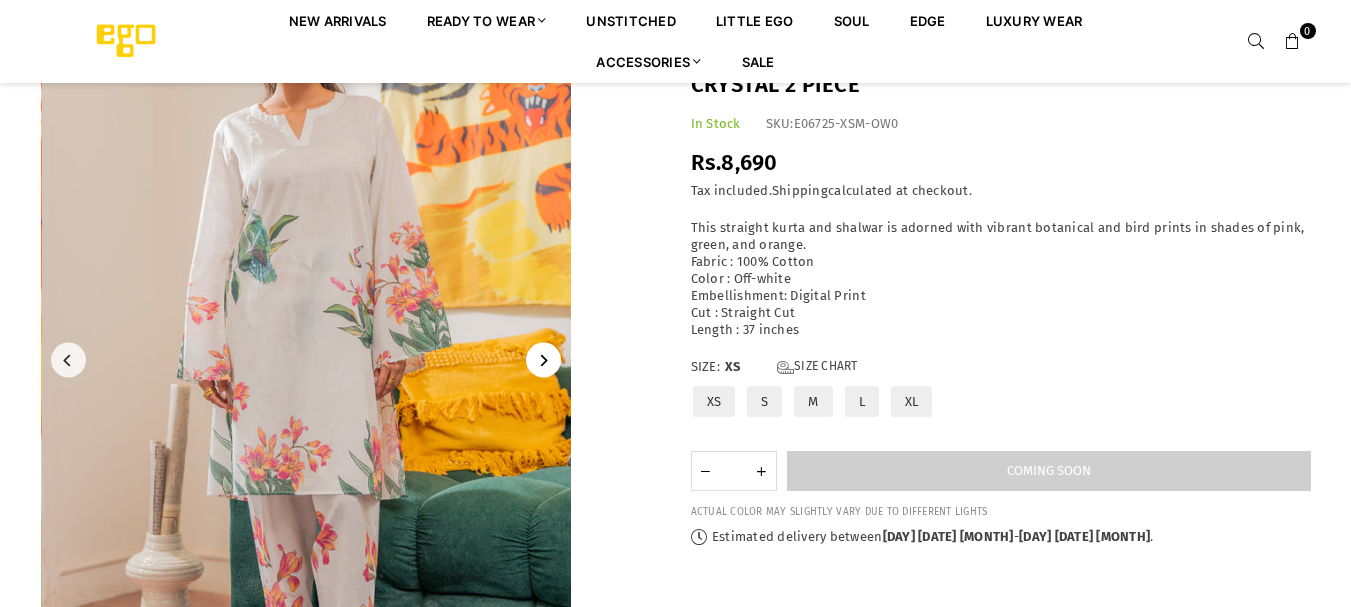 click 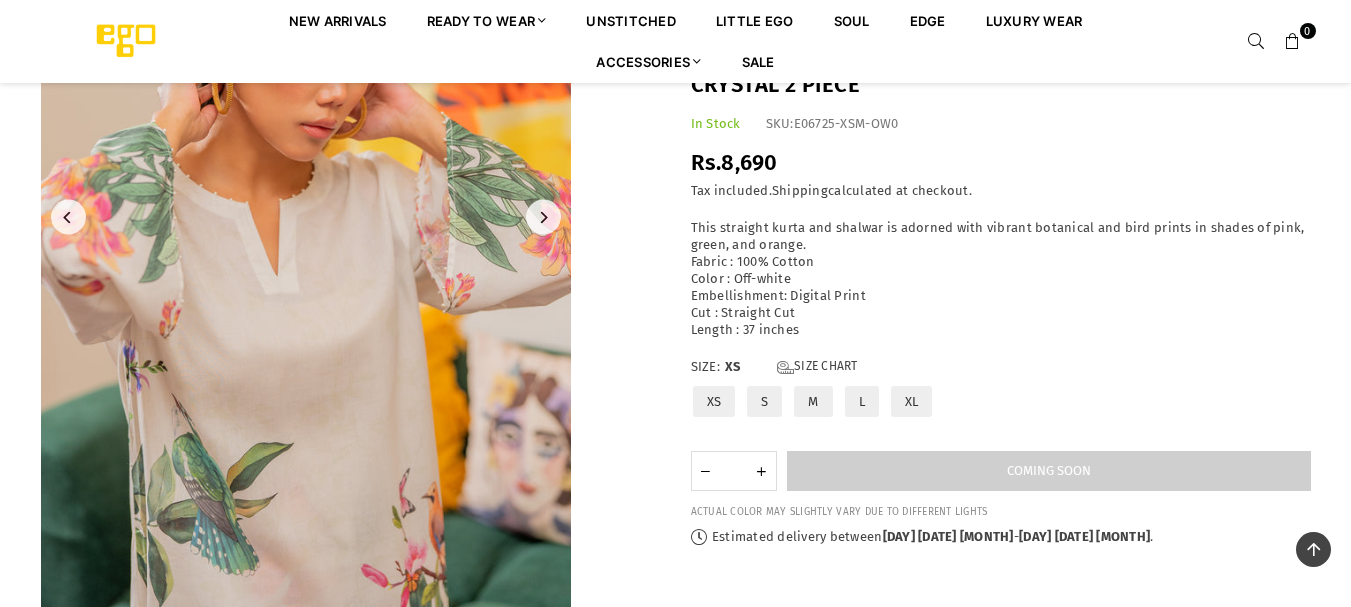 scroll, scrollTop: 182, scrollLeft: 0, axis: vertical 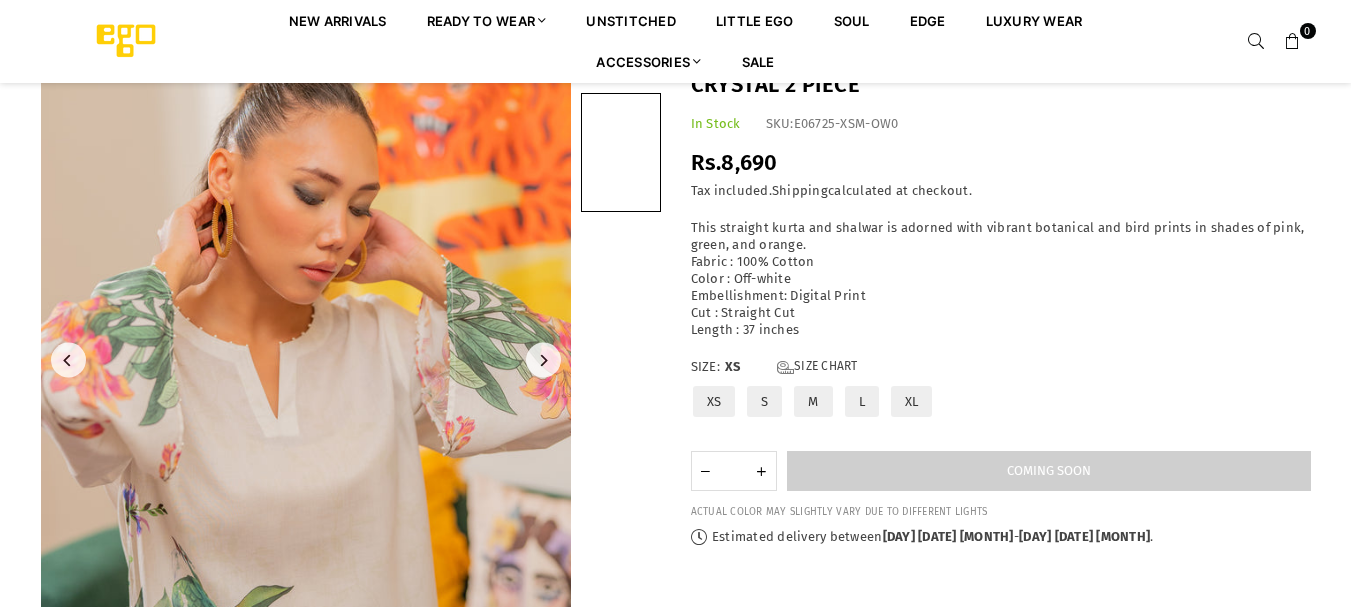 click at bounding box center [306, 360] 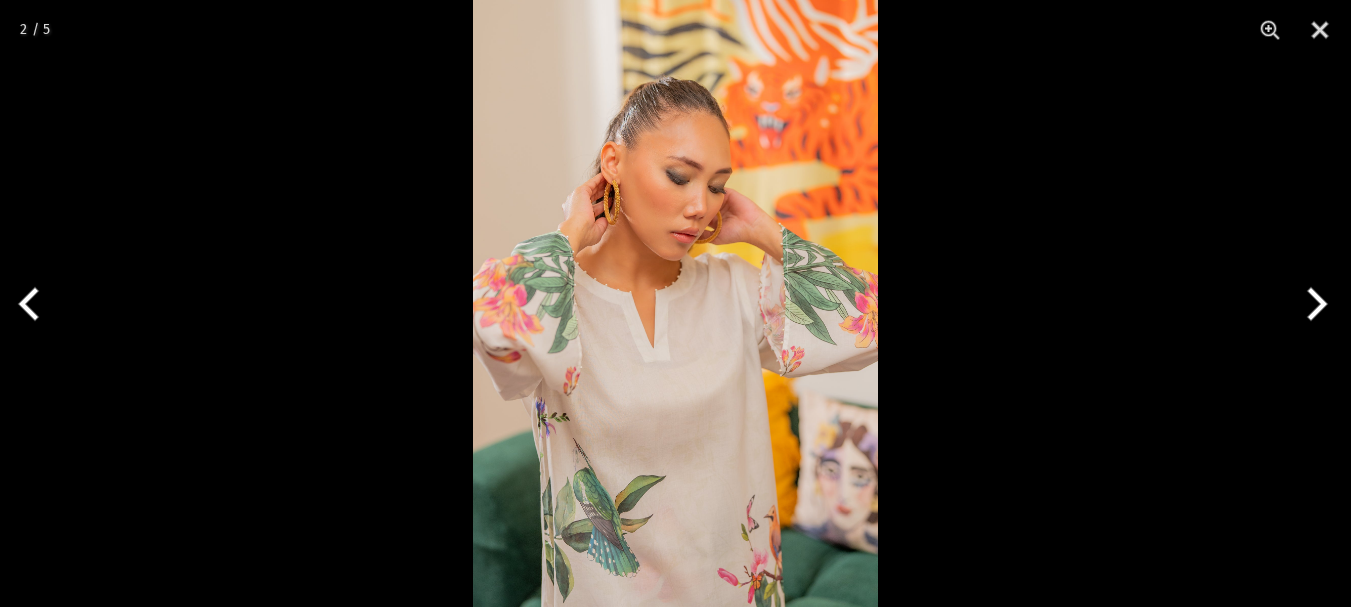 click at bounding box center (675, 303) 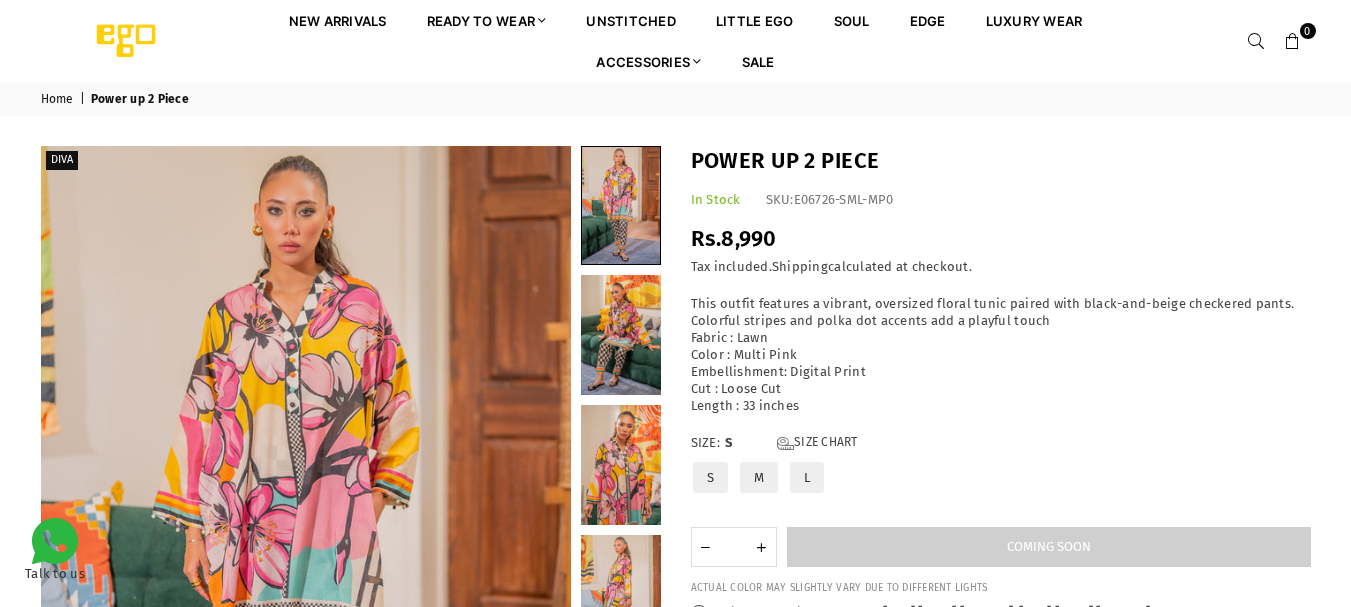 scroll, scrollTop: 0, scrollLeft: 0, axis: both 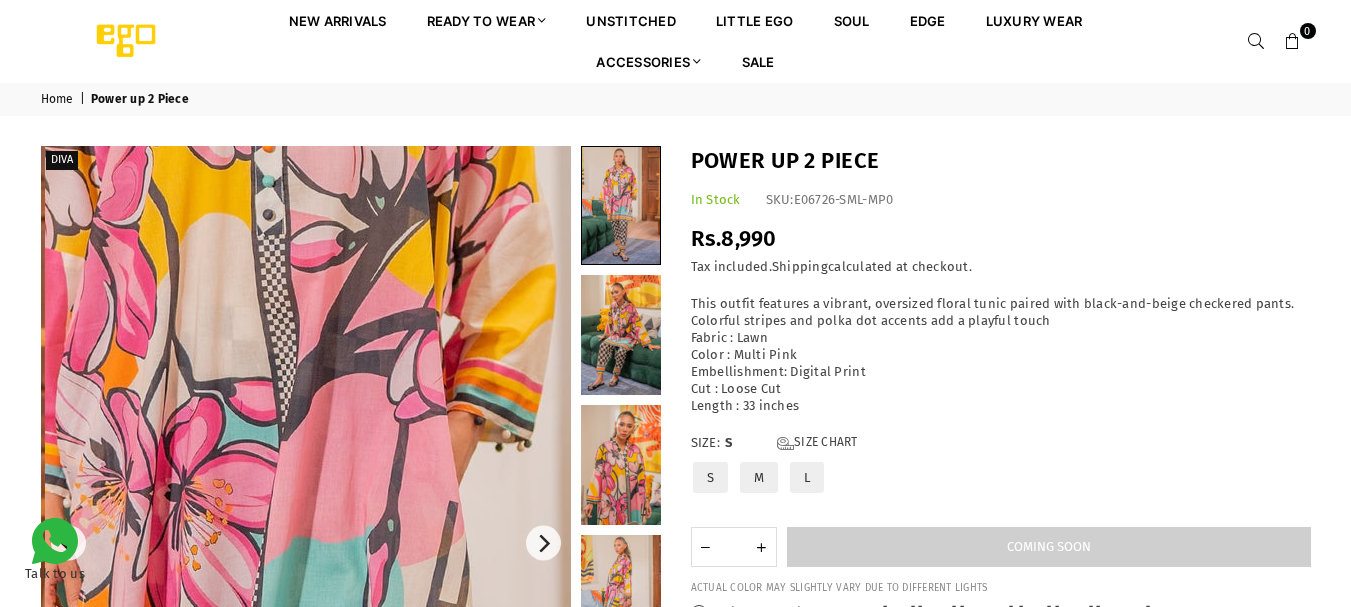 click at bounding box center (299, 529) 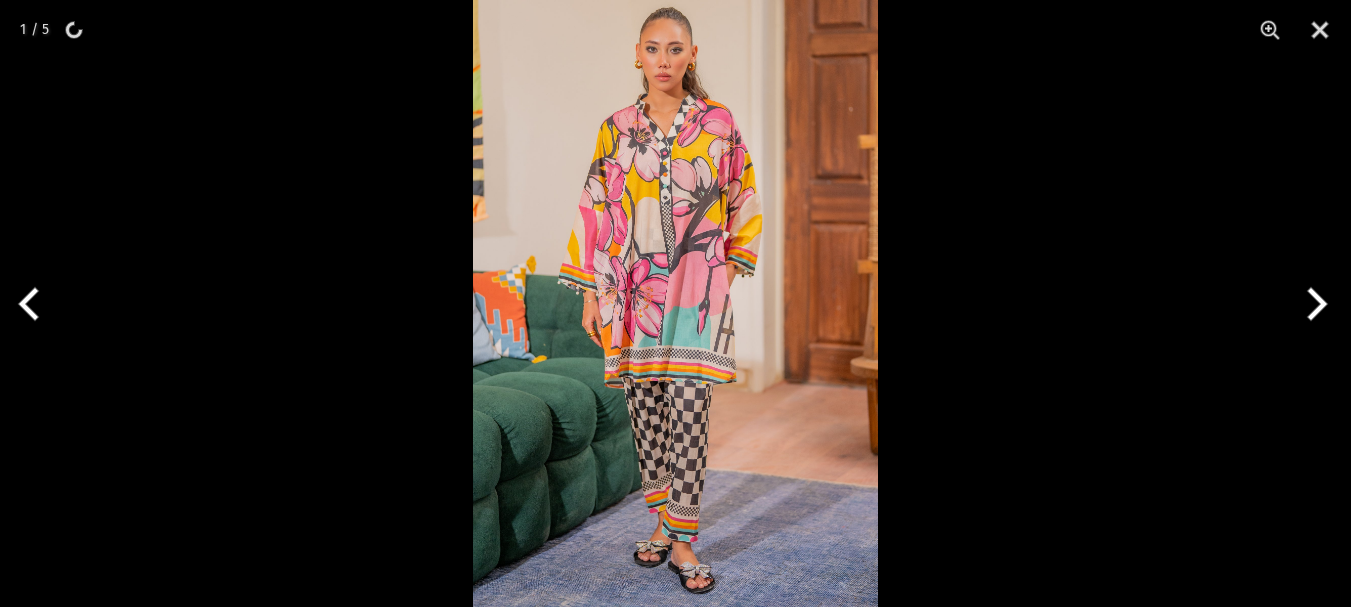 click at bounding box center (1313, 304) 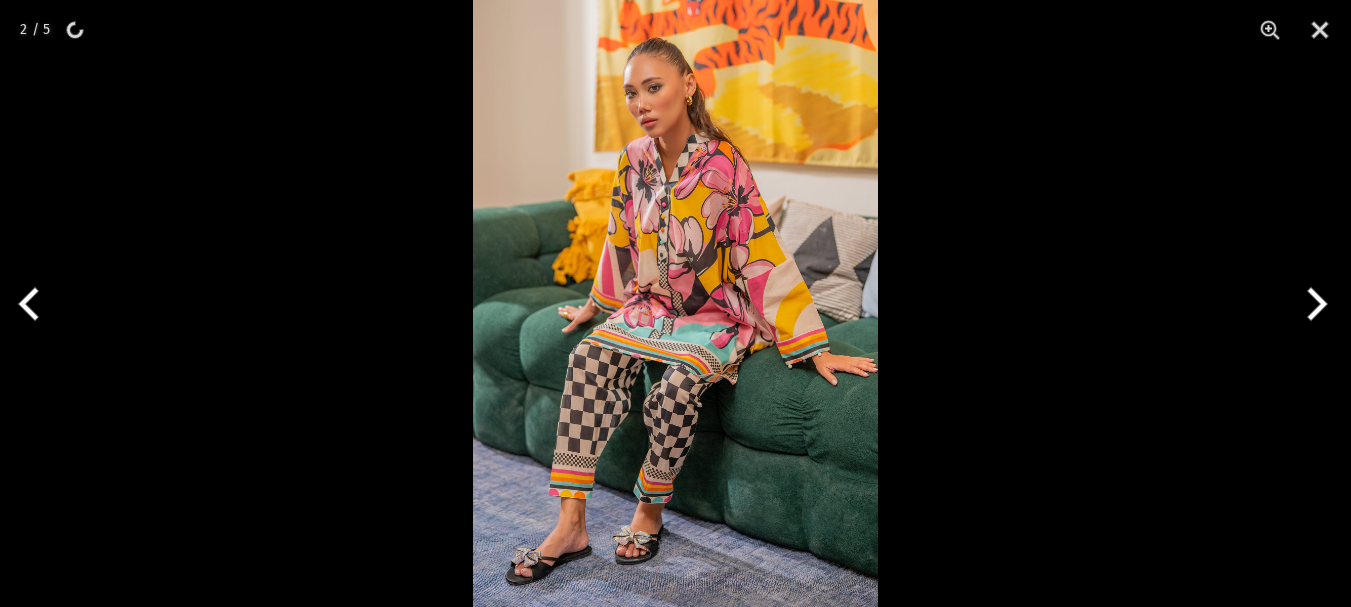 click at bounding box center [1313, 304] 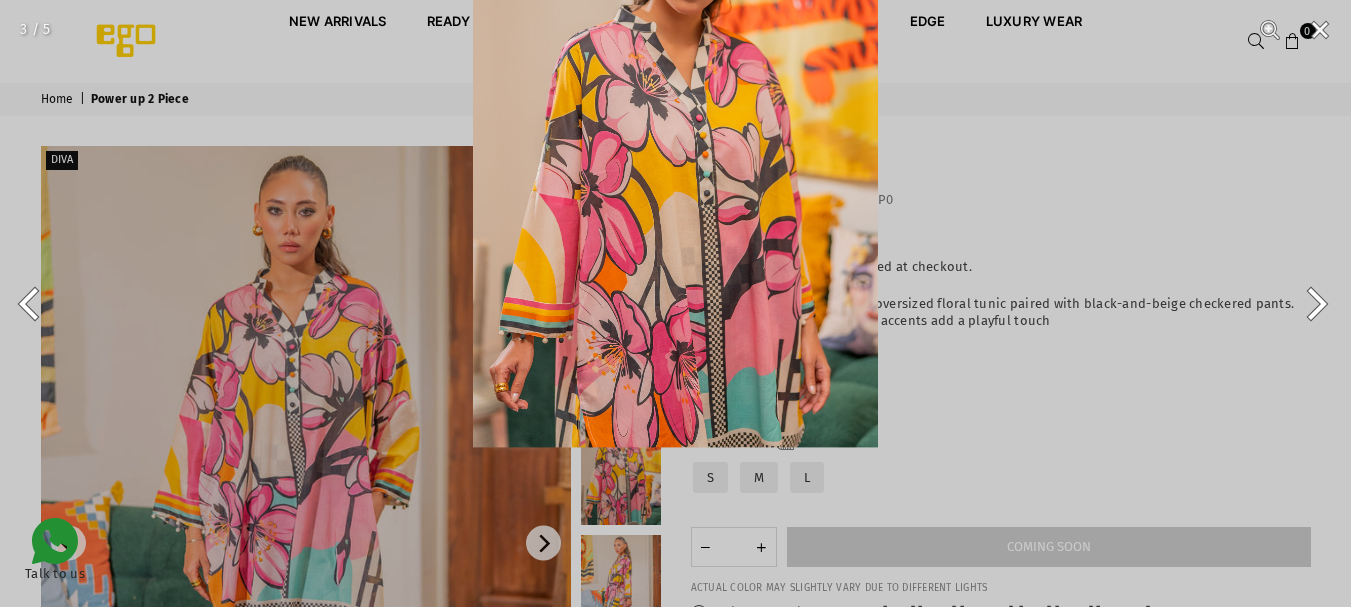 click at bounding box center (675, 143) 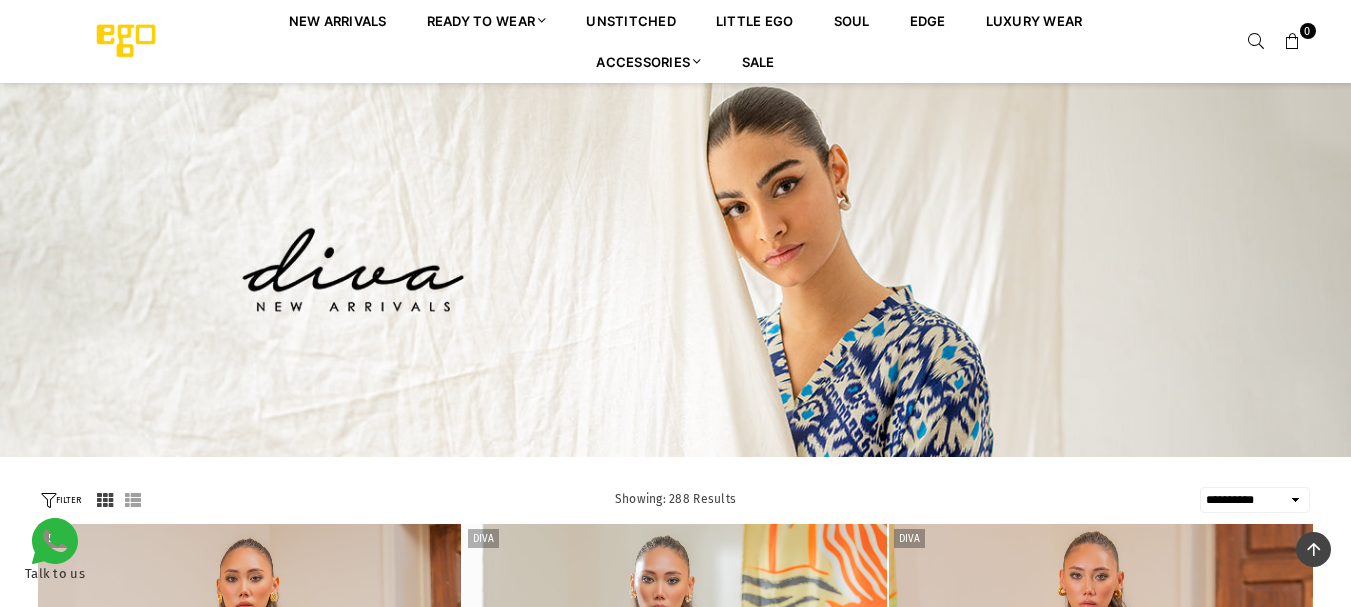 select on "**********" 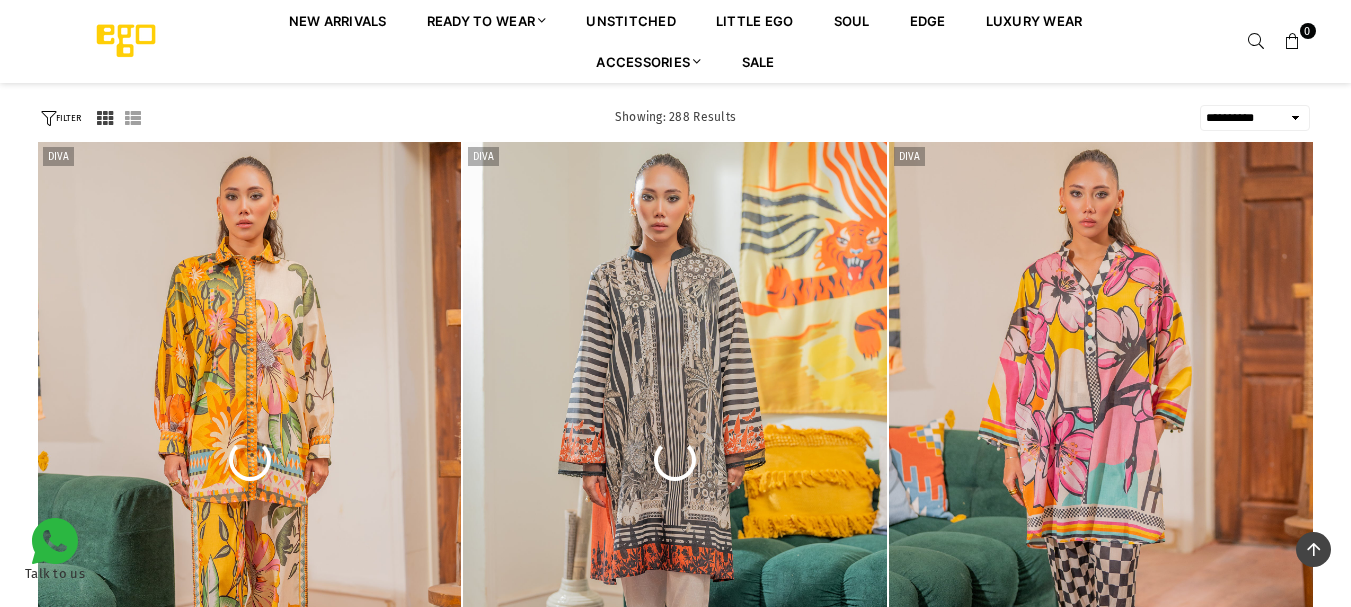 scroll, scrollTop: 0, scrollLeft: 0, axis: both 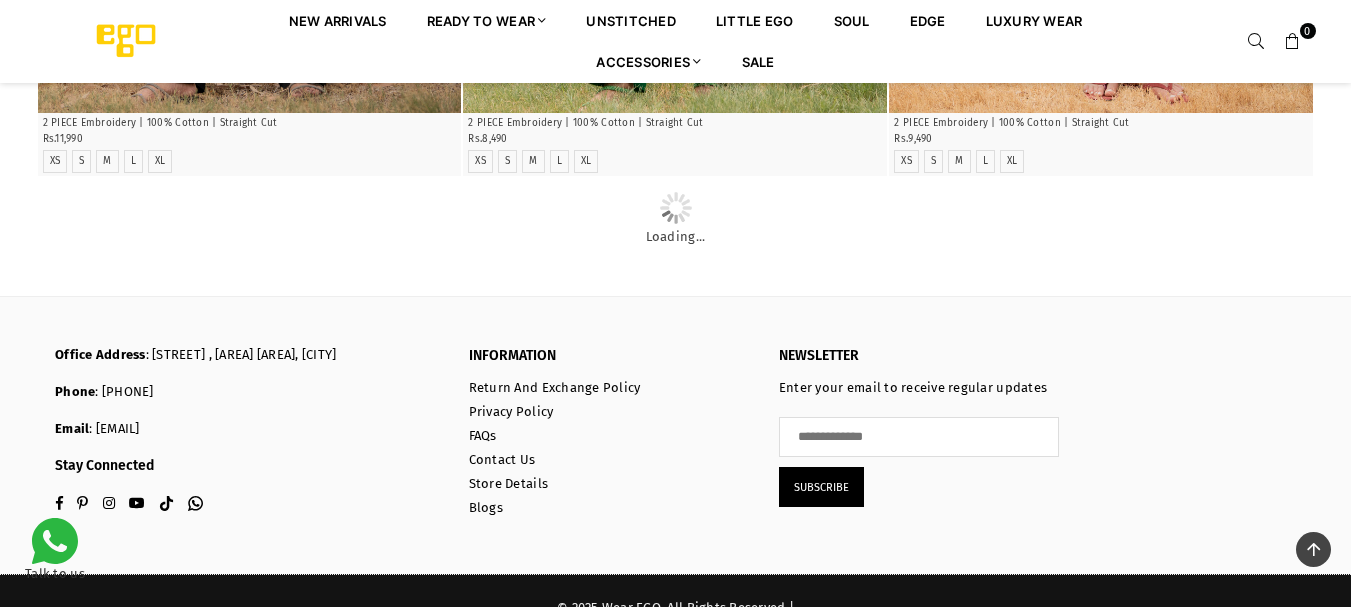 click at bounding box center [1101, -906] 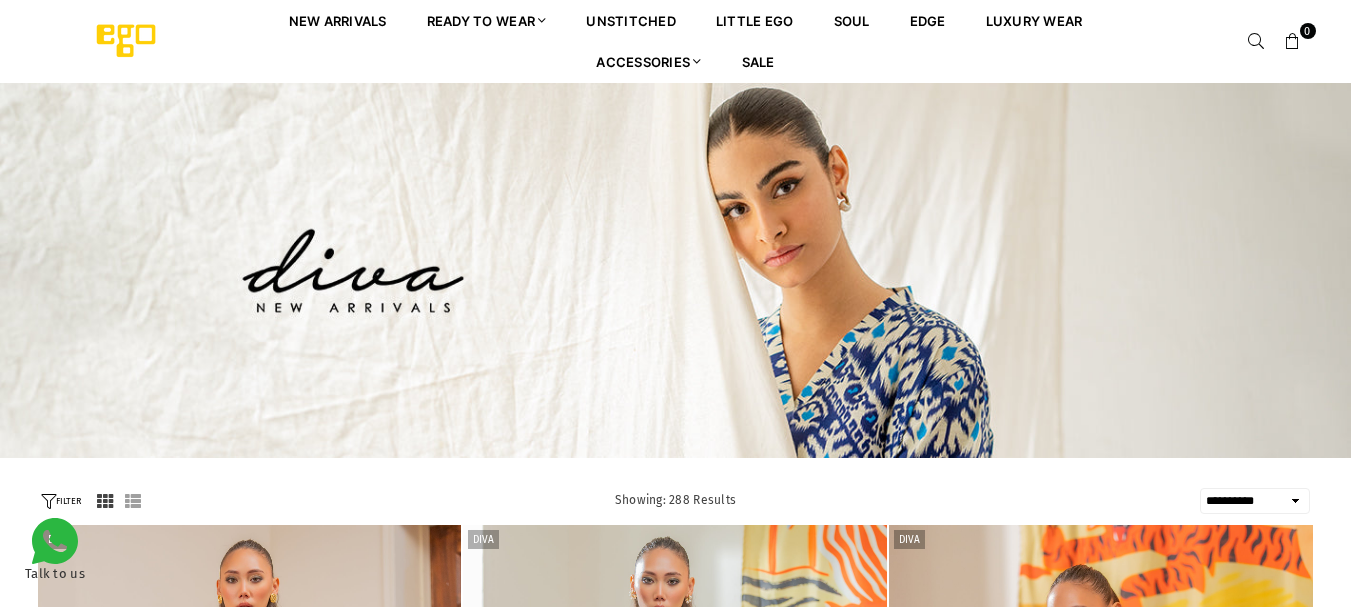 select on "**********" 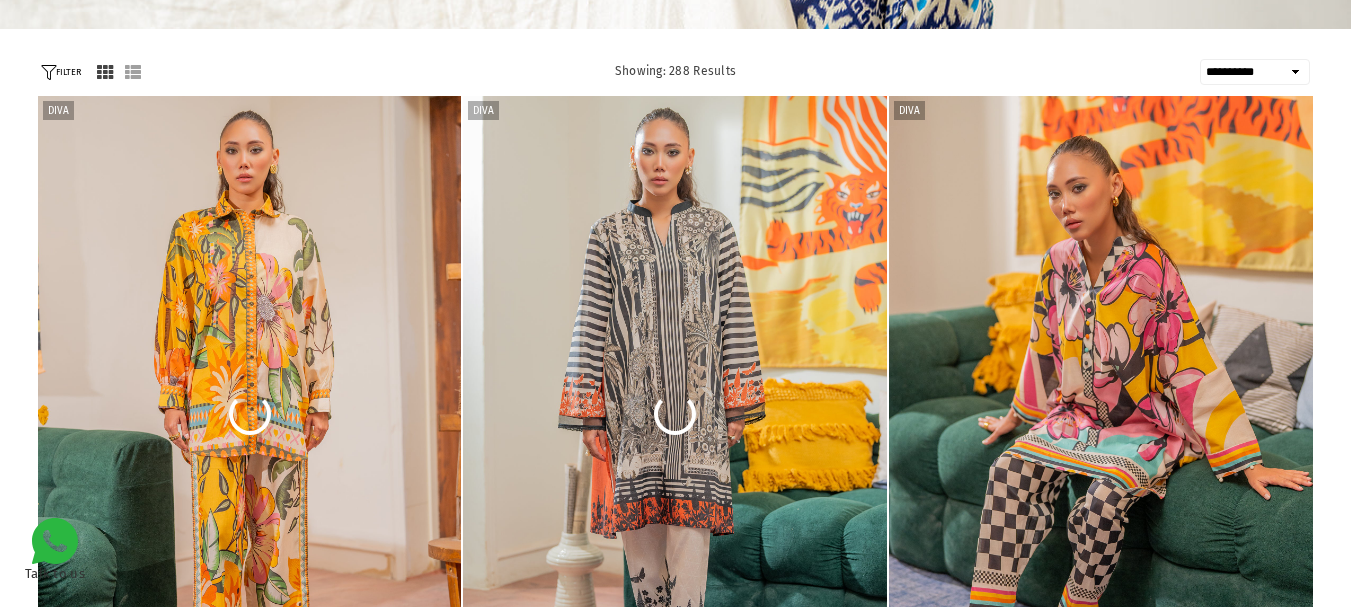 scroll, scrollTop: 0, scrollLeft: 0, axis: both 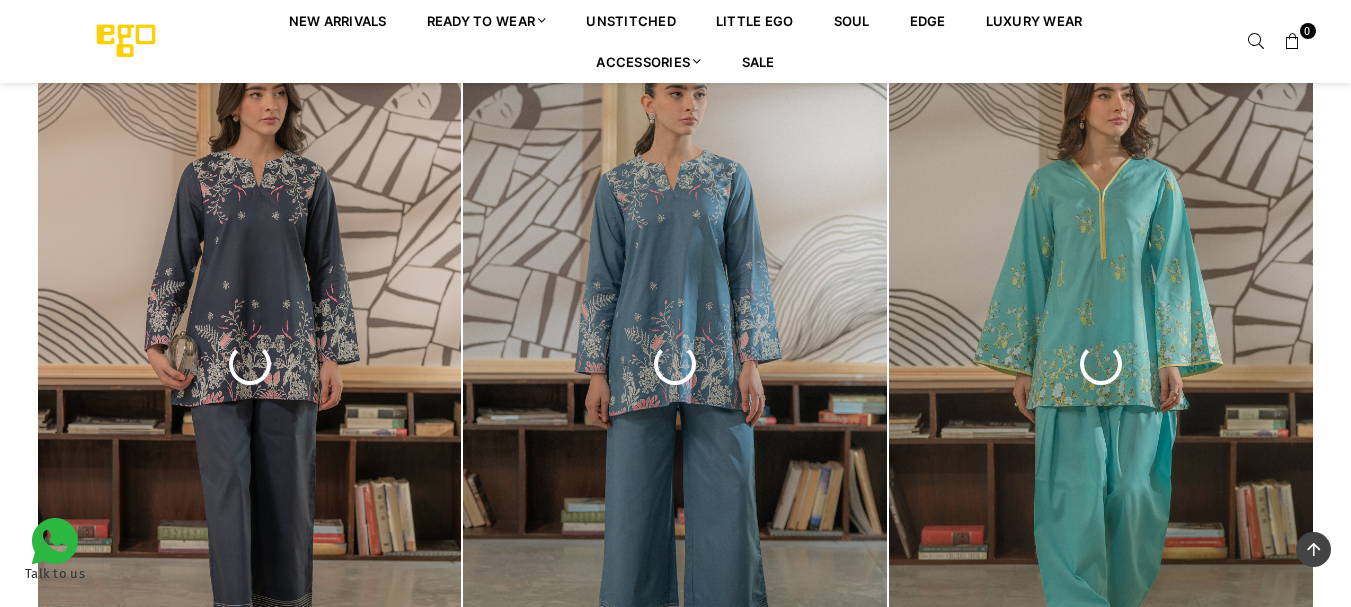 click at bounding box center [675, 1065] 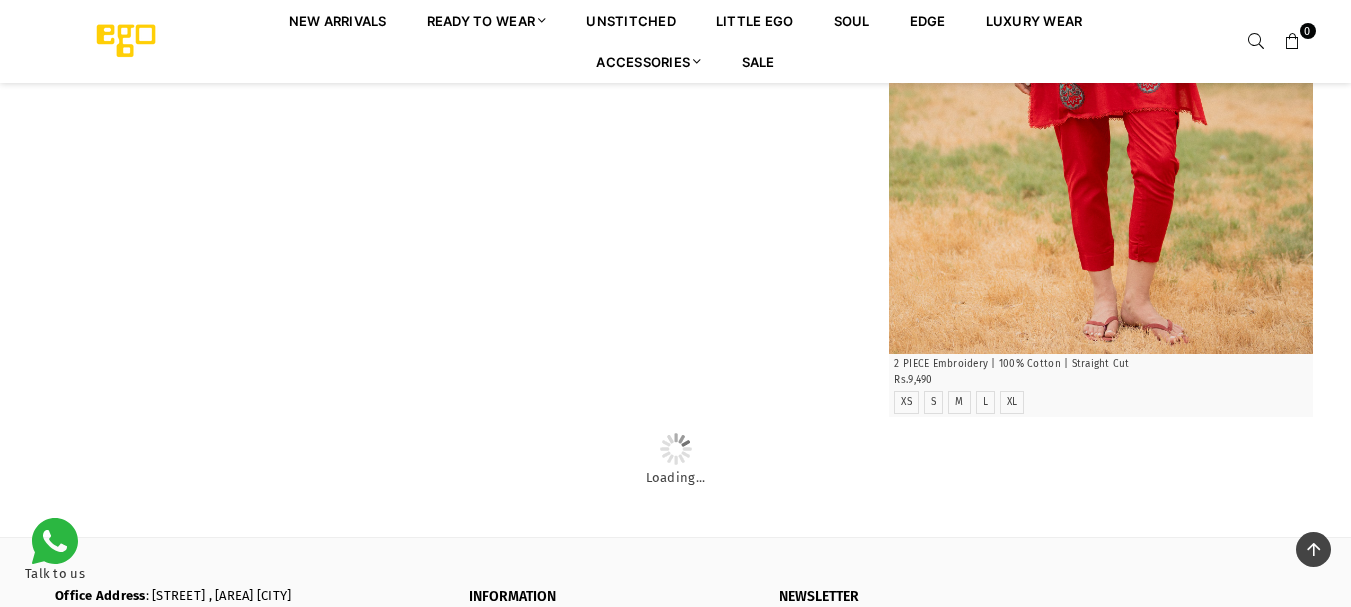 scroll, scrollTop: 4515, scrollLeft: 0, axis: vertical 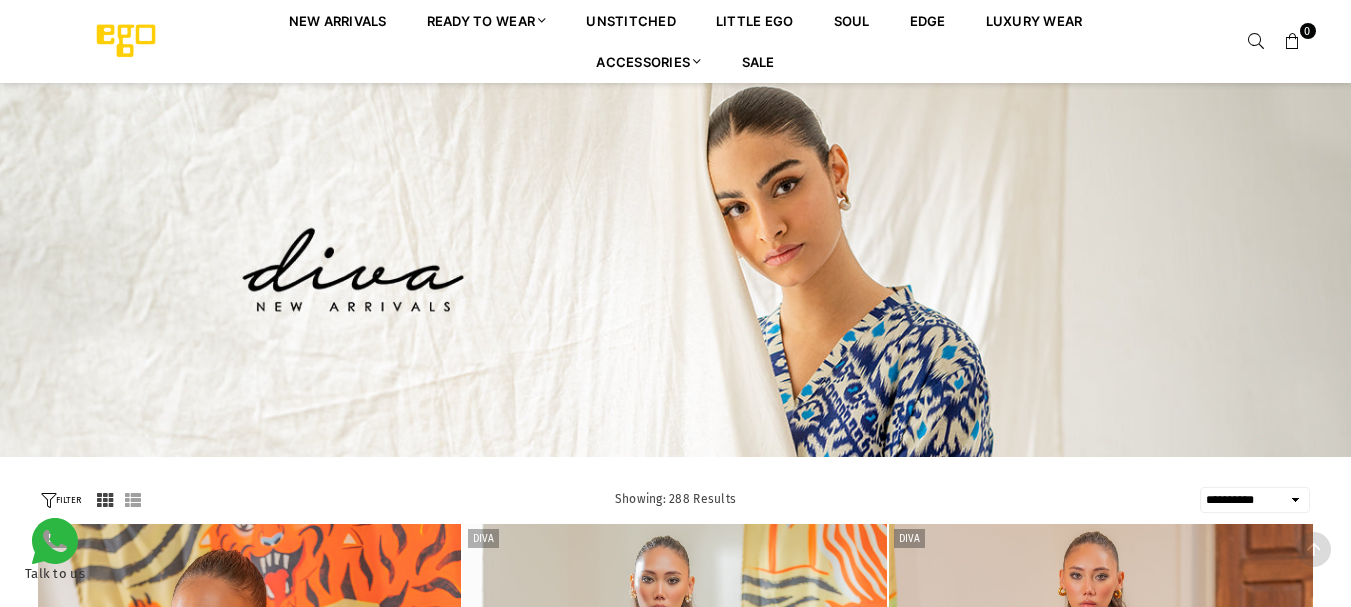 select on "**********" 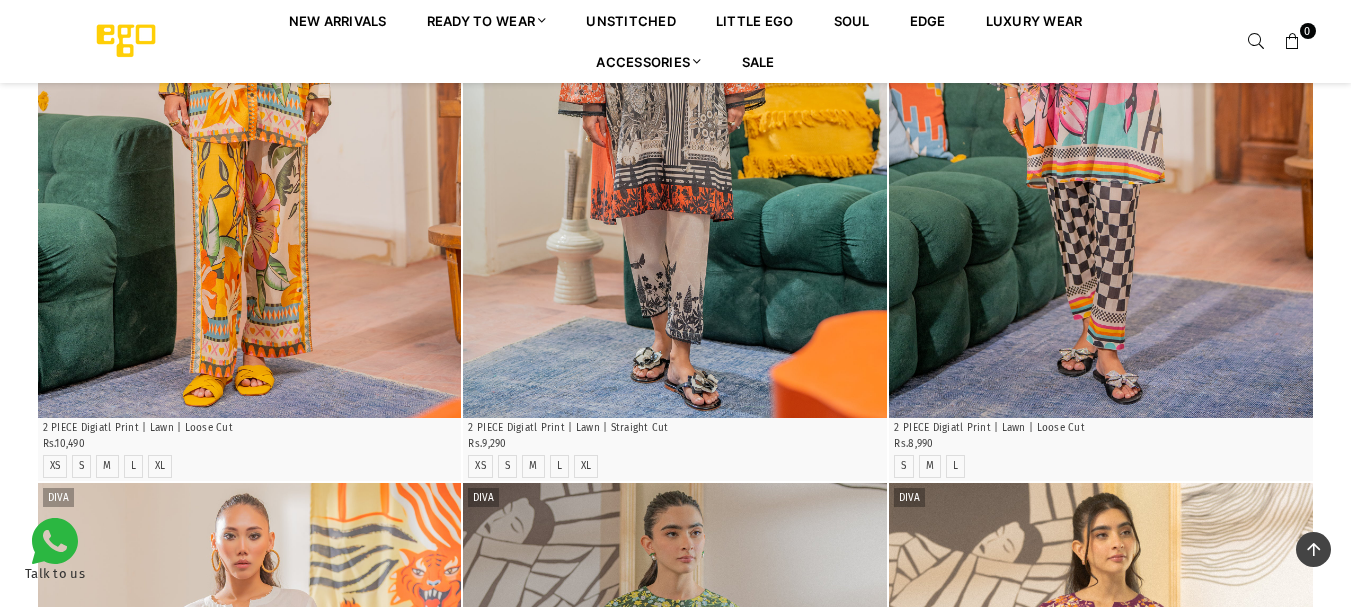 scroll, scrollTop: 1082, scrollLeft: 0, axis: vertical 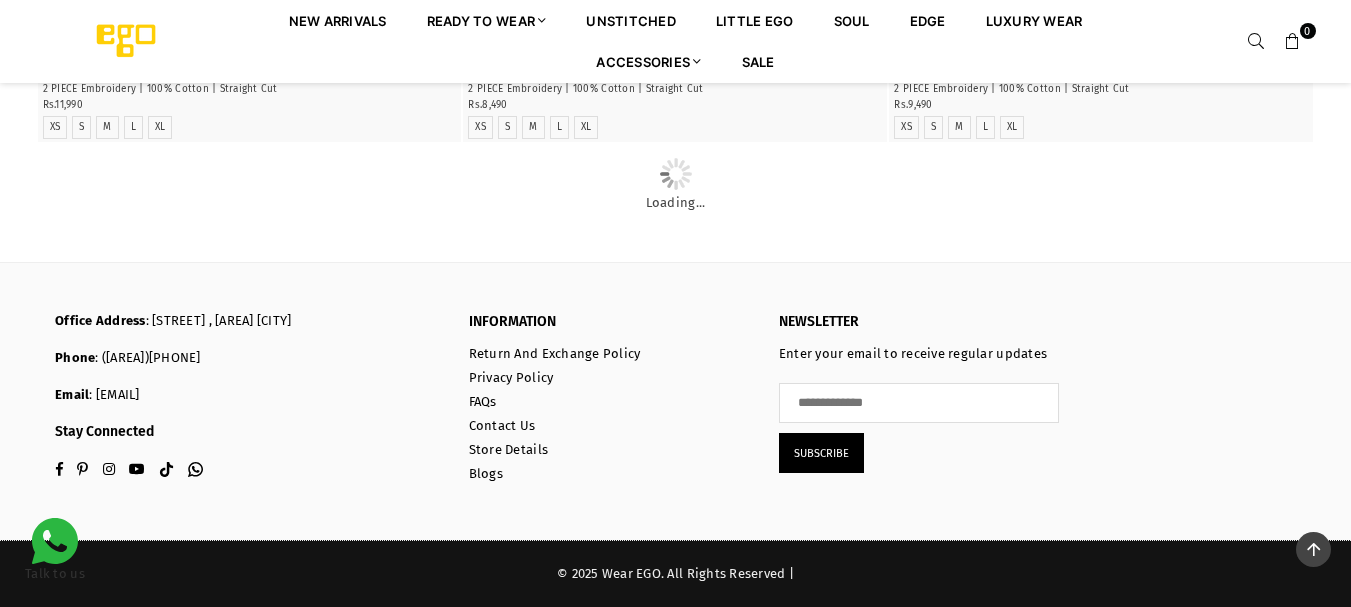 click at bounding box center (1101, -940) 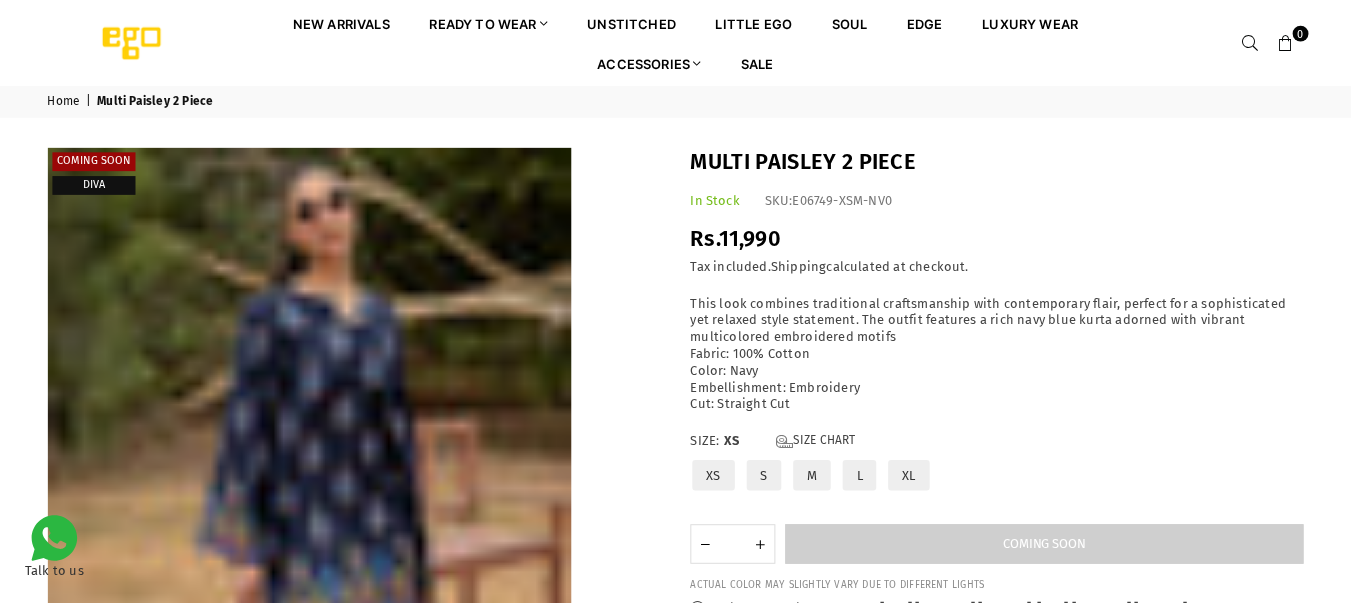 scroll, scrollTop: 0, scrollLeft: 0, axis: both 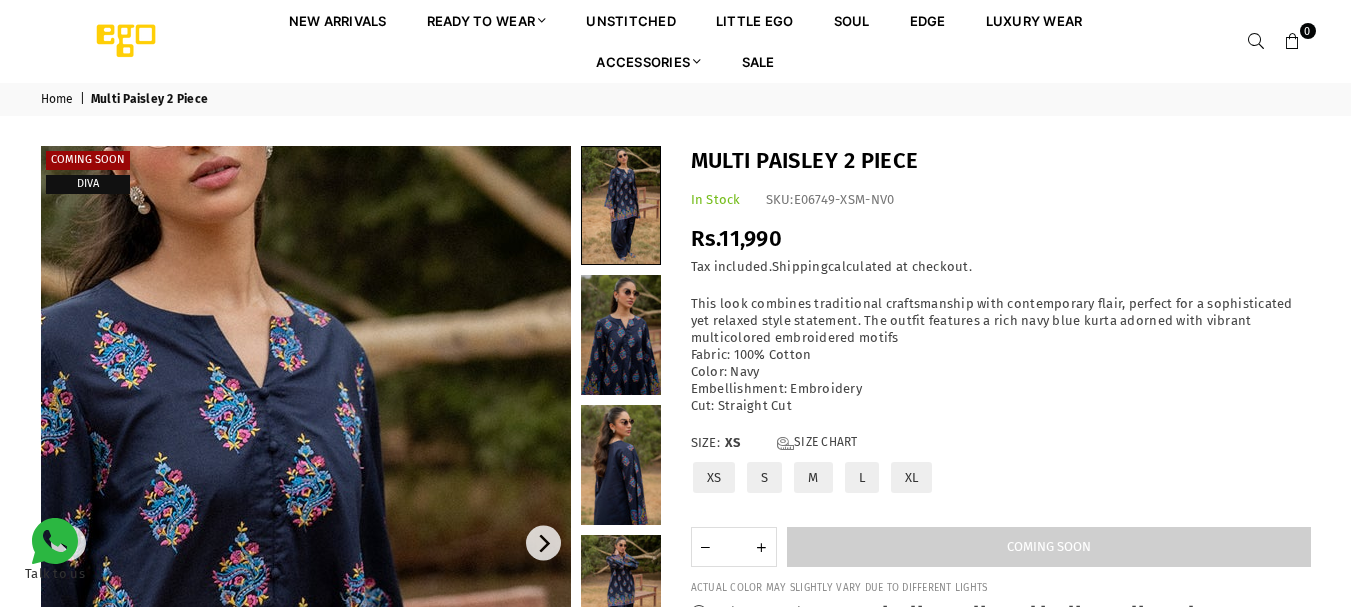 click at bounding box center (165, 871) 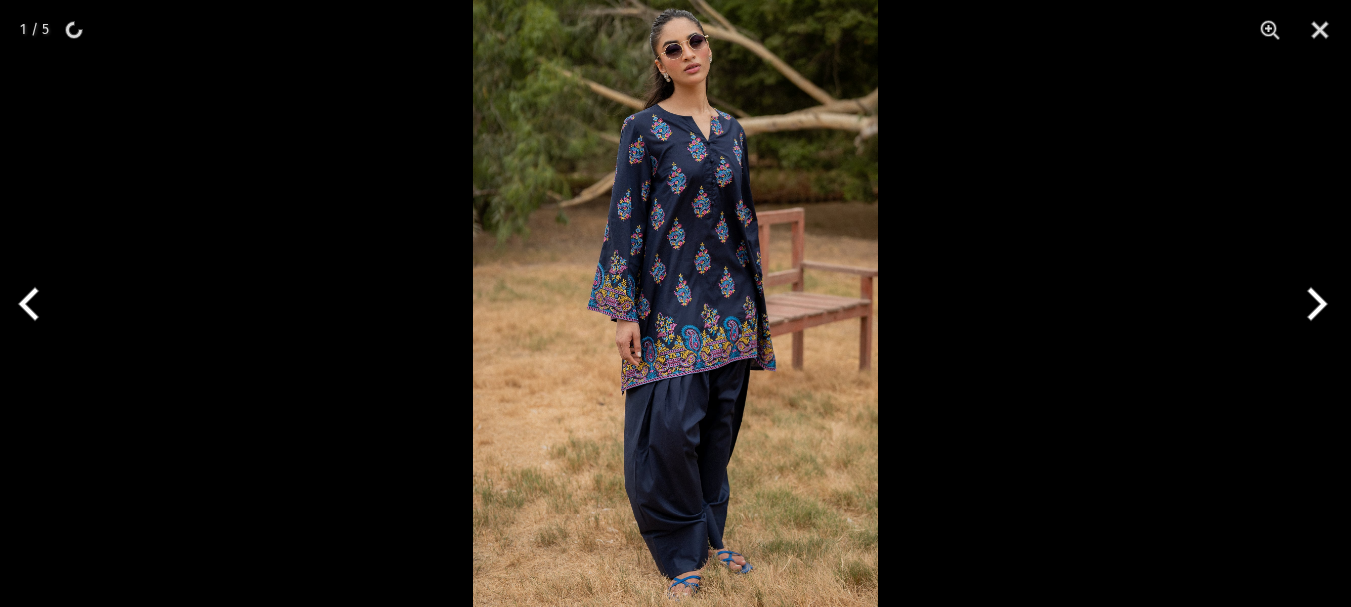 click at bounding box center (1313, 304) 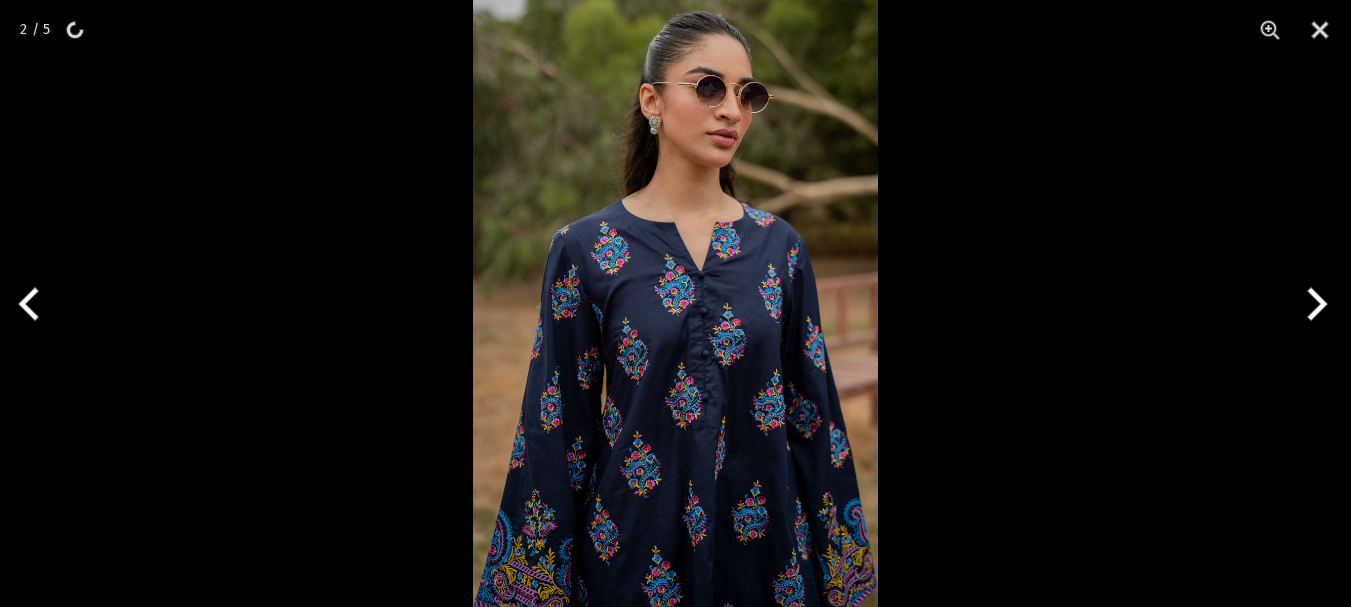click at bounding box center [675, 303] 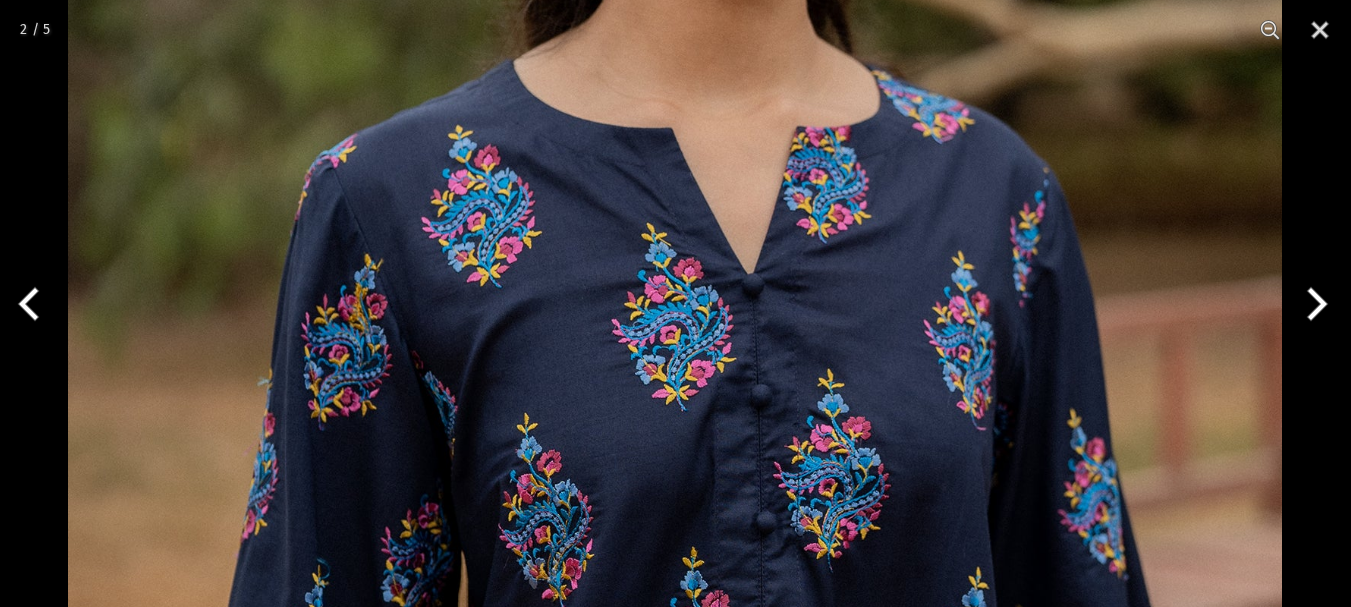 click at bounding box center [675, 371] 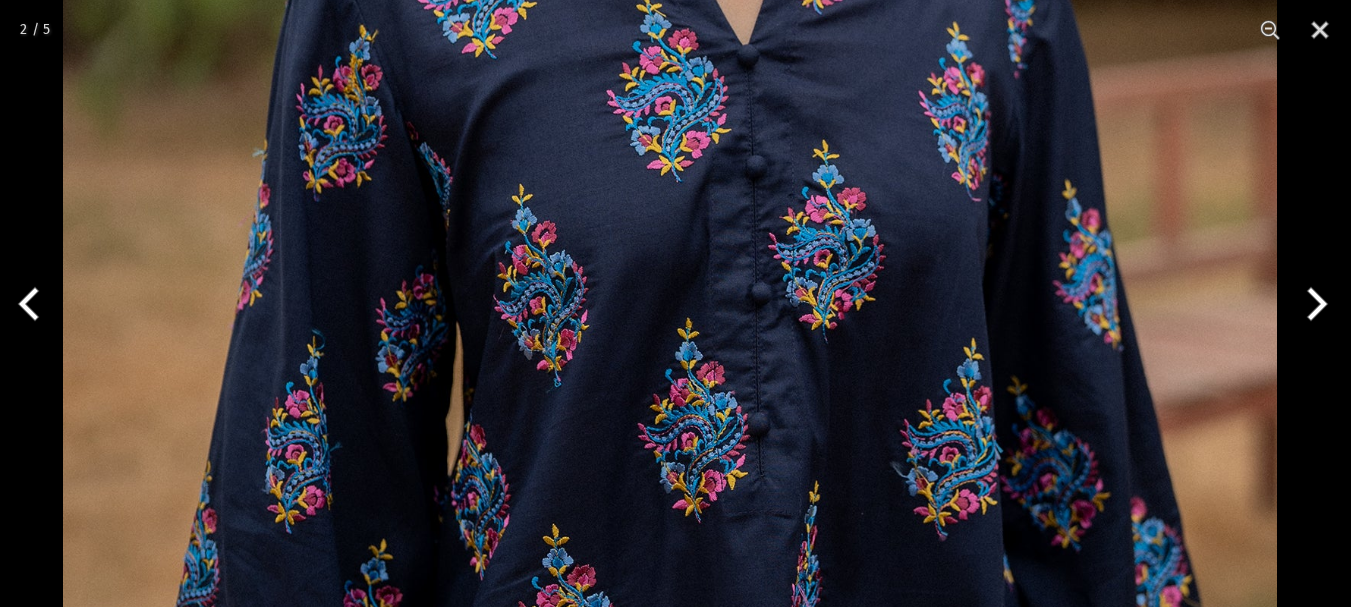 click at bounding box center [670, 142] 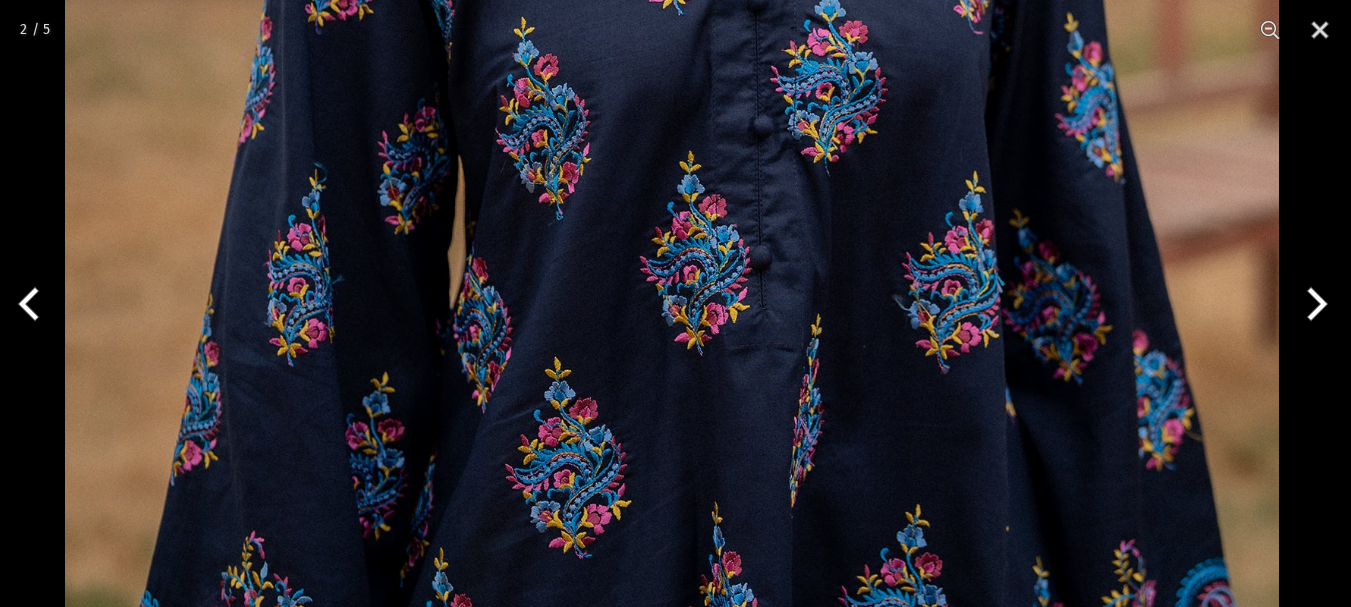 click at bounding box center [672, -25] 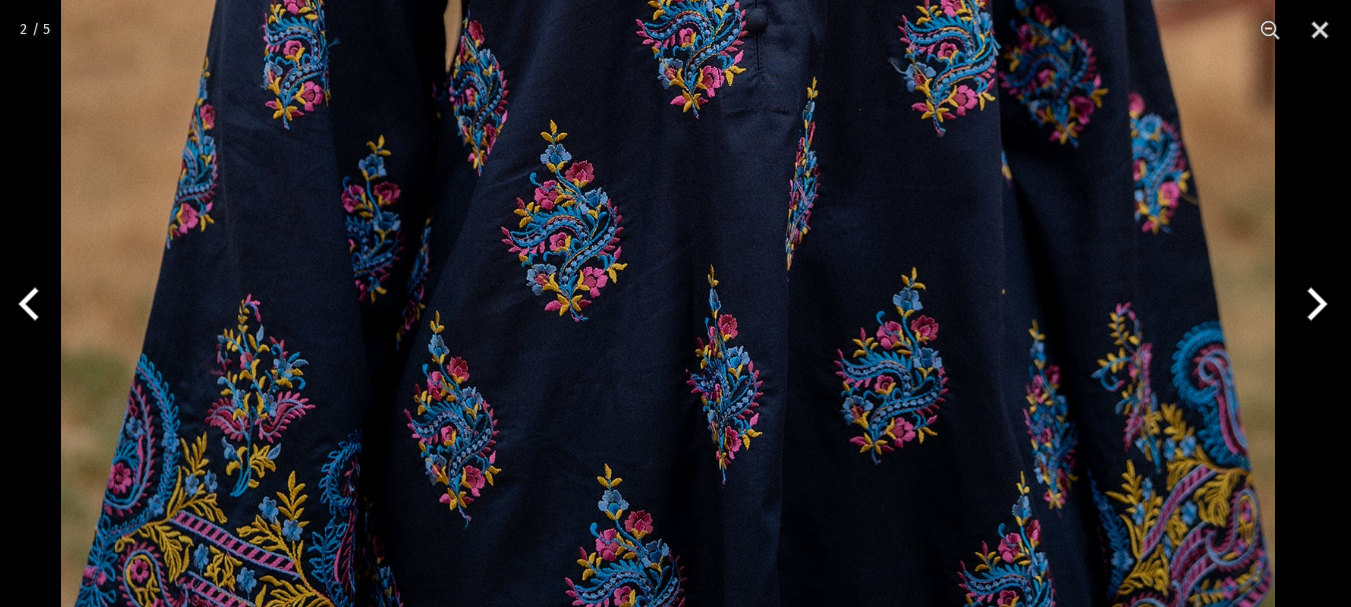 click at bounding box center (668, -262) 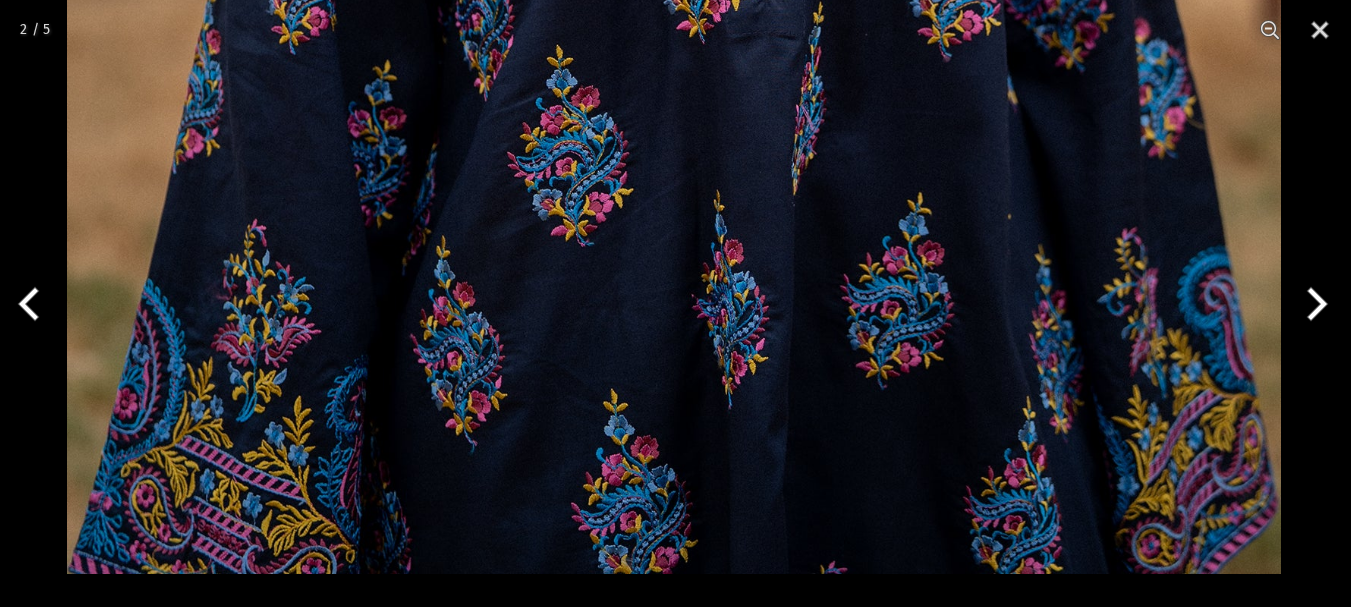 click at bounding box center [674, -337] 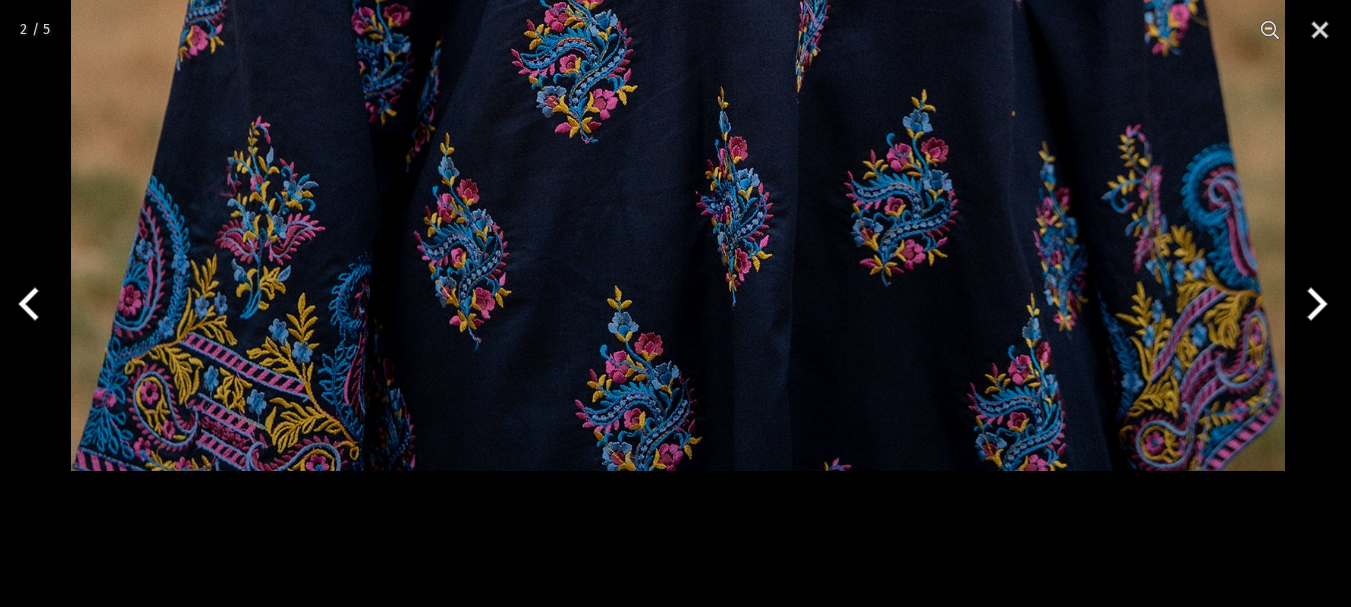 click on "Ego New Arrivals  Ready to Wear  2 PIECE | 3 PIECE All Casuals All Luxury Diva Core Monzene Pulse Boho Soul unstitched  Little EGO  Soul  EDGE  Luxury Wear  Accessories  Bottoms Wraps Inner Sale    0 New Arrivals   Ready to wear   2 PIECE | 3 PIECE All Casuals All Luxury Diva Core Monzene Pulse Boho Soul Unstitched   Little EGO GIRLS 2 TO 8 YEARS   Soul LUXURY WEAR   EDGE Always ready to surprise you   LUXURY WEAR   Accessories   Bottoms Wraps Inner SALE   LOGIN Register Now
Home | Multi Paisley 2 Piece
Coming soon" at bounding box center (675, 1492) 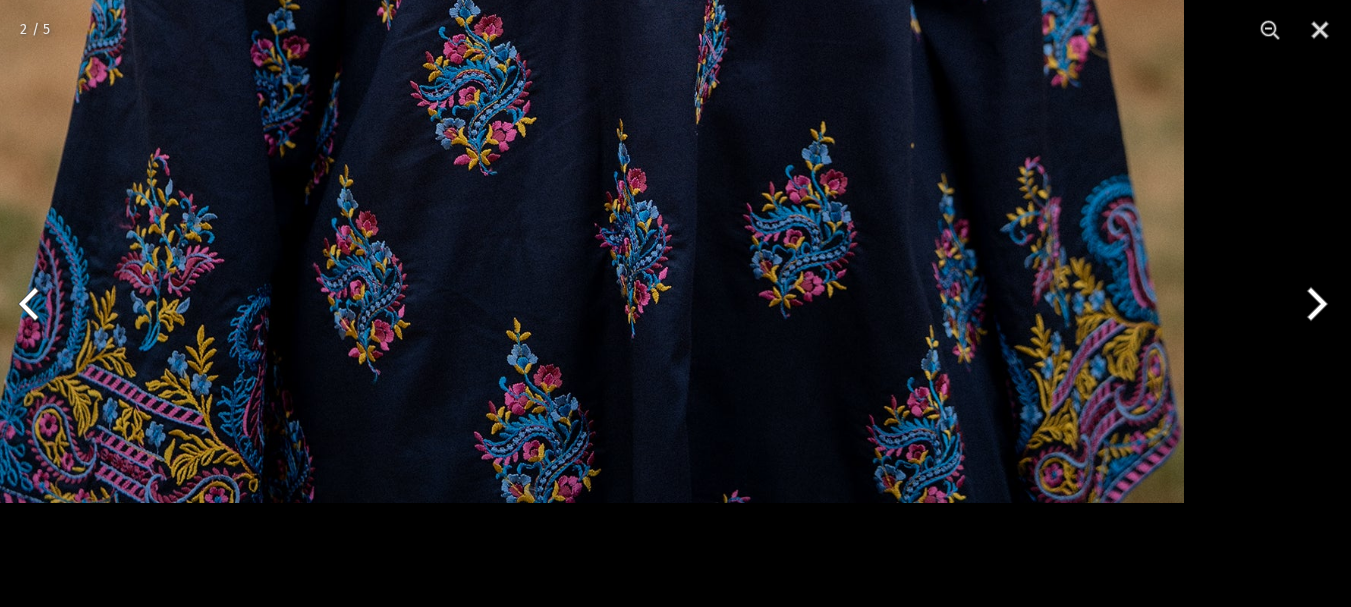 click at bounding box center [577, -408] 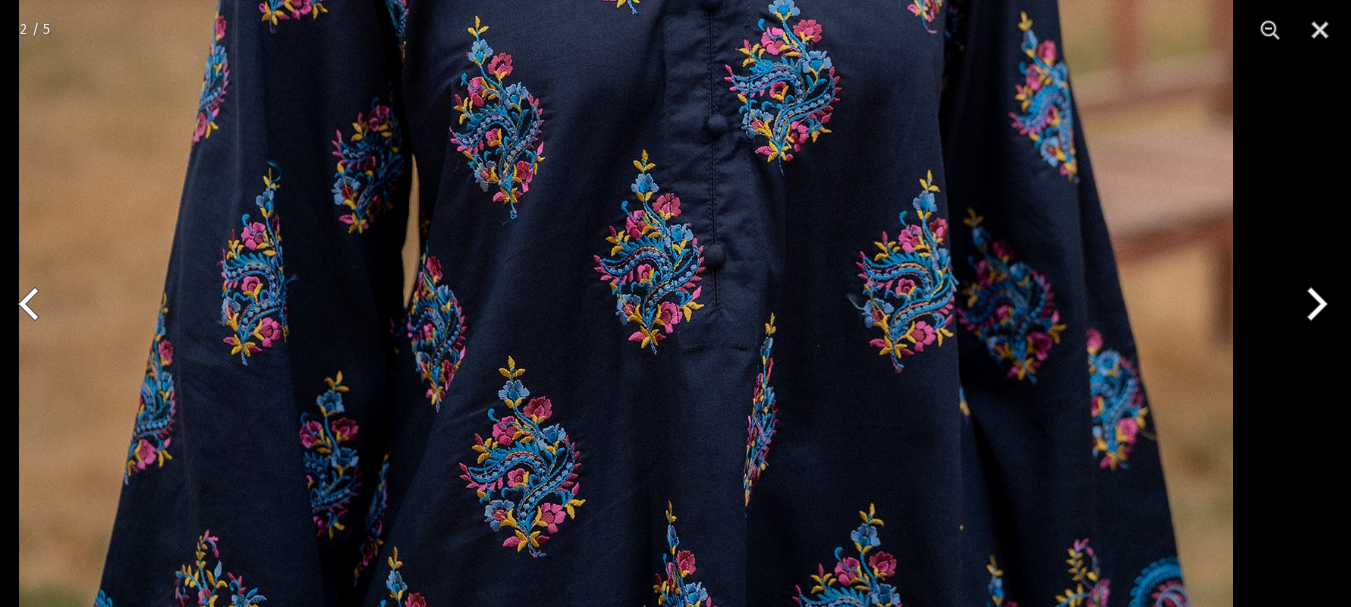 click at bounding box center [626, -26] 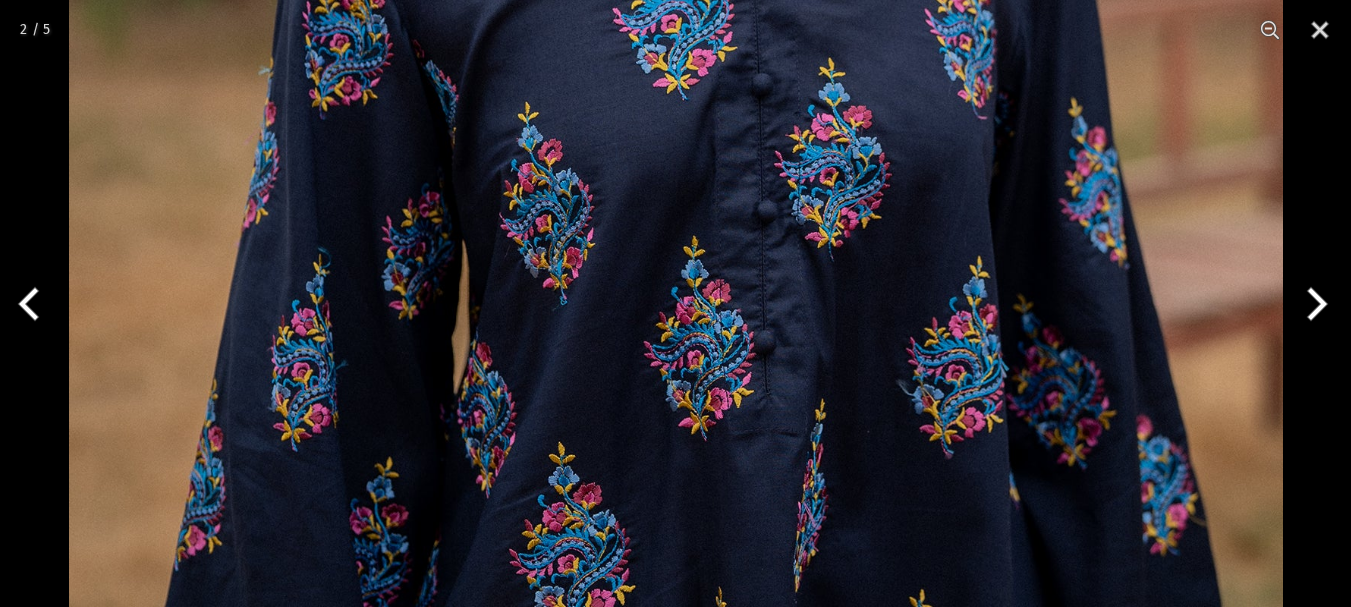 click on "Ego New Arrivals  Ready to Wear  2 PIECE | 3 PIECE All Casuals All Luxury Diva Core Monzene Pulse Boho Soul unstitched  Little EGO  Soul  EDGE  Luxury Wear  Accessories  Bottoms Wraps Inner Sale    0 New Arrivals   Ready to wear   2 PIECE | 3 PIECE All Casuals All Luxury Diva Core Monzene Pulse Boho Soul Unstitched   Little EGO GIRLS 2 TO 8 YEARS   Soul LUXURY WEAR   EDGE Always ready to surprise you   LUXURY WEAR   Accessories   Bottoms Wraps Inner SALE   LOGIN Register Now
Home | Multi Paisley 2 Piece
Coming soon" at bounding box center [675, 1492] 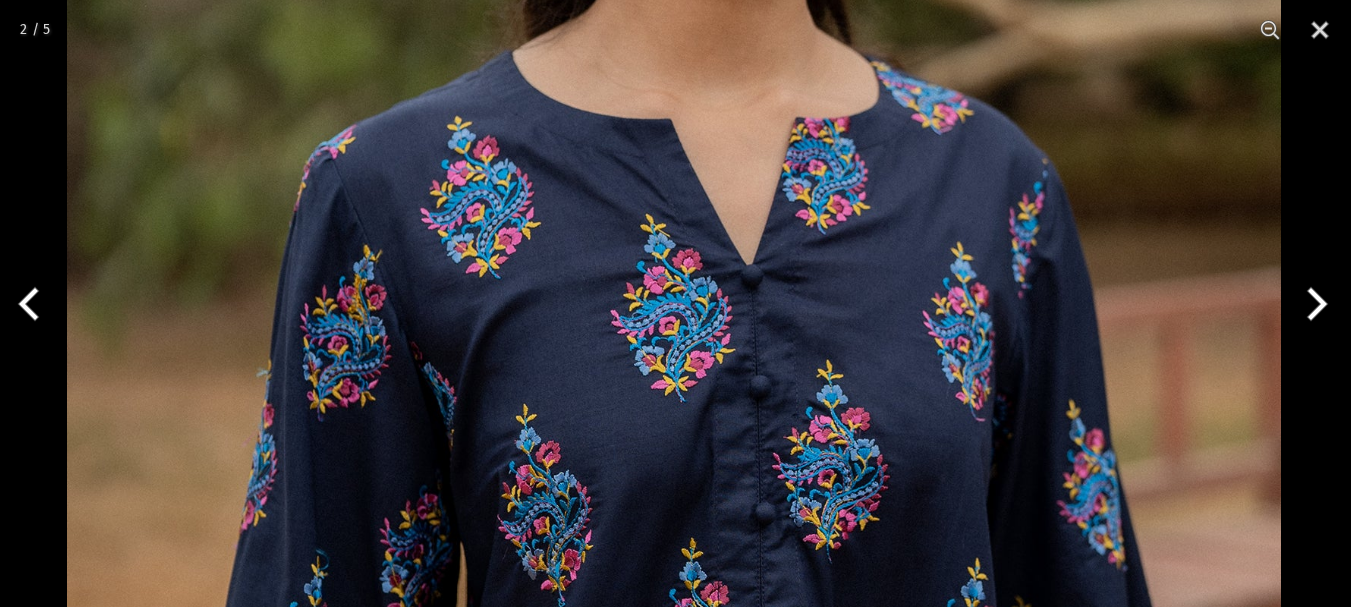 click on "Ego New Arrivals  Ready to Wear  2 PIECE | 3 PIECE All Casuals All Luxury Diva Core Monzene Pulse Boho Soul unstitched  Little EGO  Soul  EDGE  Luxury Wear  Accessories  Bottoms Wraps Inner Sale    0 New Arrivals   Ready to wear   2 PIECE | 3 PIECE All Casuals All Luxury Diva Core Monzene Pulse Boho Soul Unstitched   Little EGO GIRLS 2 TO 8 YEARS   Soul LUXURY WEAR   EDGE Always ready to surprise you   LUXURY WEAR   Accessories   Bottoms Wraps Inner SALE   LOGIN Register Now
Home | Multi Paisley 2 Piece
Coming soon" at bounding box center (675, 1492) 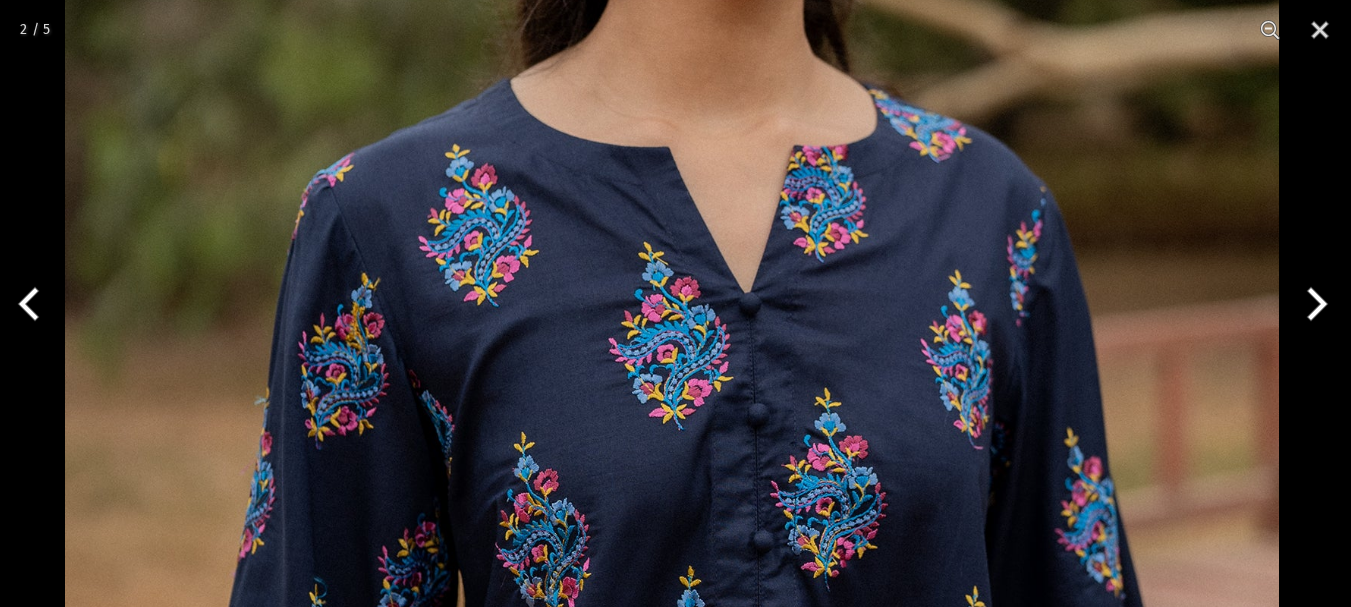 click at bounding box center (672, 390) 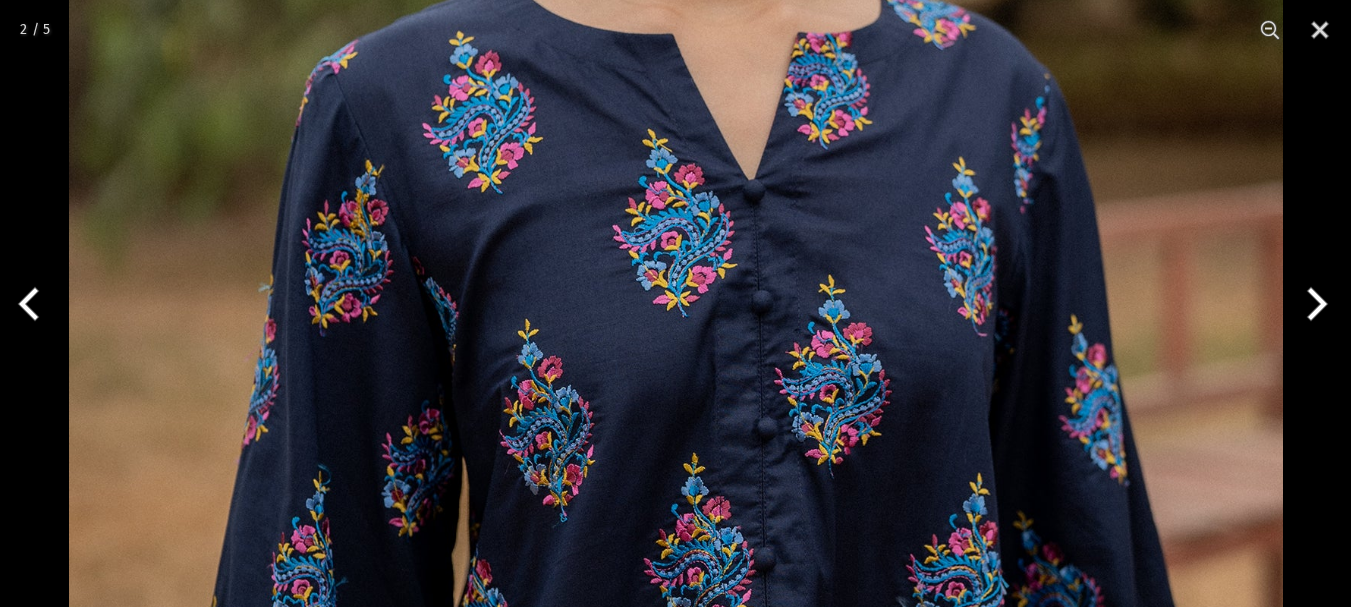 click at bounding box center (1313, 304) 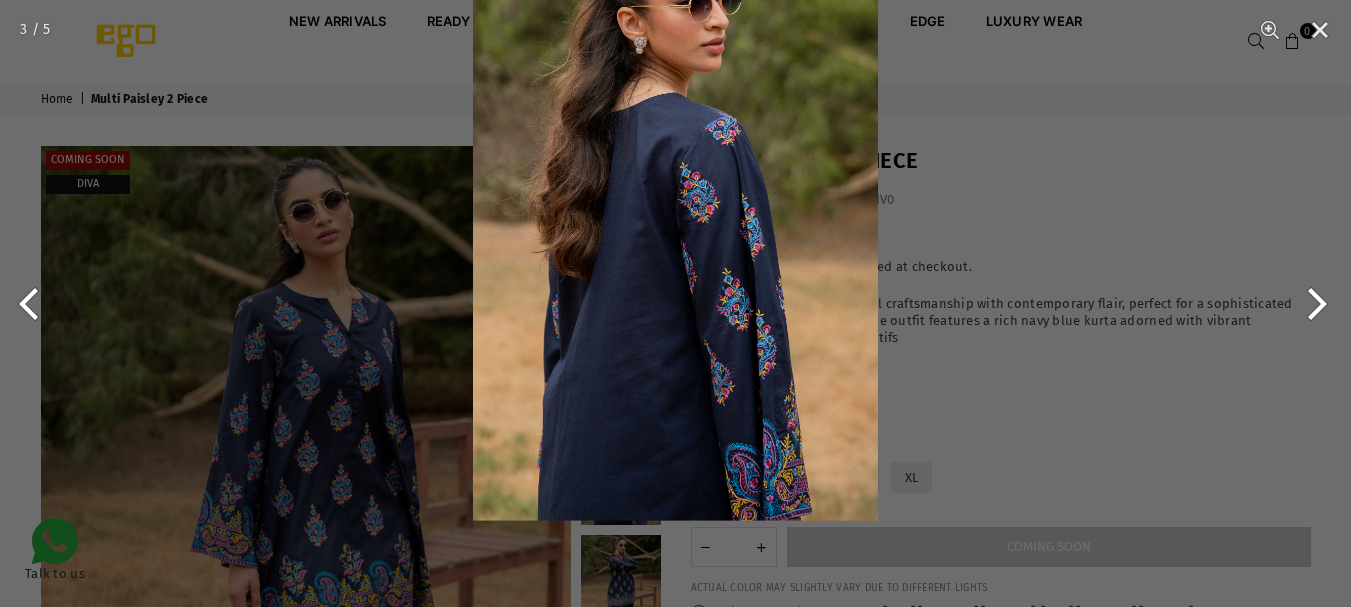 click at bounding box center (675, 217) 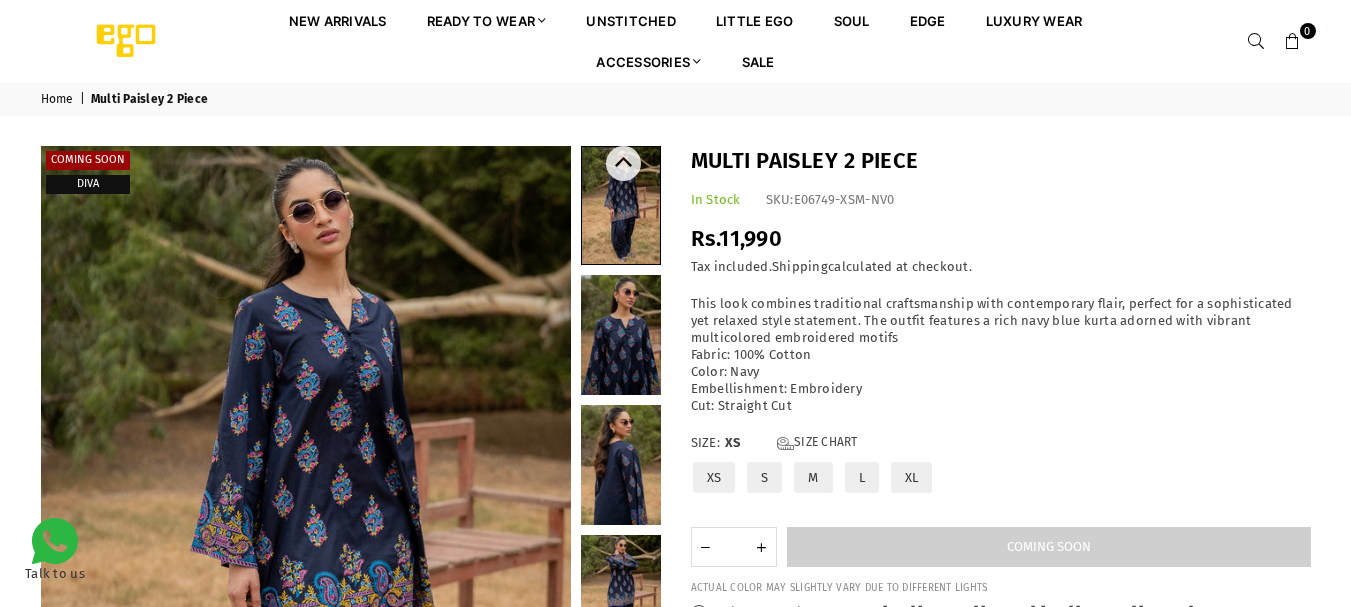 click at bounding box center (621, 465) 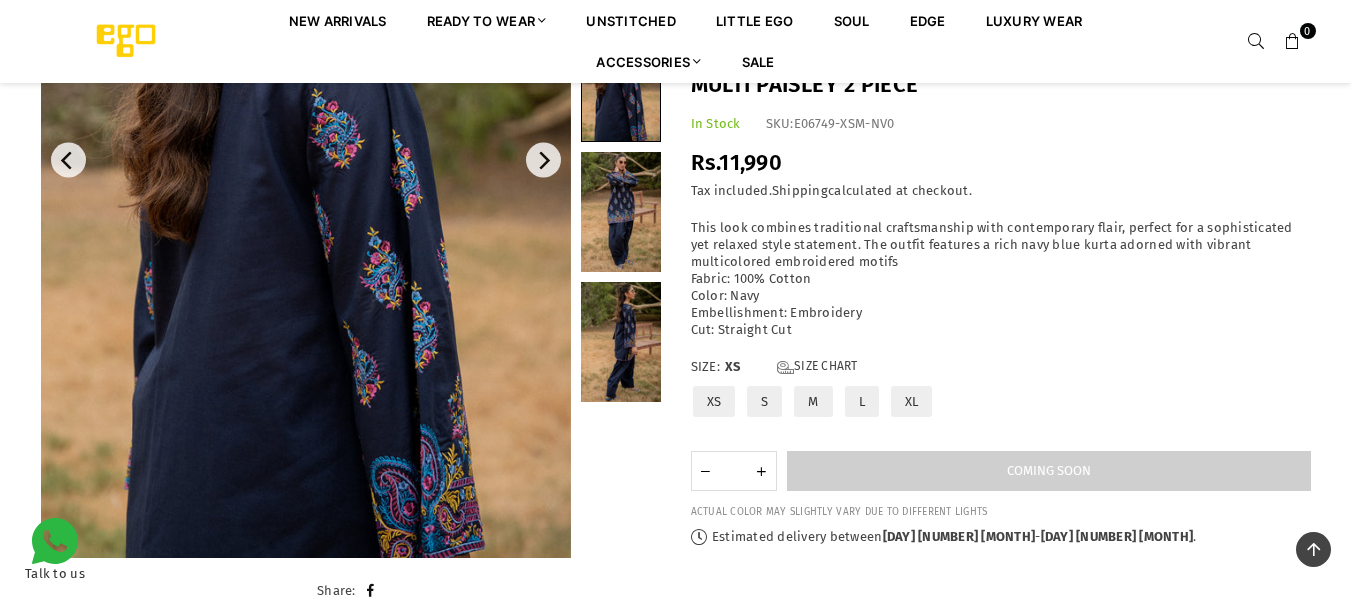 scroll, scrollTop: 482, scrollLeft: 0, axis: vertical 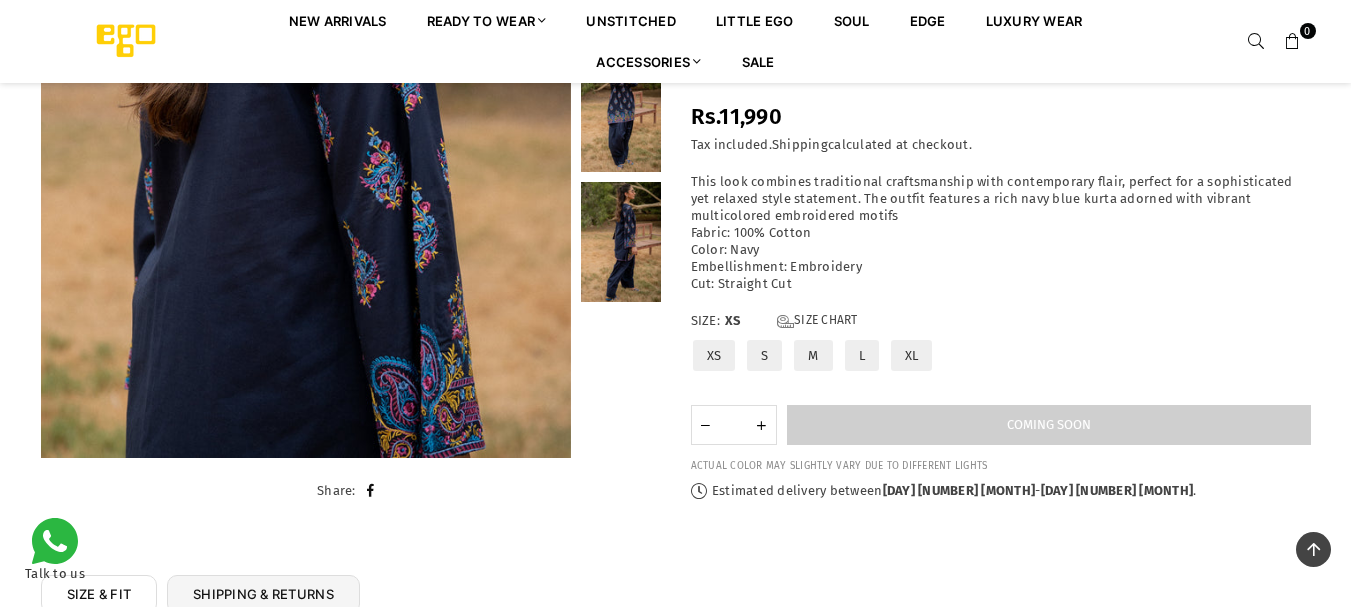 click at bounding box center (305, 60) 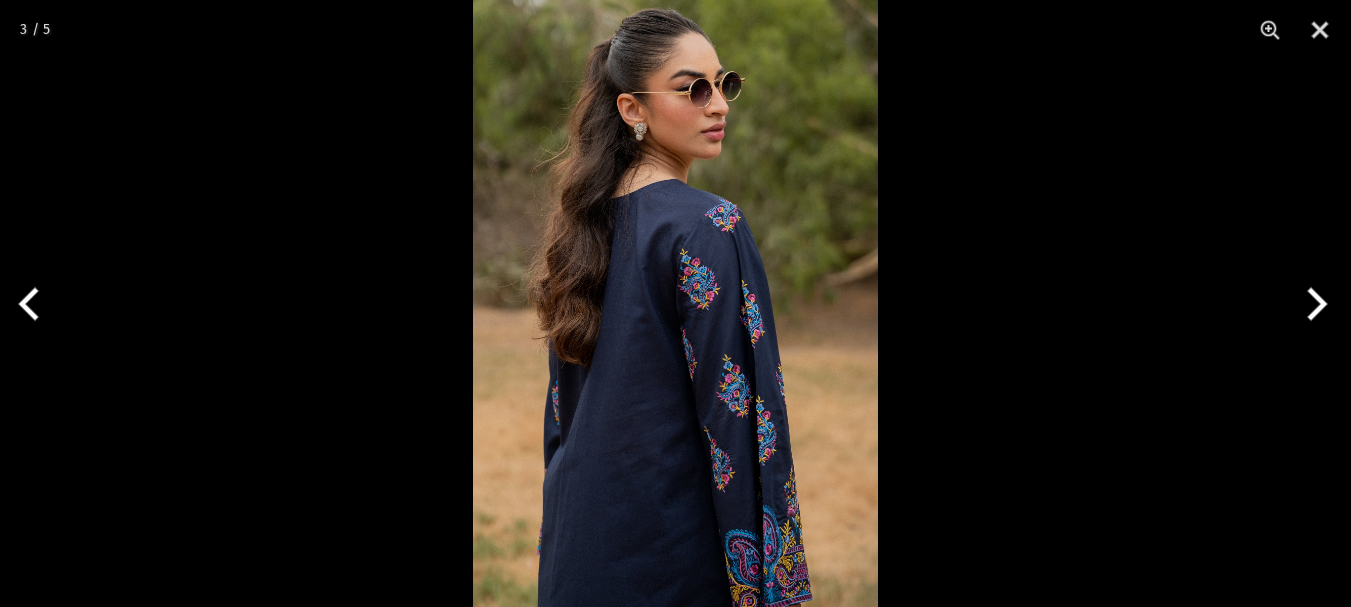 click at bounding box center [675, 303] 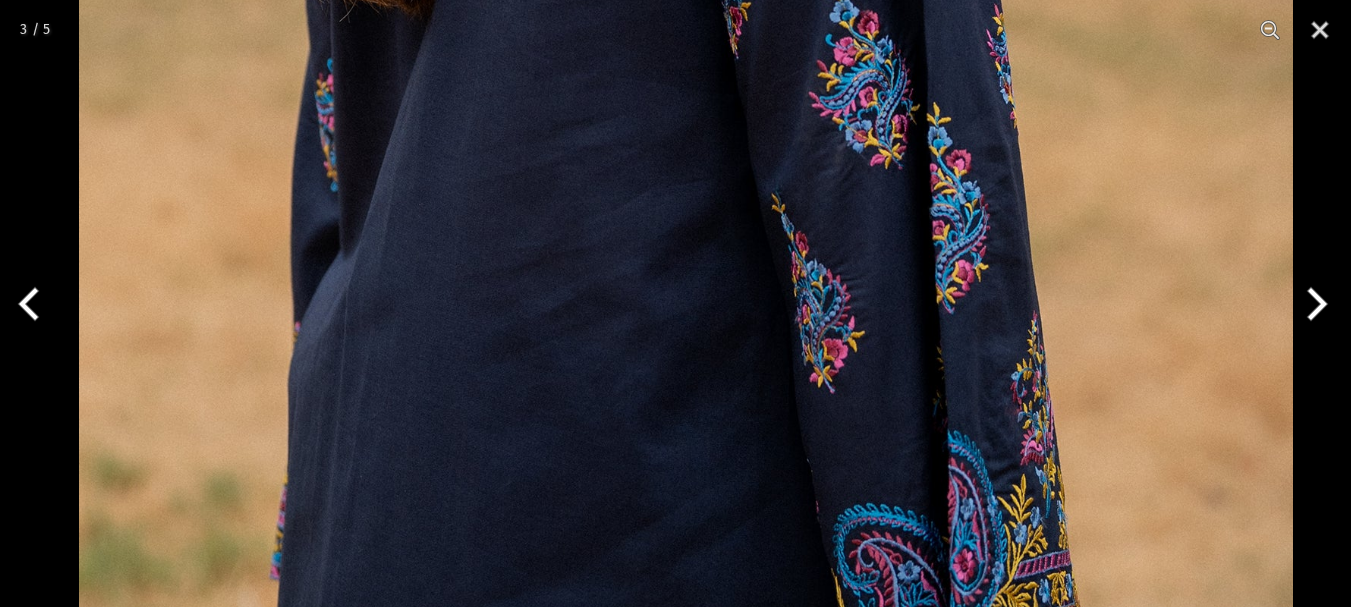 click at bounding box center (686, -174) 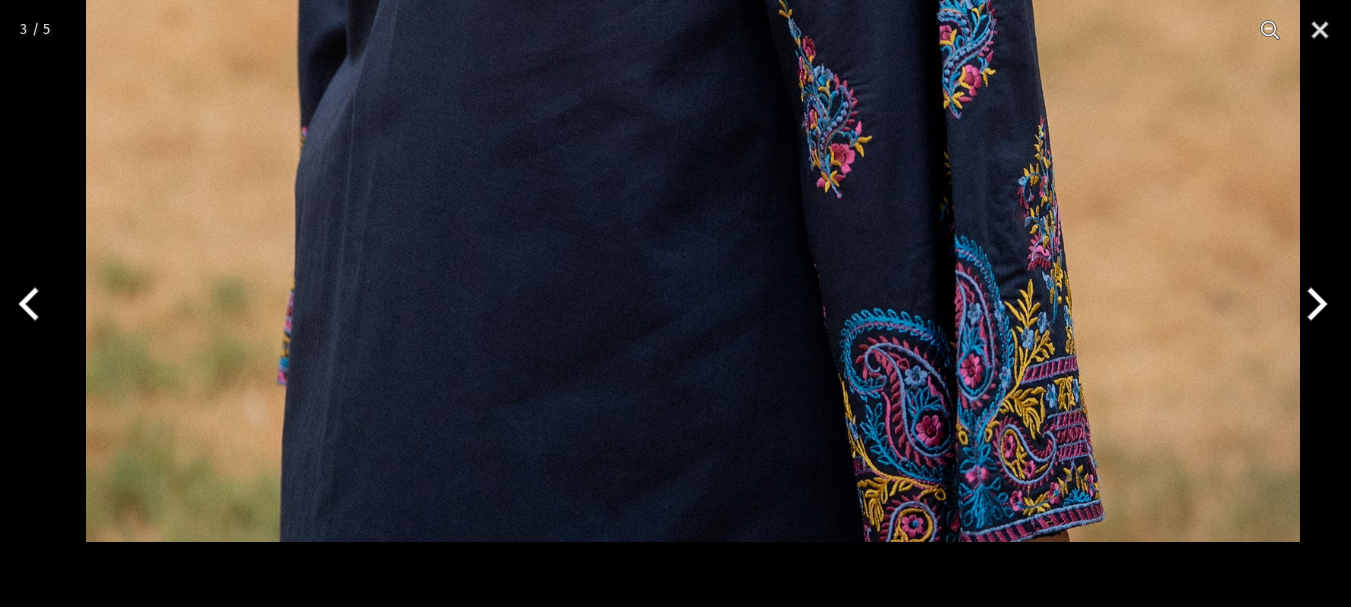 click at bounding box center (693, -369) 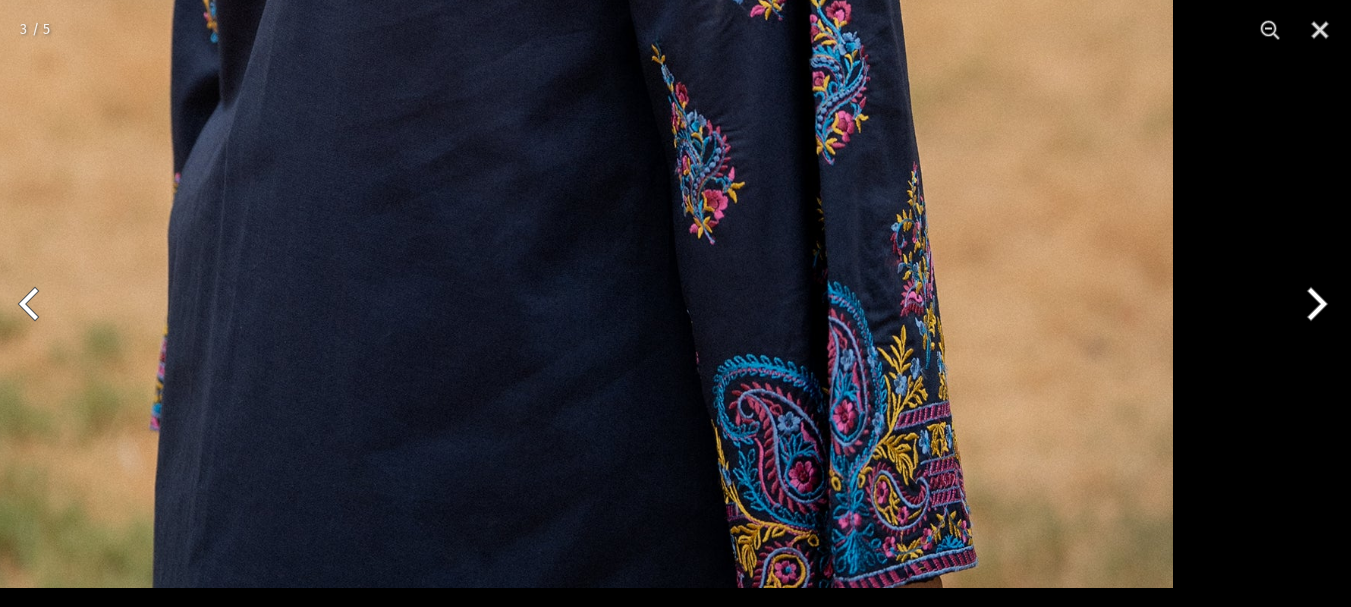 click at bounding box center [566, -323] 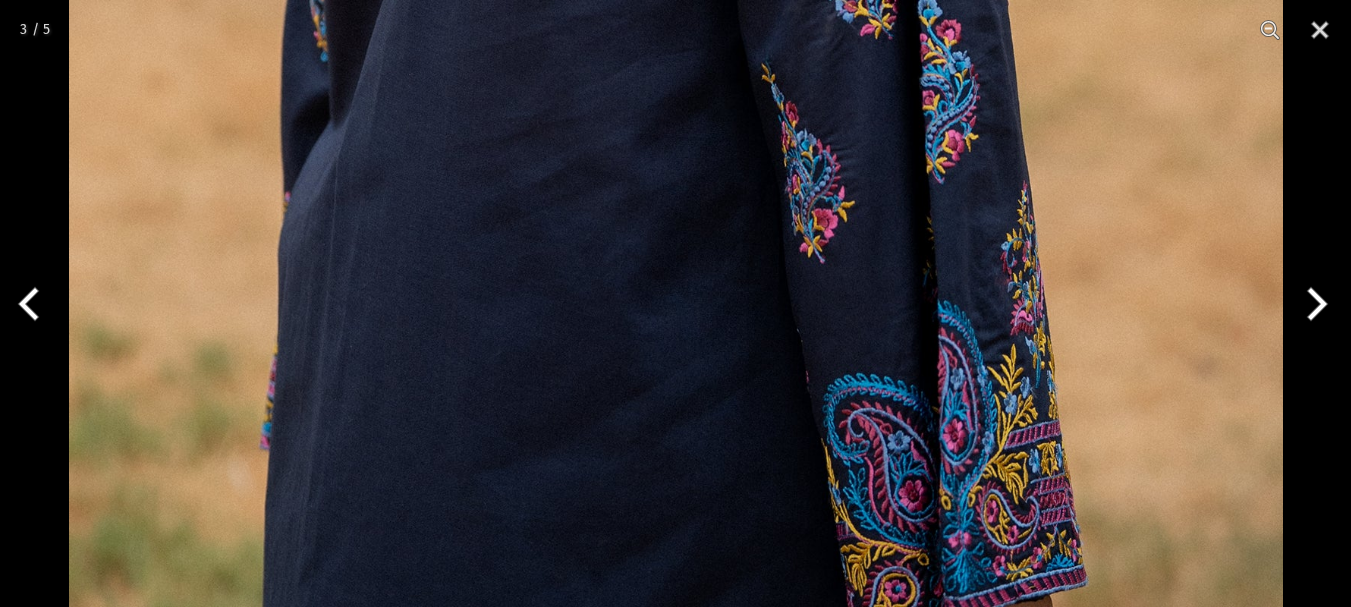 click at bounding box center [37, 304] 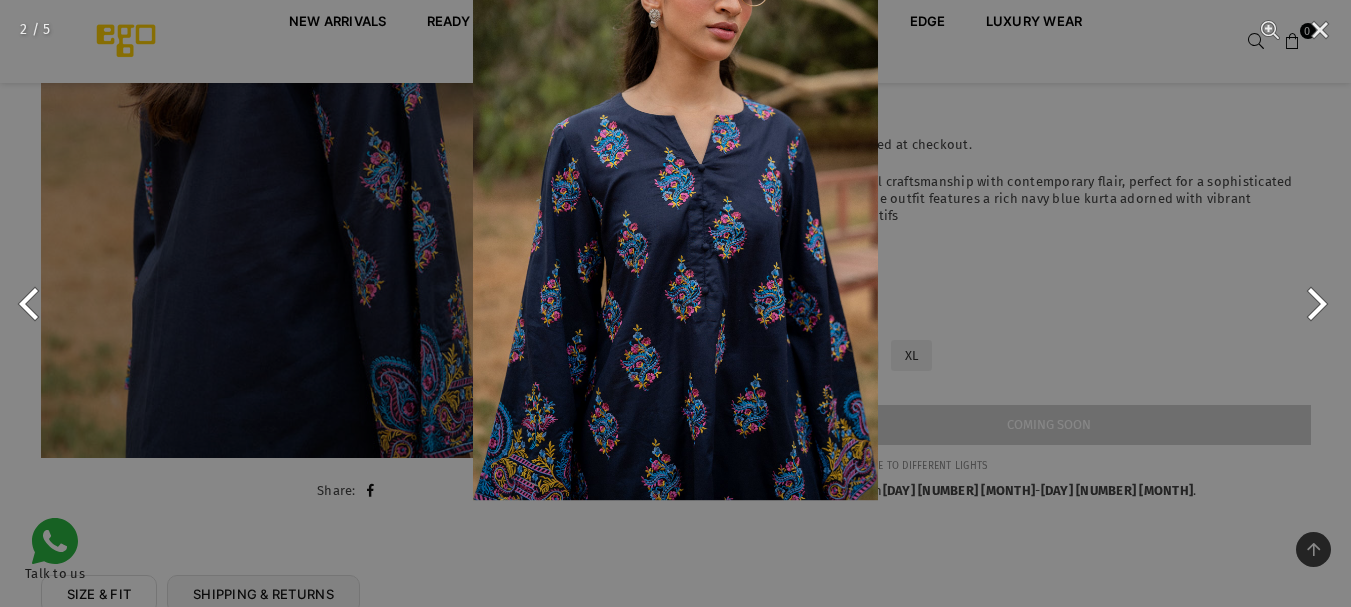 click at bounding box center (675, 196) 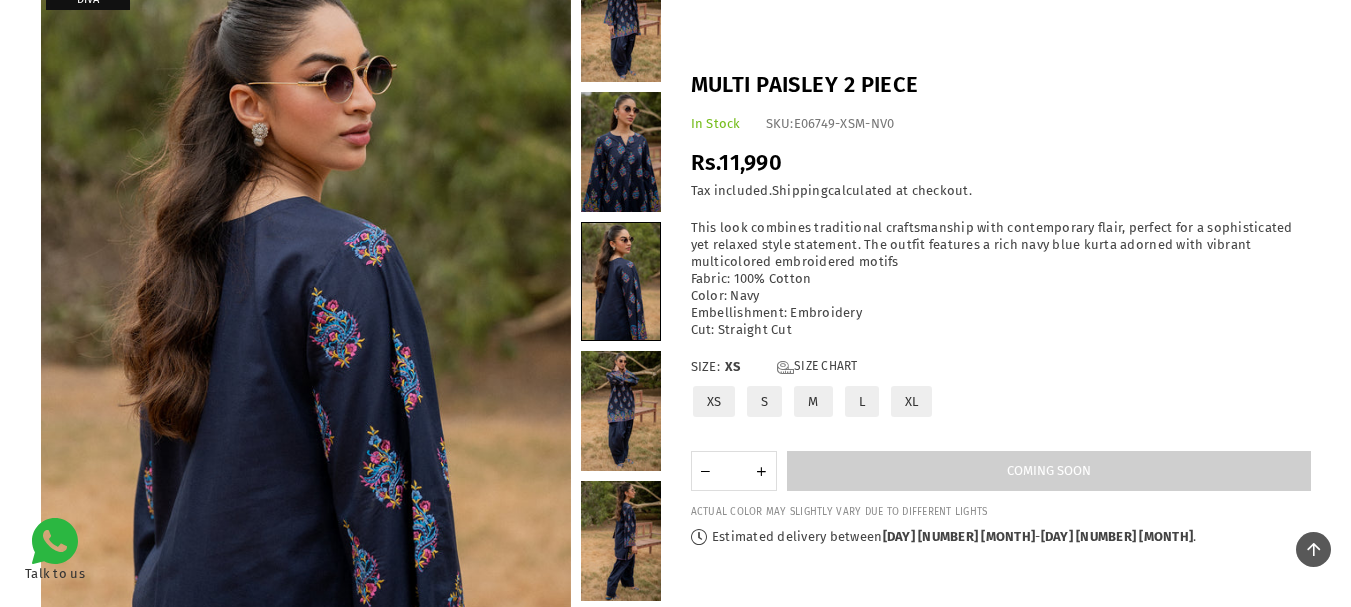 scroll, scrollTop: 82, scrollLeft: 0, axis: vertical 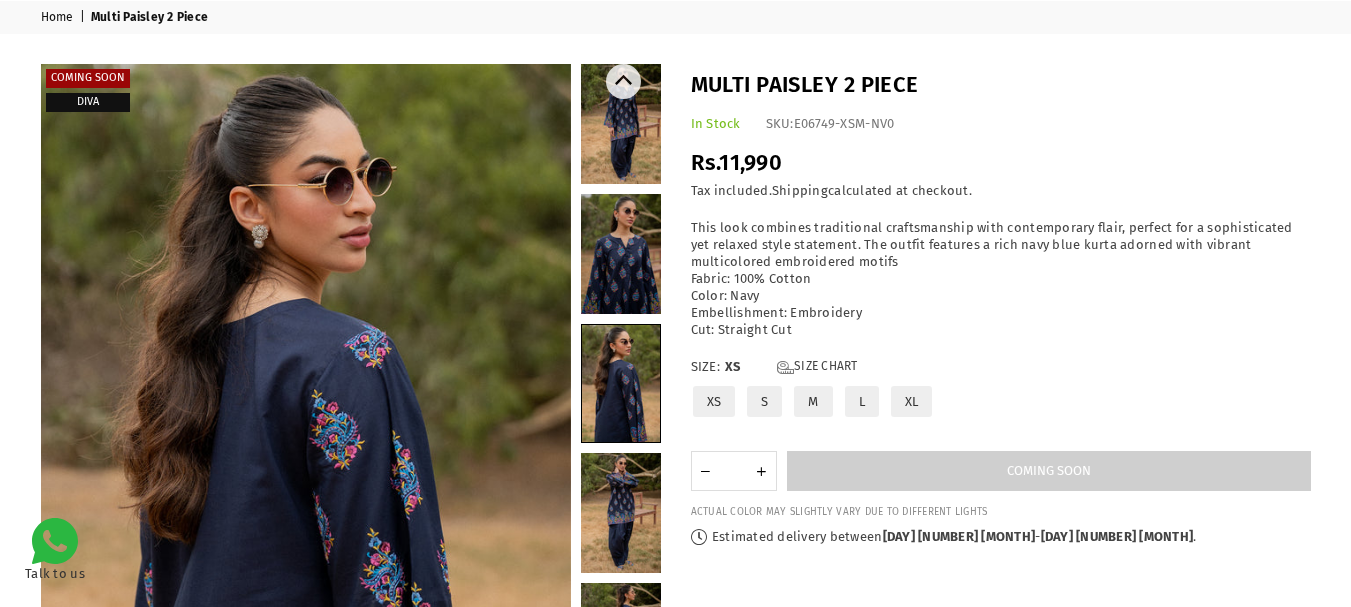 click at bounding box center (621, 124) 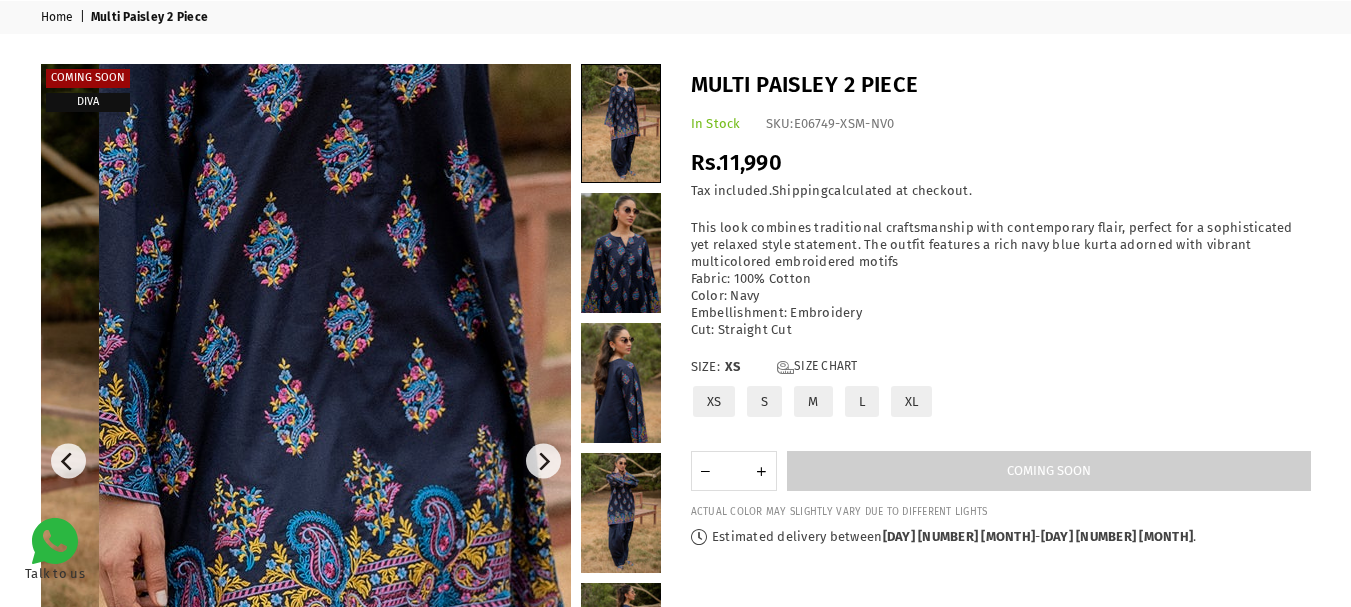 click at bounding box center [269, 448] 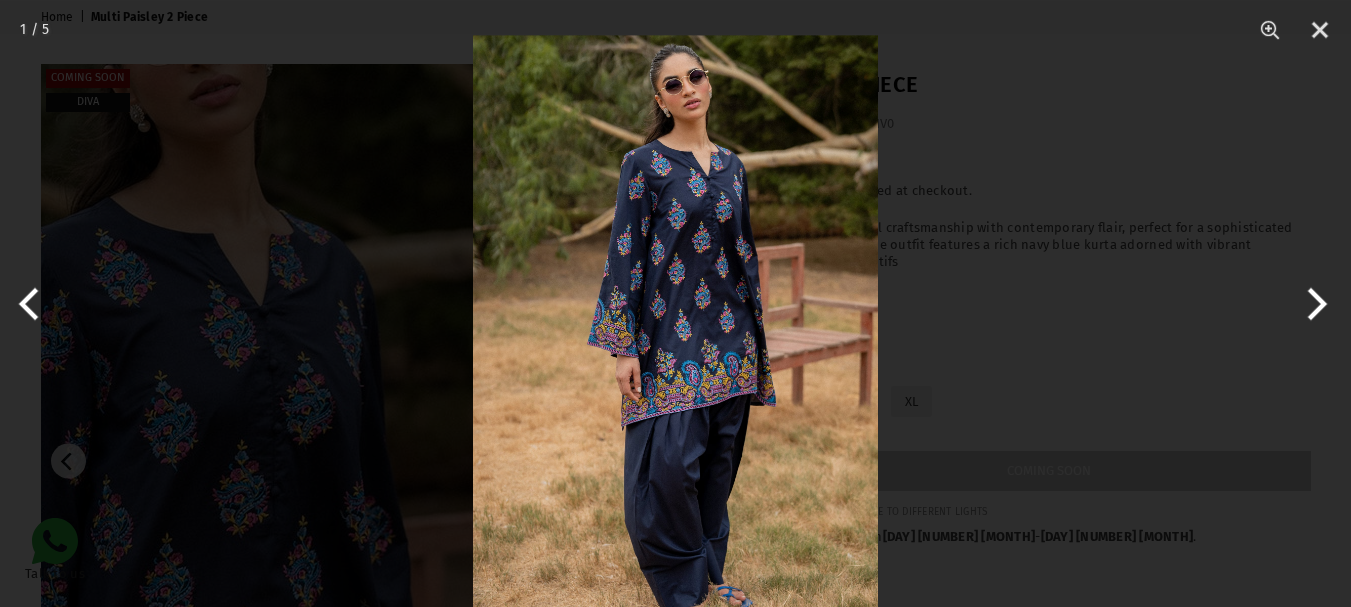 click at bounding box center (675, 338) 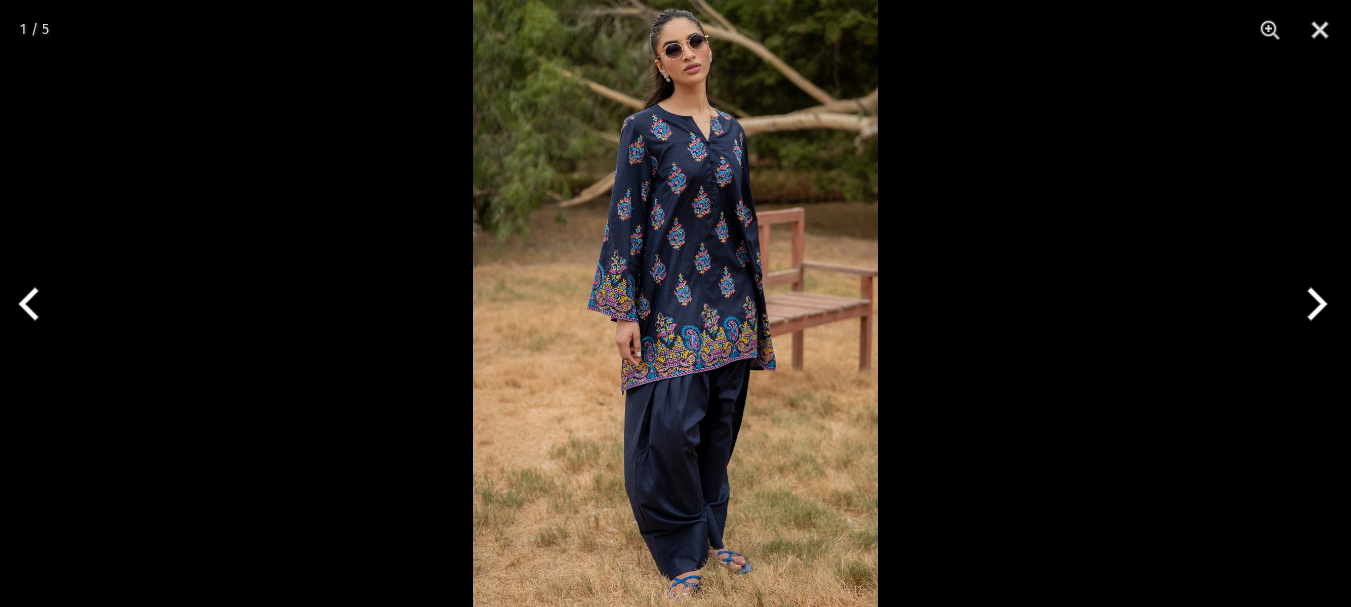 click at bounding box center [675, 303] 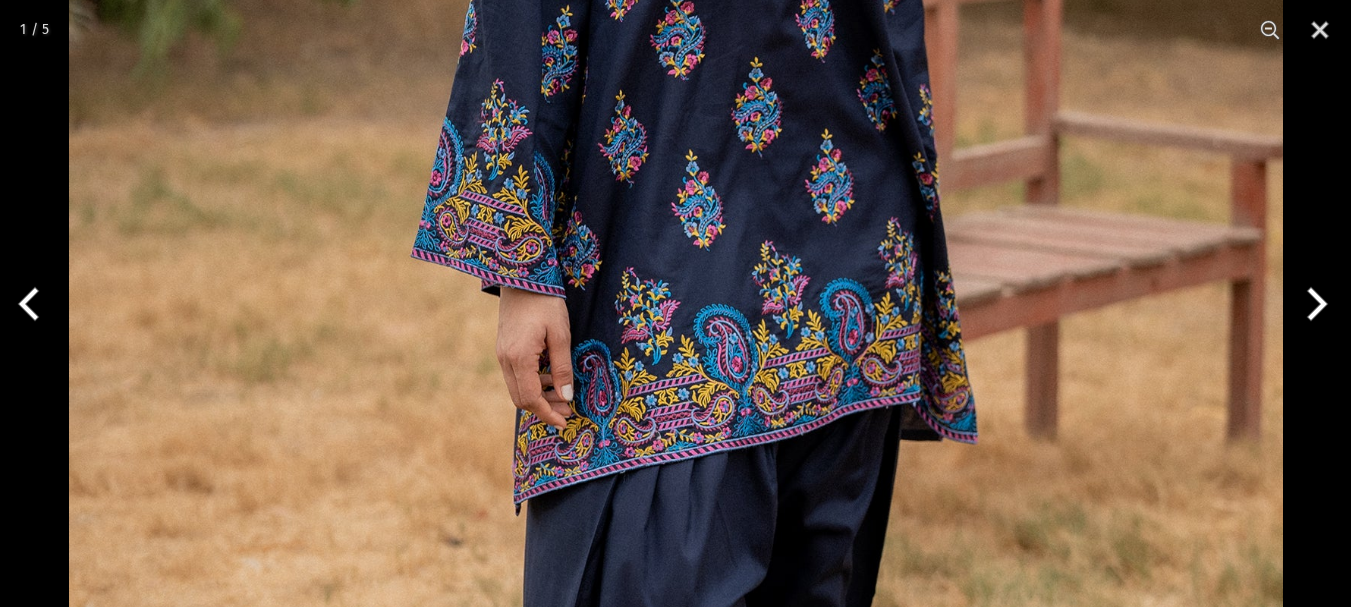 click at bounding box center (676, 240) 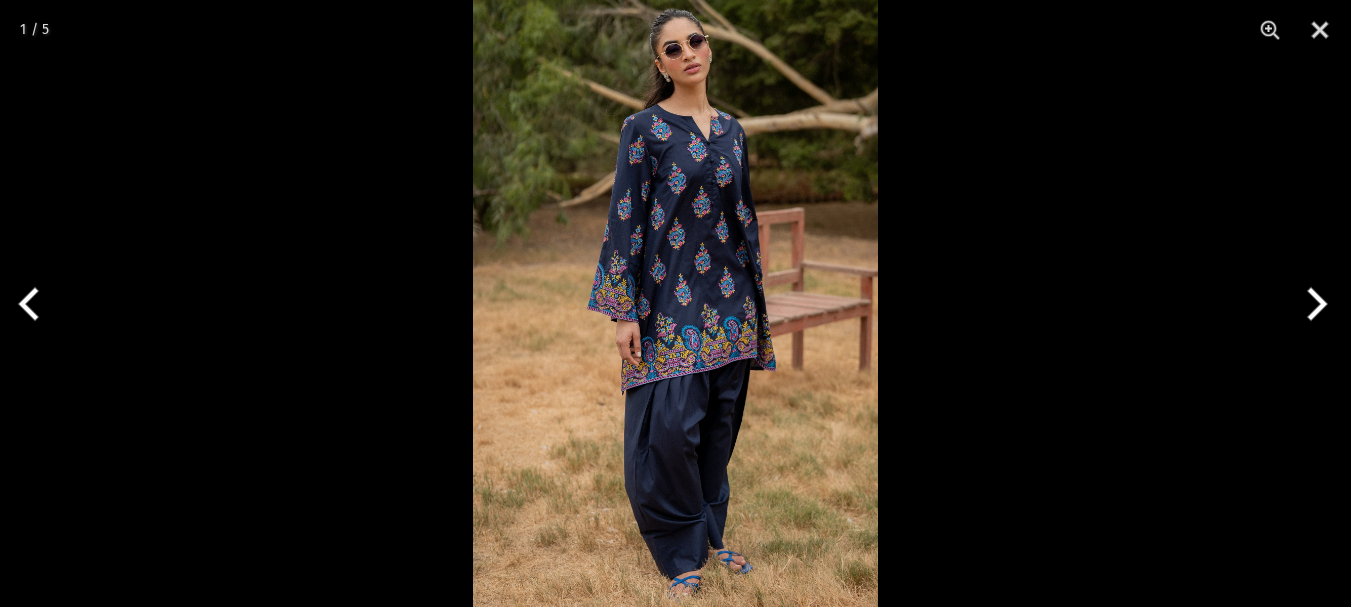 click at bounding box center [675, 303] 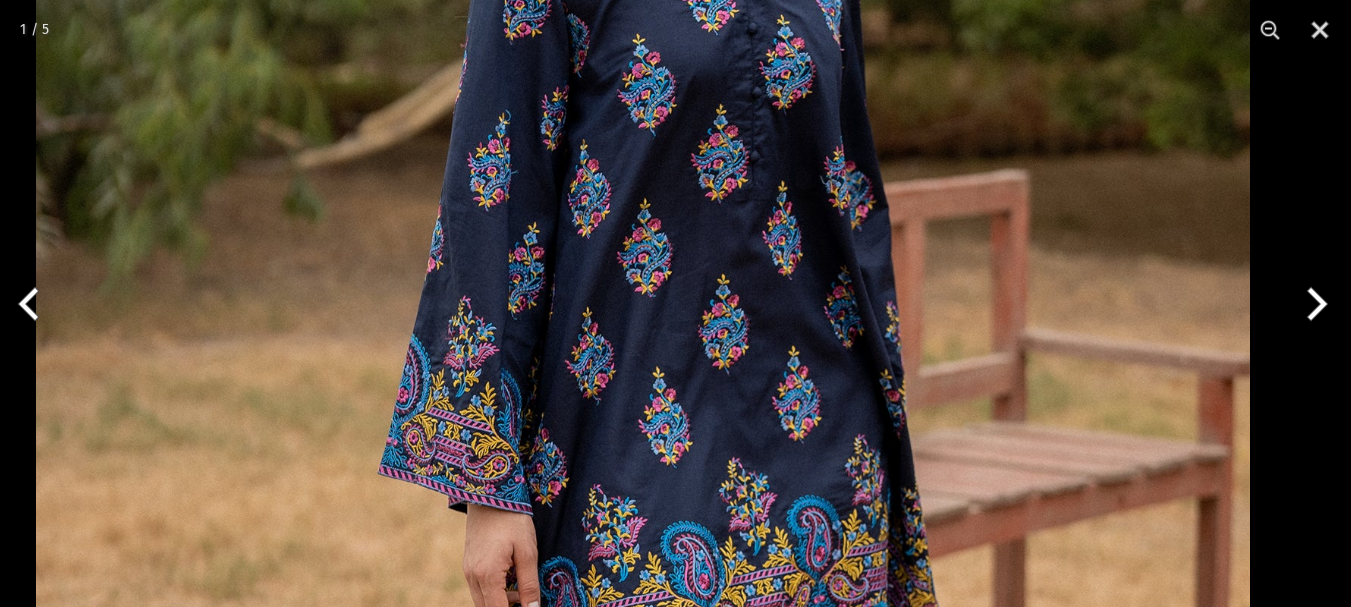click on "Ego New Arrivals  Ready to Wear  2 PIECE | 3 PIECE All Casuals All Luxury Diva Core Monzene Pulse Boho Soul unstitched  Little EGO  Soul  EDGE  Luxury Wear  Accessories  Bottoms Wraps Inner Sale    0 New Arrivals   Ready to wear   2 PIECE | 3 PIECE All Casuals All Luxury Diva Core Monzene Pulse Boho Soul Unstitched   Little EGO GIRLS 2 TO 8 YEARS   Soul LUXURY WEAR   EDGE Always ready to surprise you   LUXURY WEAR   Accessories   Bottoms Wraps Inner SALE   LOGIN Register Now
Home | Multi Paisley 2 Piece
Coming soon" at bounding box center [675, 1410] 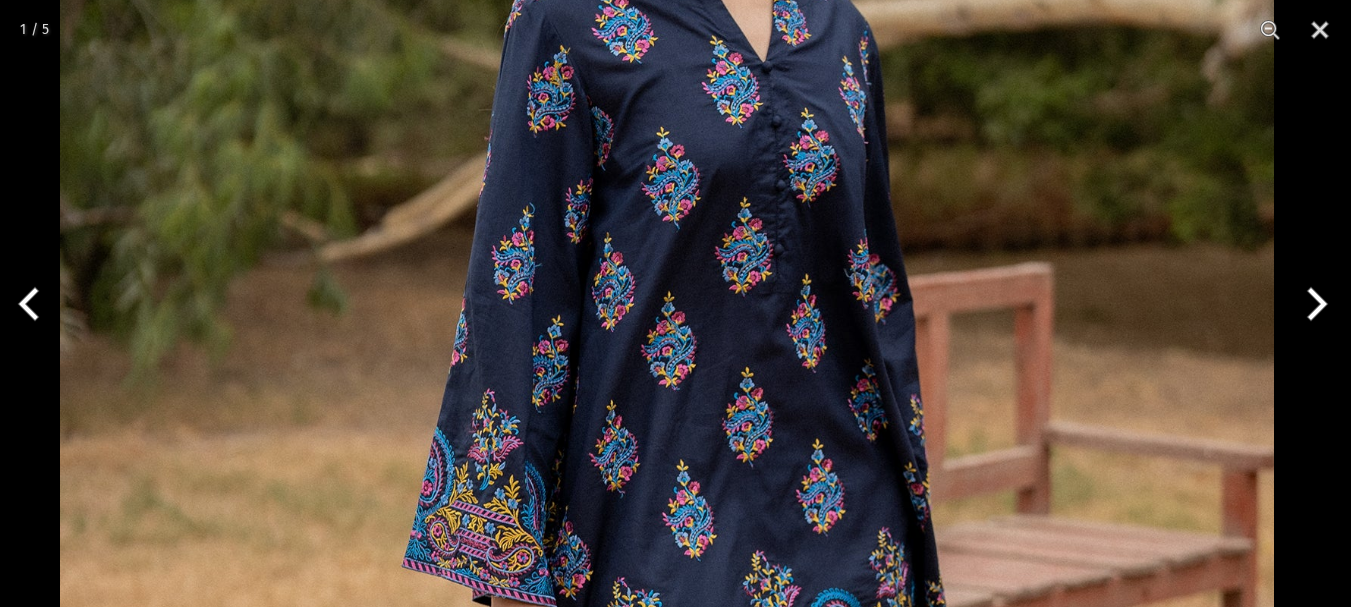 click on "Ego New Arrivals  Ready to Wear  2 PIECE | 3 PIECE All Casuals All Luxury Diva Core Monzene Pulse Boho Soul unstitched  Little EGO  Soul  EDGE  Luxury Wear  Accessories  Bottoms Wraps Inner Sale    0 New Arrivals   Ready to wear   2 PIECE | 3 PIECE All Casuals All Luxury Diva Core Monzene Pulse Boho Soul Unstitched   Little EGO GIRLS 2 TO 8 YEARS   Soul LUXURY WEAR   EDGE Always ready to surprise you   LUXURY WEAR   Accessories   Bottoms Wraps Inner SALE   LOGIN Register Now
Home | Multi Paisley 2 Piece
Coming soon" at bounding box center (675, 1410) 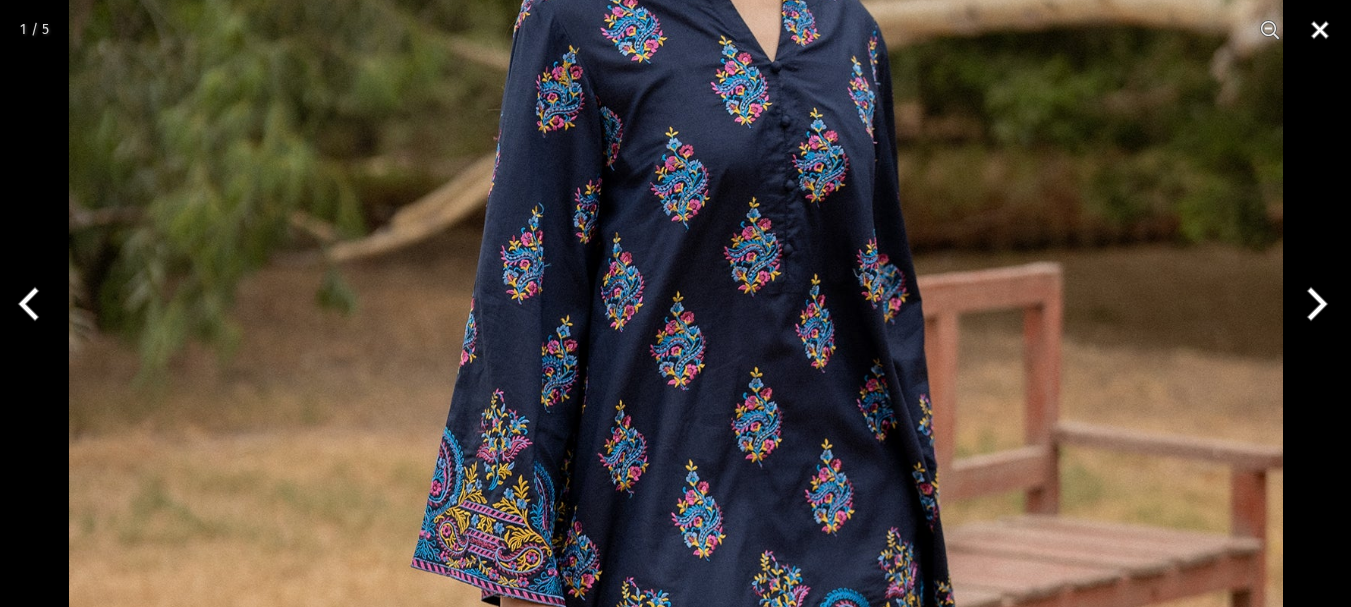 click at bounding box center [1320, 30] 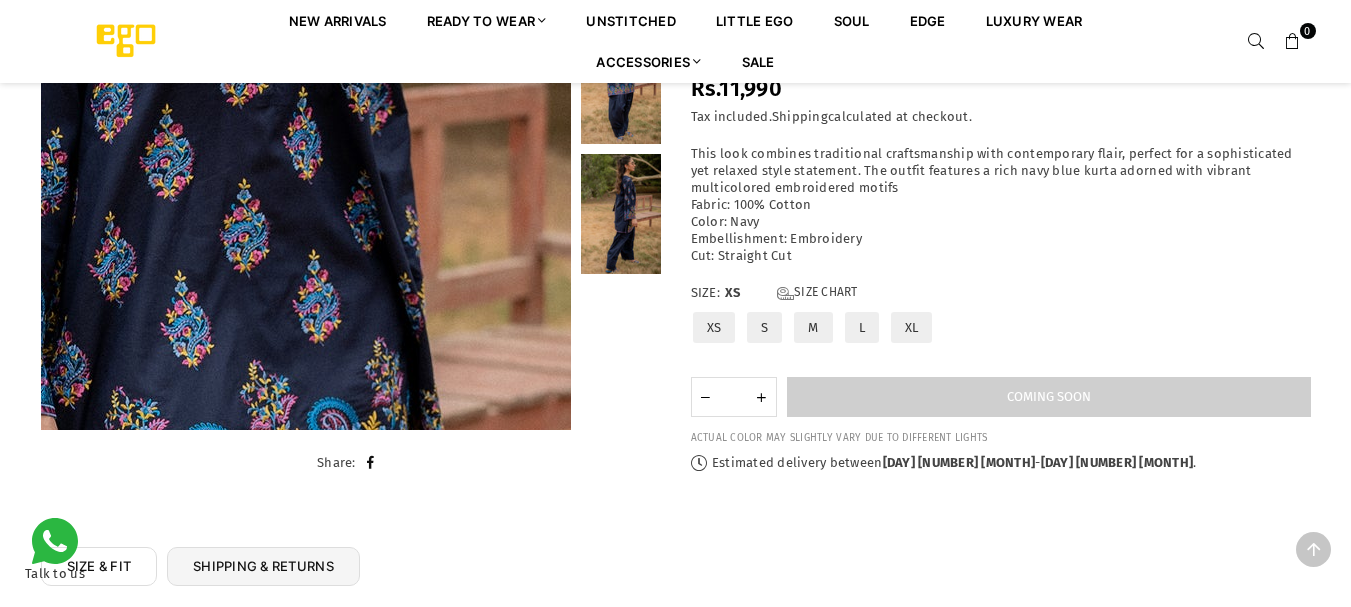 scroll, scrollTop: 564, scrollLeft: 0, axis: vertical 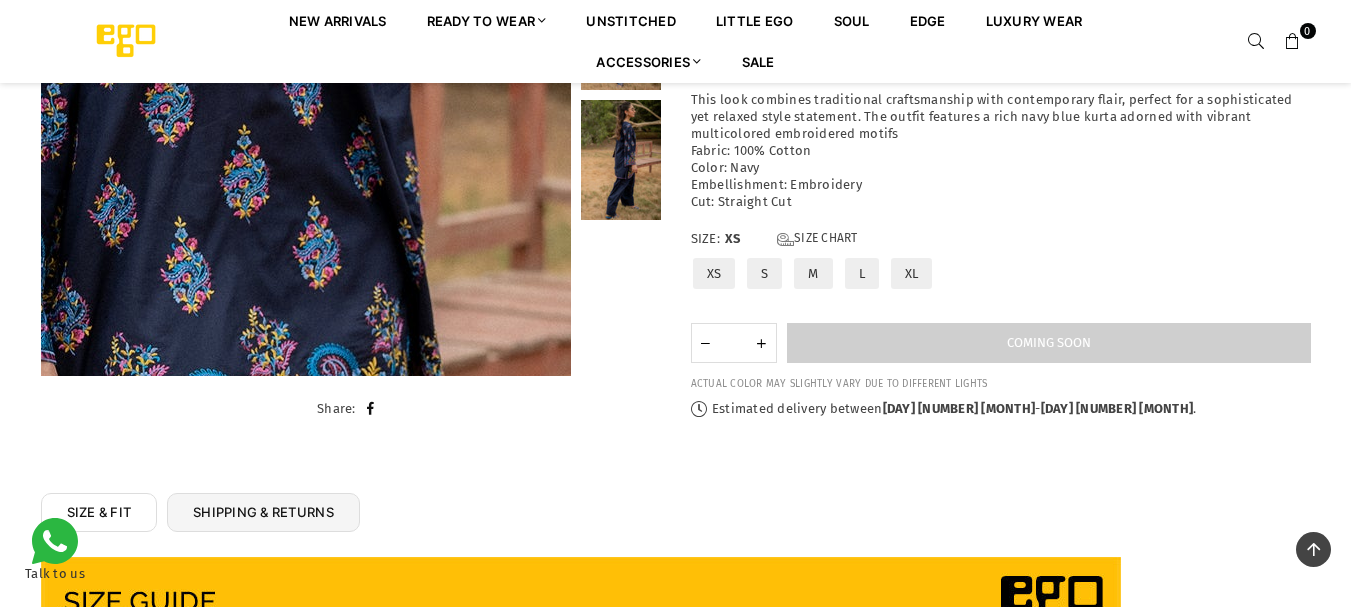 click on "M" at bounding box center (813, 273) 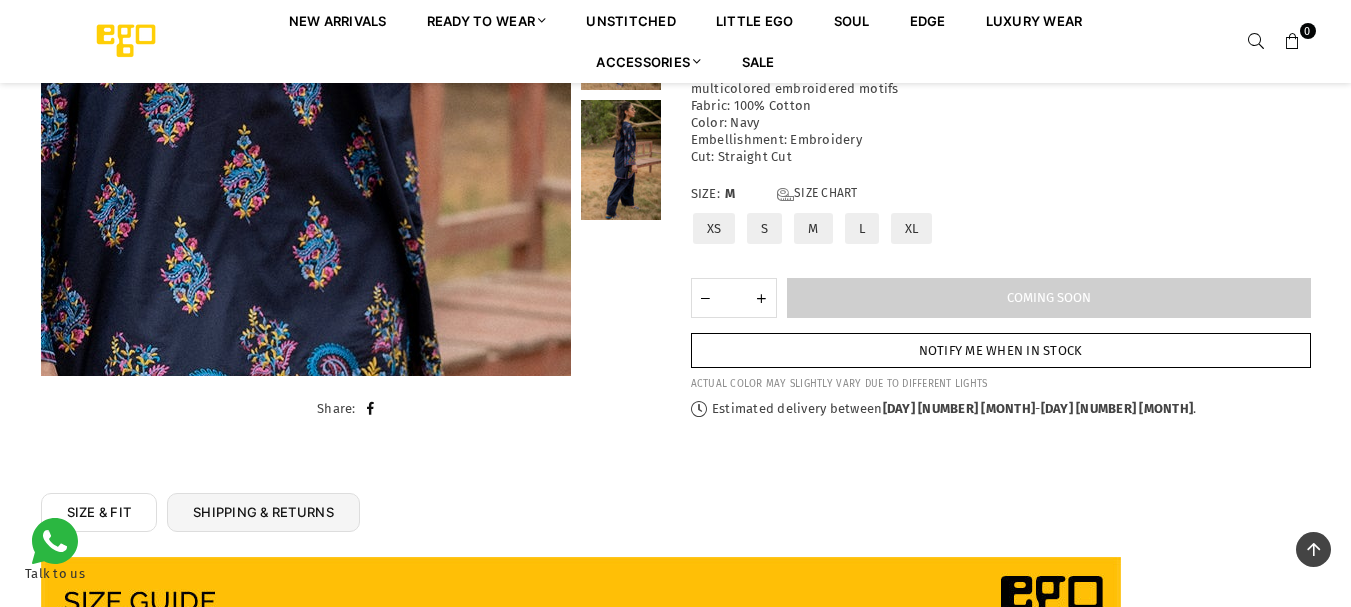 click on "Notify me when in stock" at bounding box center [1001, 350] 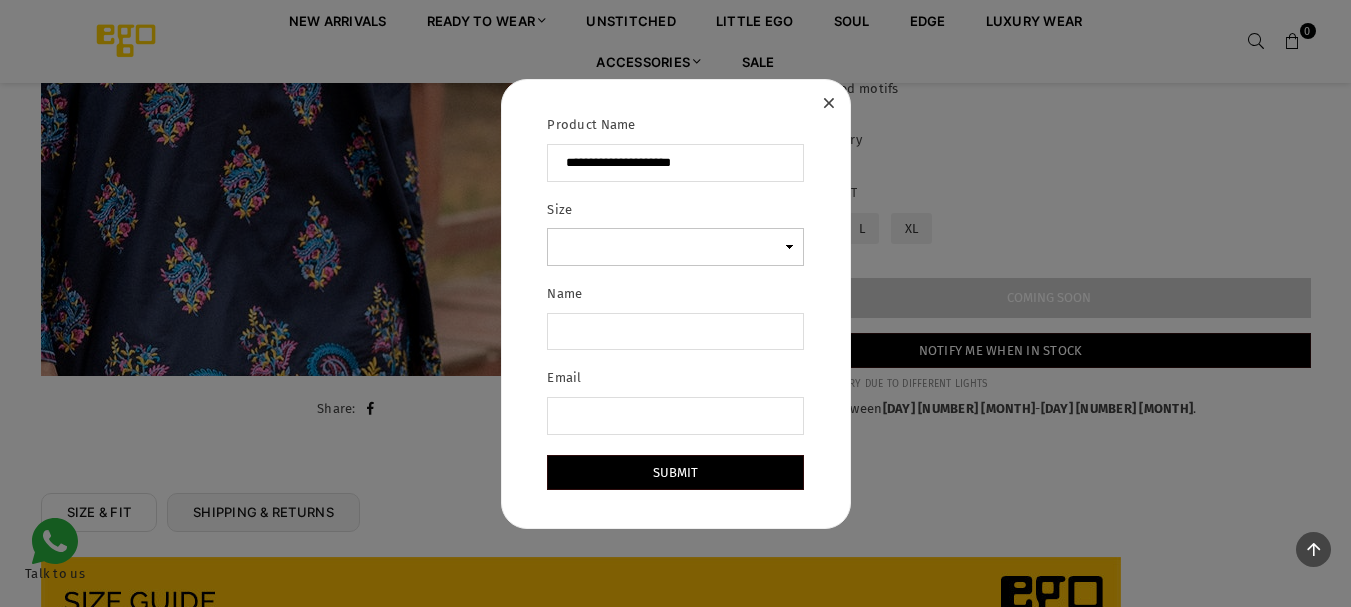 click on "Size" at bounding box center (675, 247) 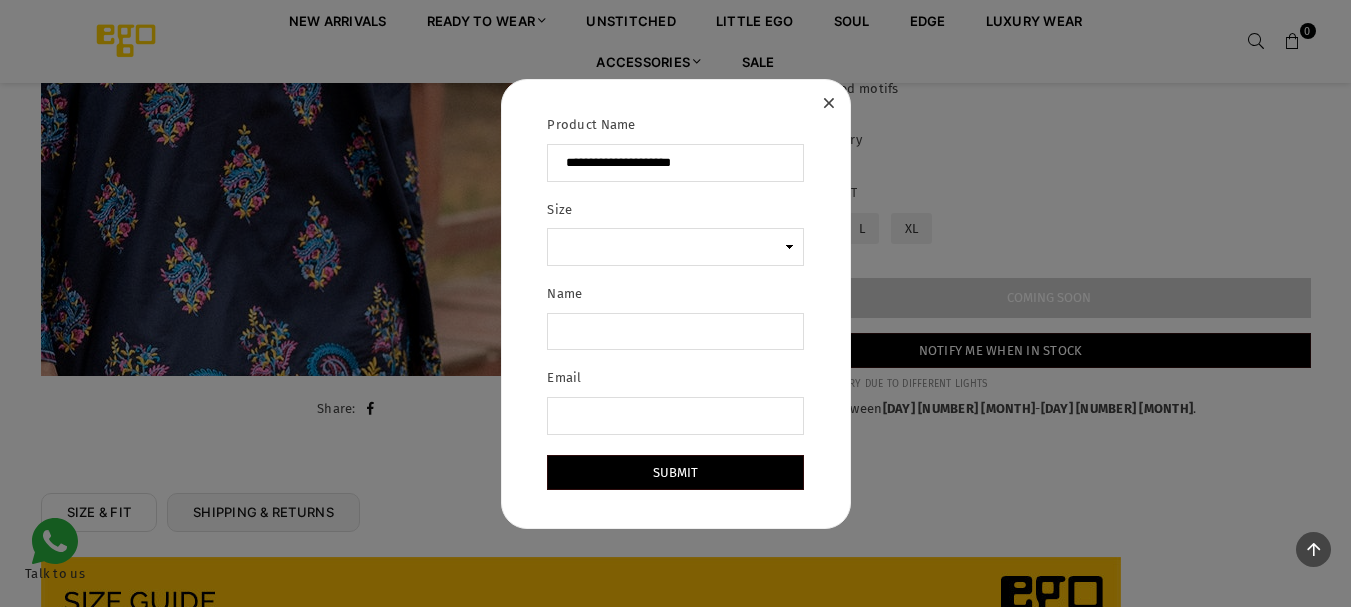 click on "Name" at bounding box center (675, 325) 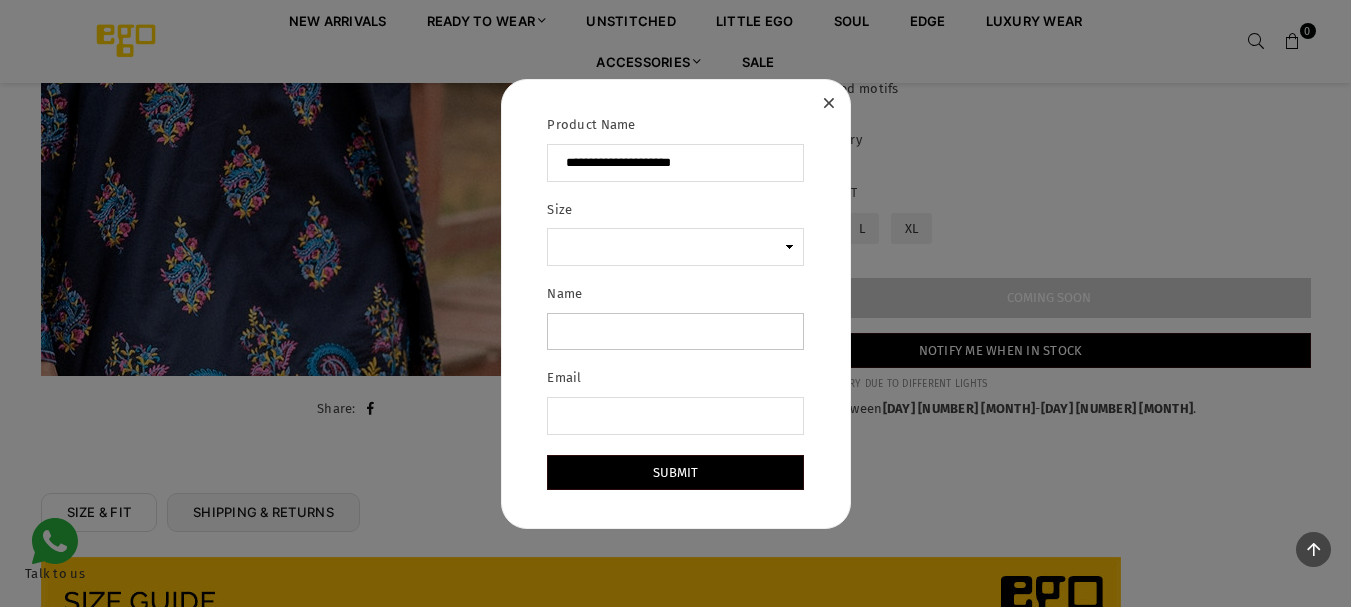 click on "Name" at bounding box center [675, 332] 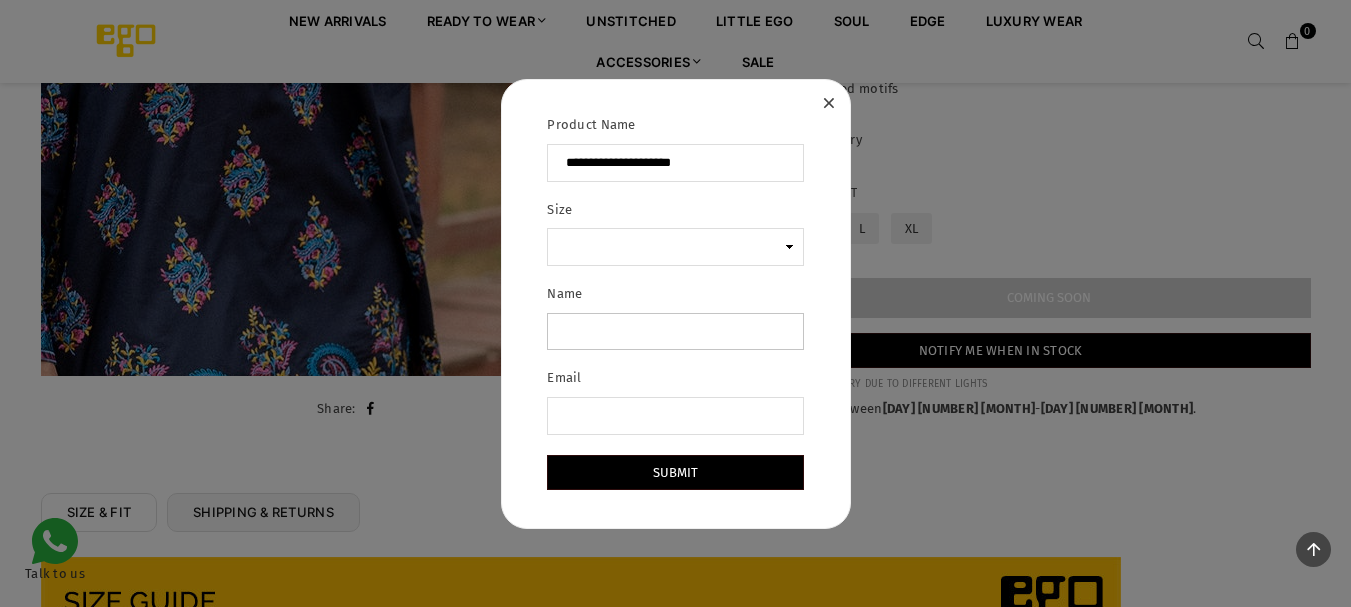 type on "**********" 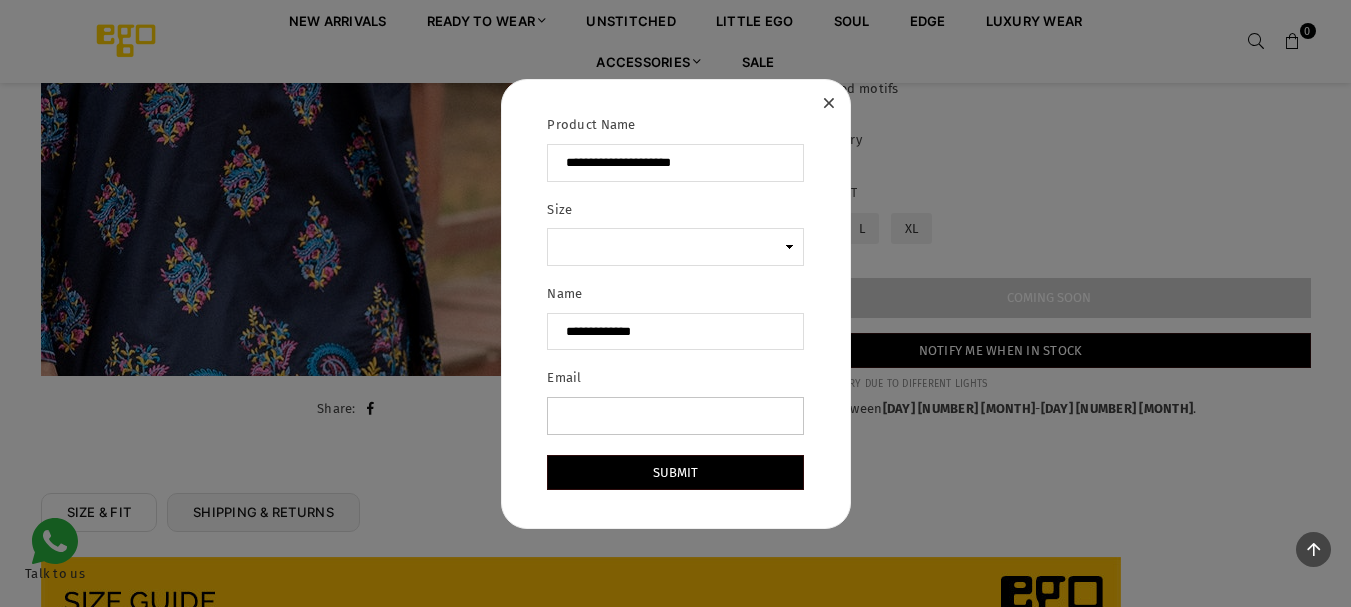 click on "Email" at bounding box center [675, 416] 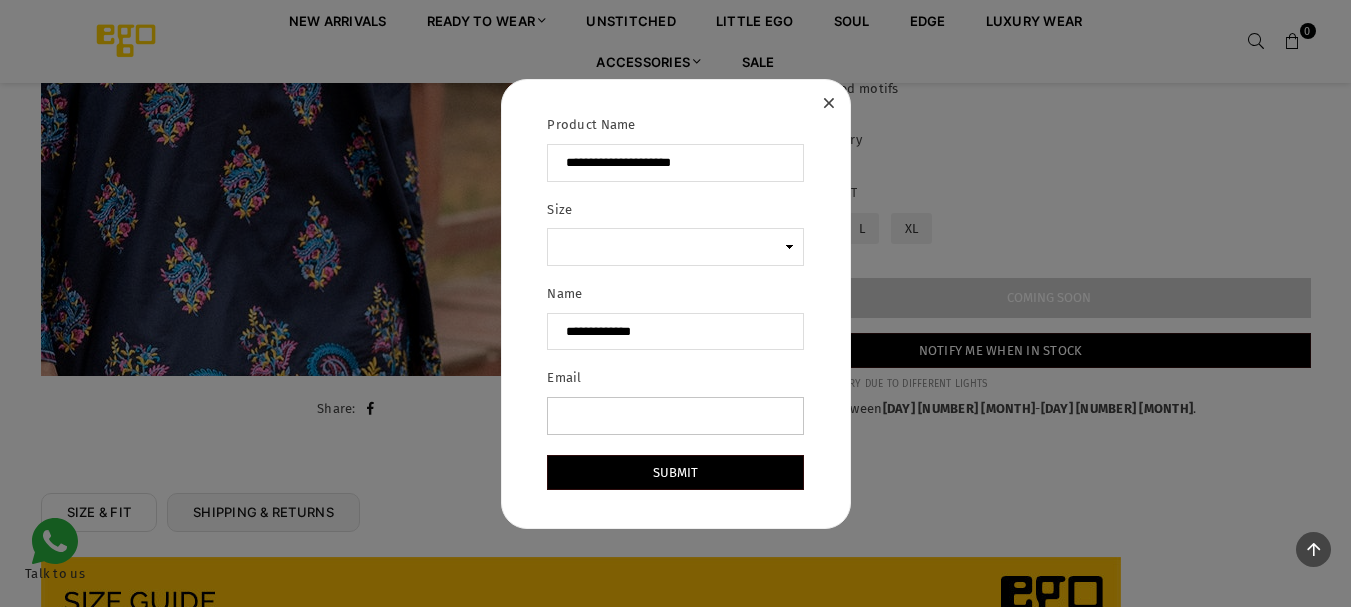type on "**********" 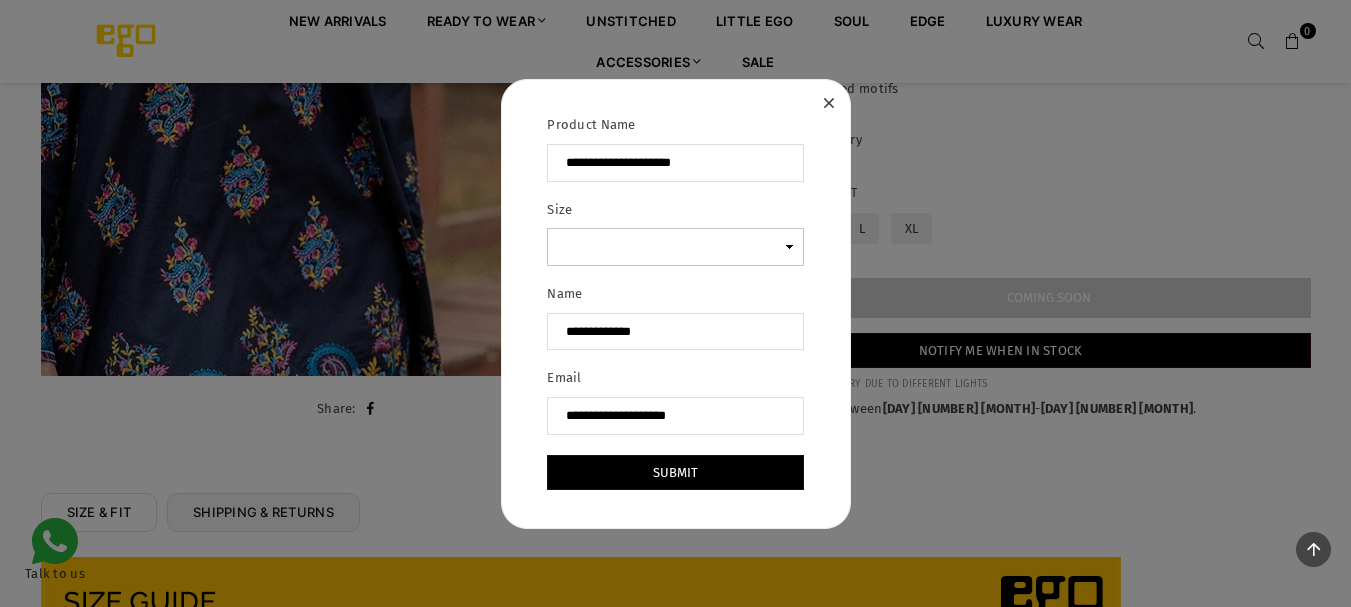 click on "Size" at bounding box center [675, 247] 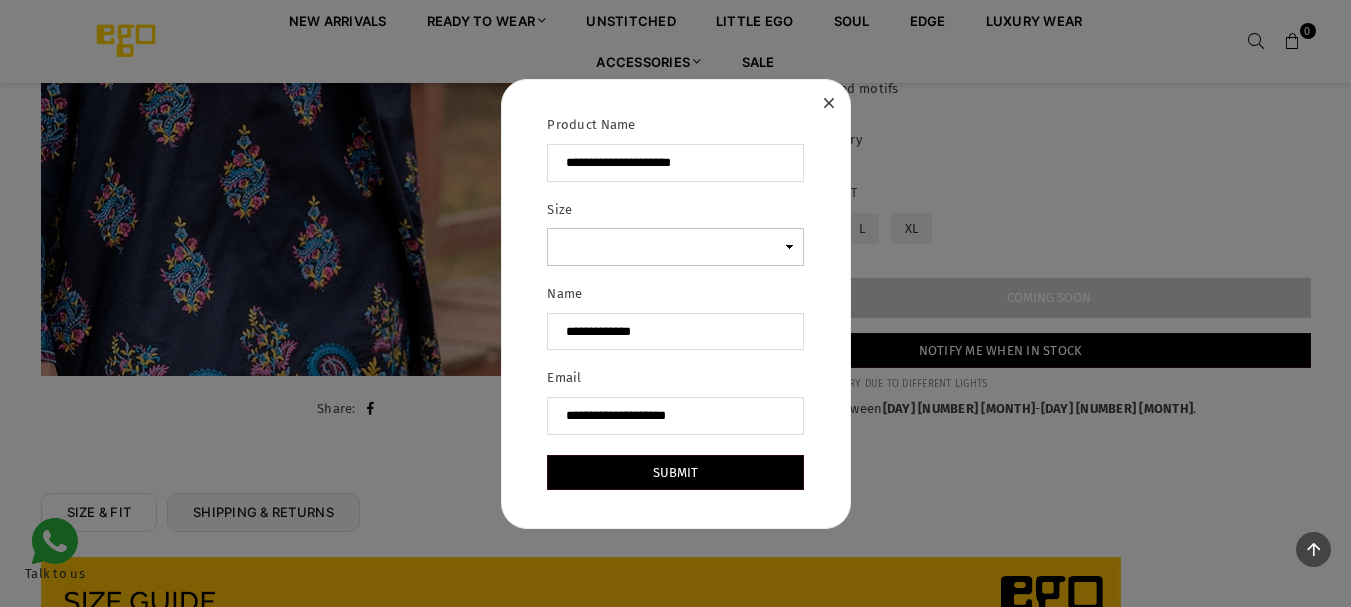 click on "Size" at bounding box center [675, 247] 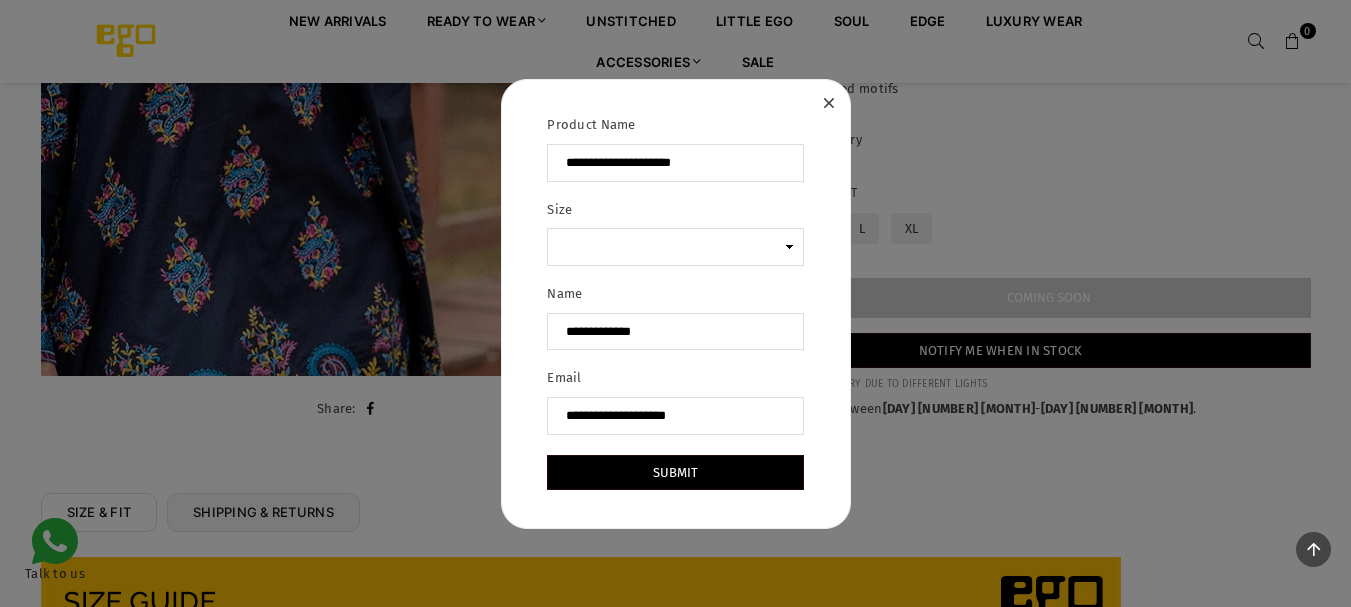 drag, startPoint x: 757, startPoint y: 105, endPoint x: 634, endPoint y: 121, distance: 124.036285 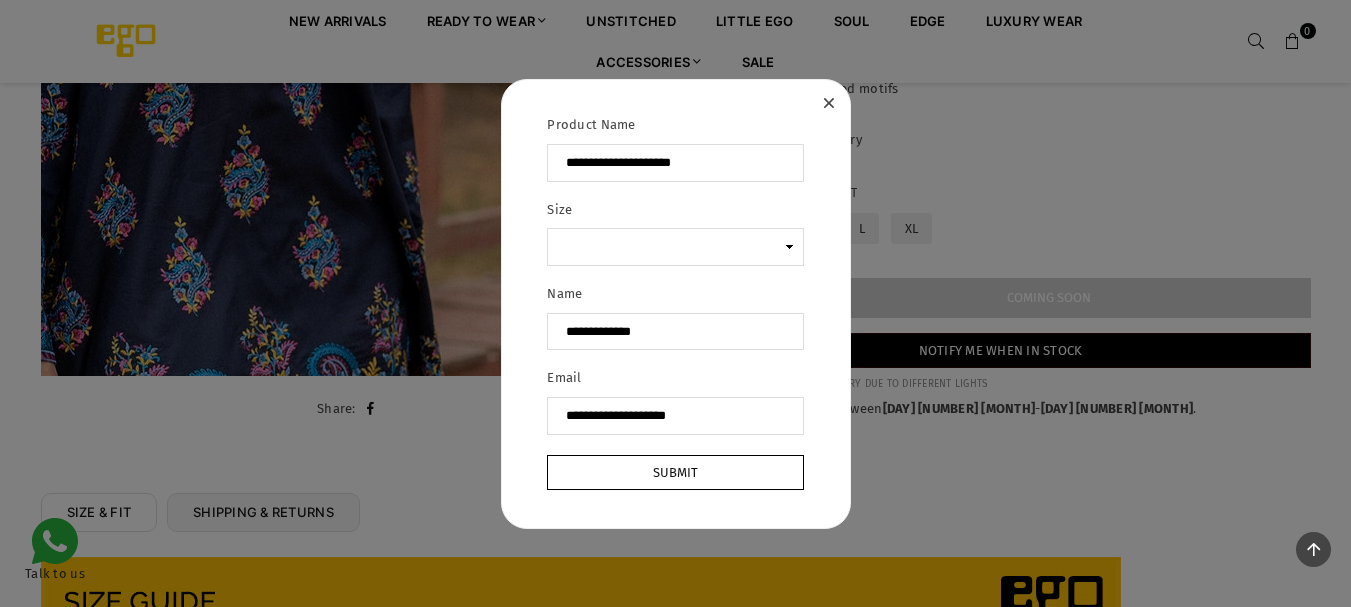 click on "Submit" at bounding box center [675, 472] 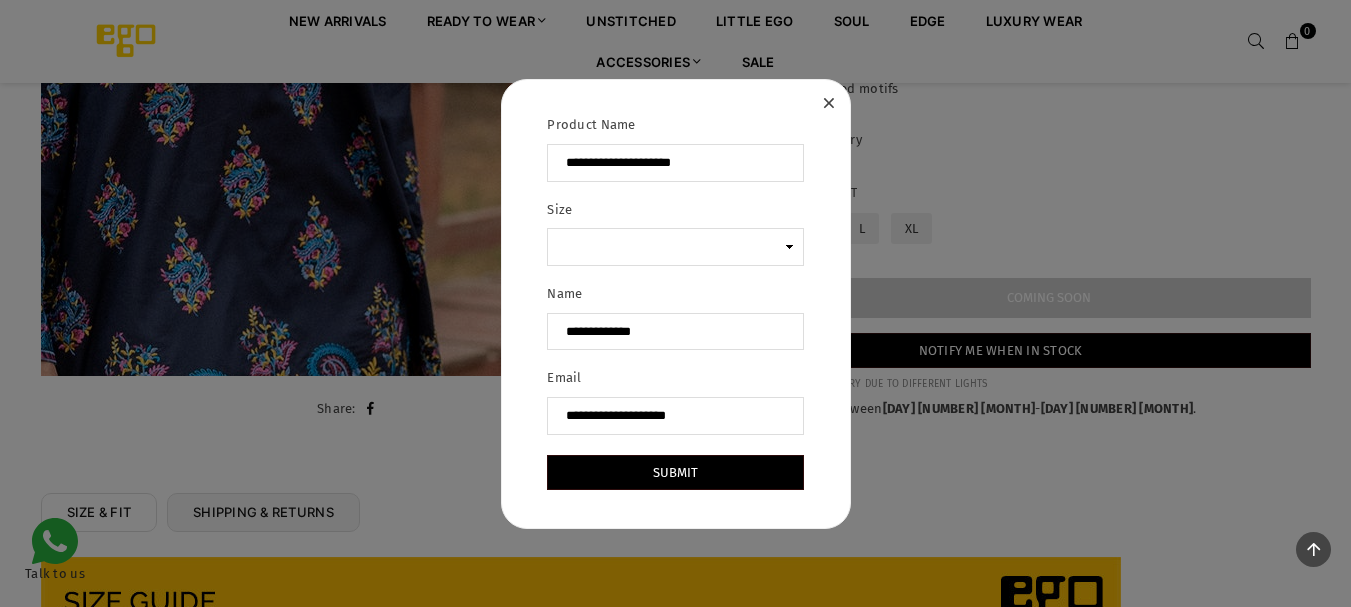 click on "**********" at bounding box center [675, 303] 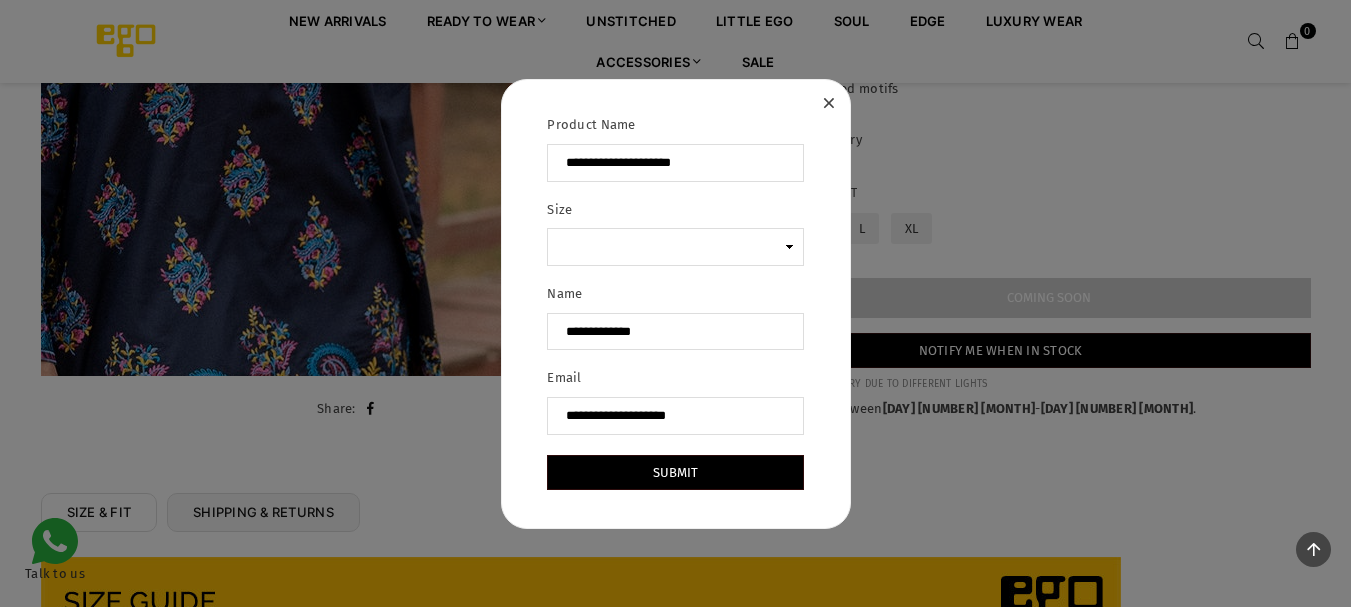 drag, startPoint x: 376, startPoint y: 196, endPoint x: 165, endPoint y: 145, distance: 217.07602 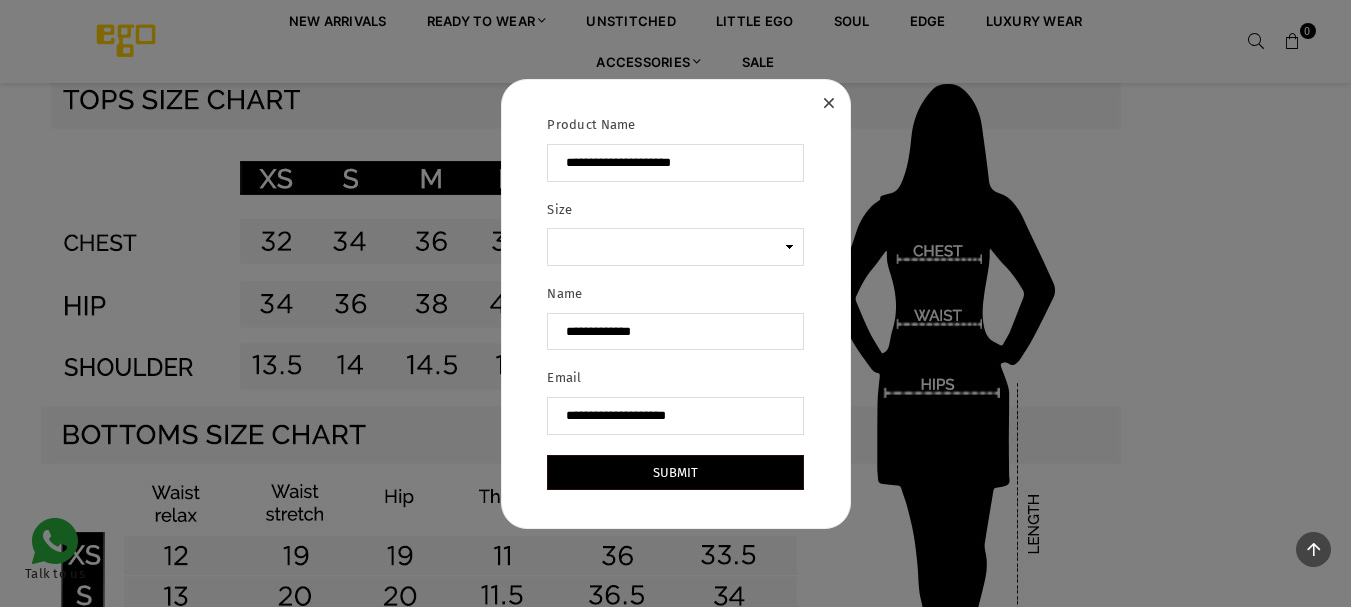 scroll, scrollTop: 1164, scrollLeft: 0, axis: vertical 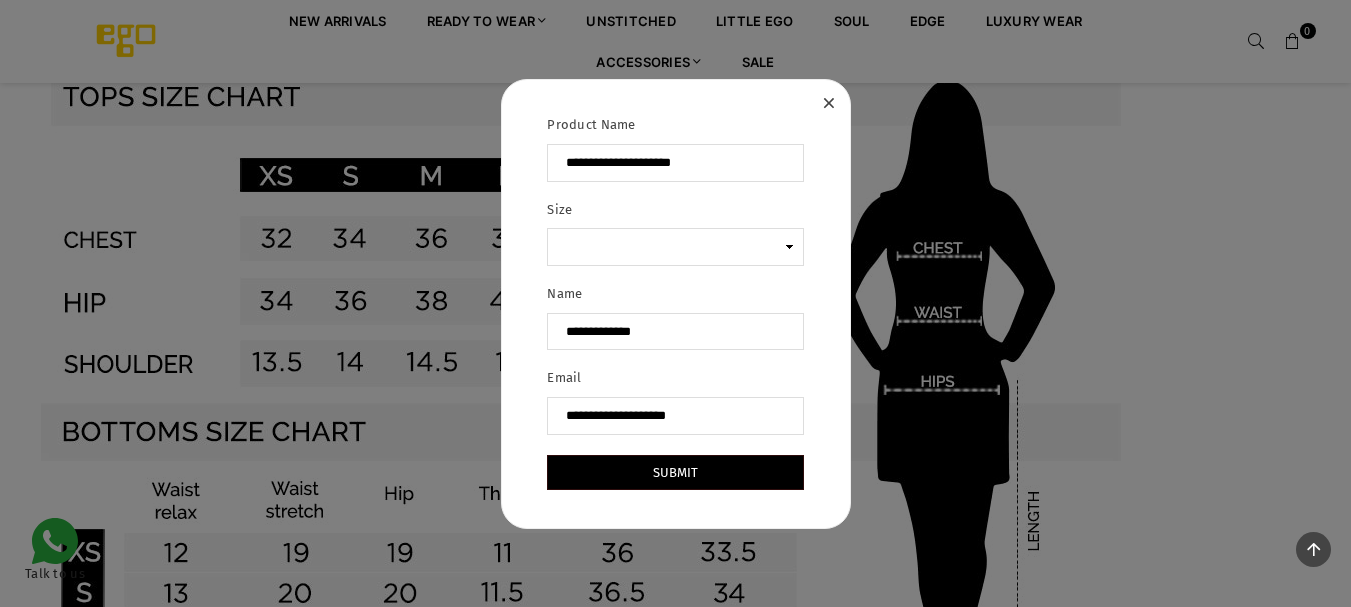 click on "**********" at bounding box center [675, 303] 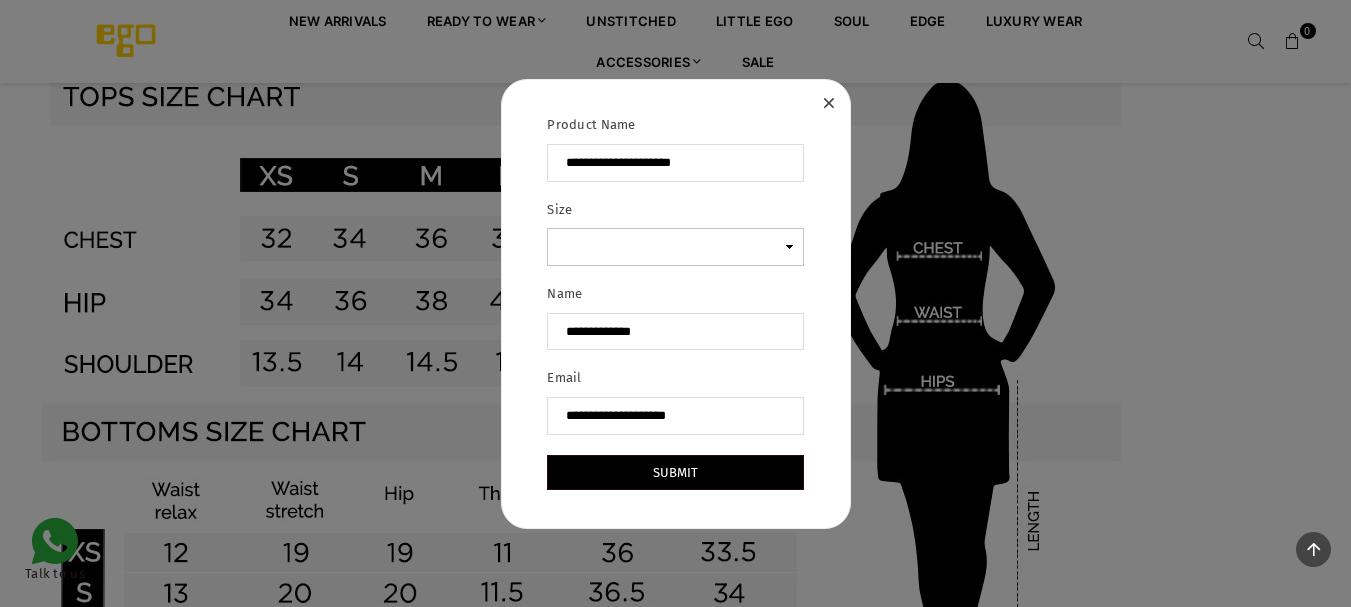 click on "Size" at bounding box center [675, 247] 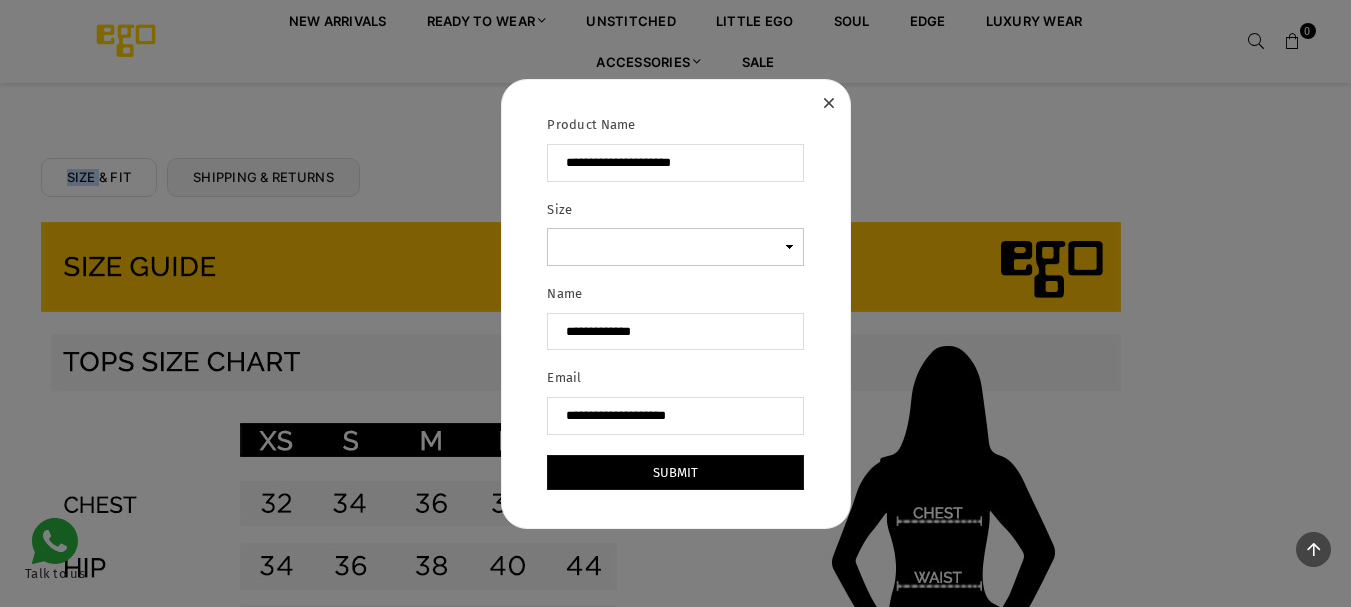 scroll, scrollTop: 864, scrollLeft: 0, axis: vertical 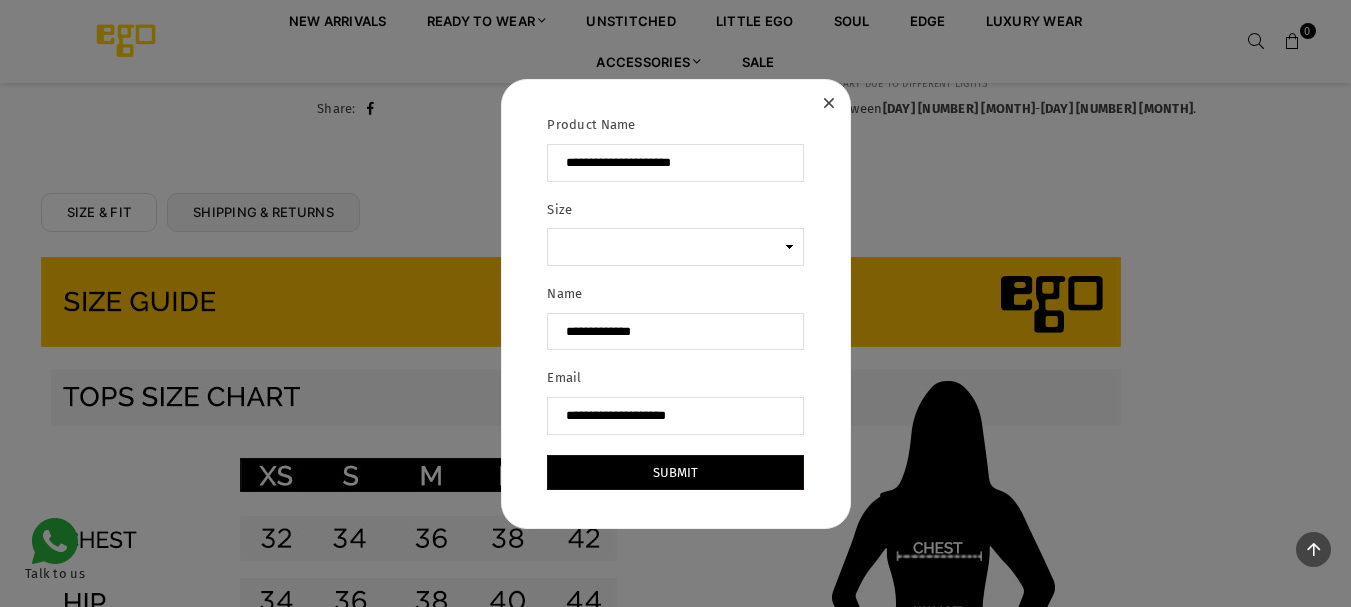 click on "**********" at bounding box center (675, 303) 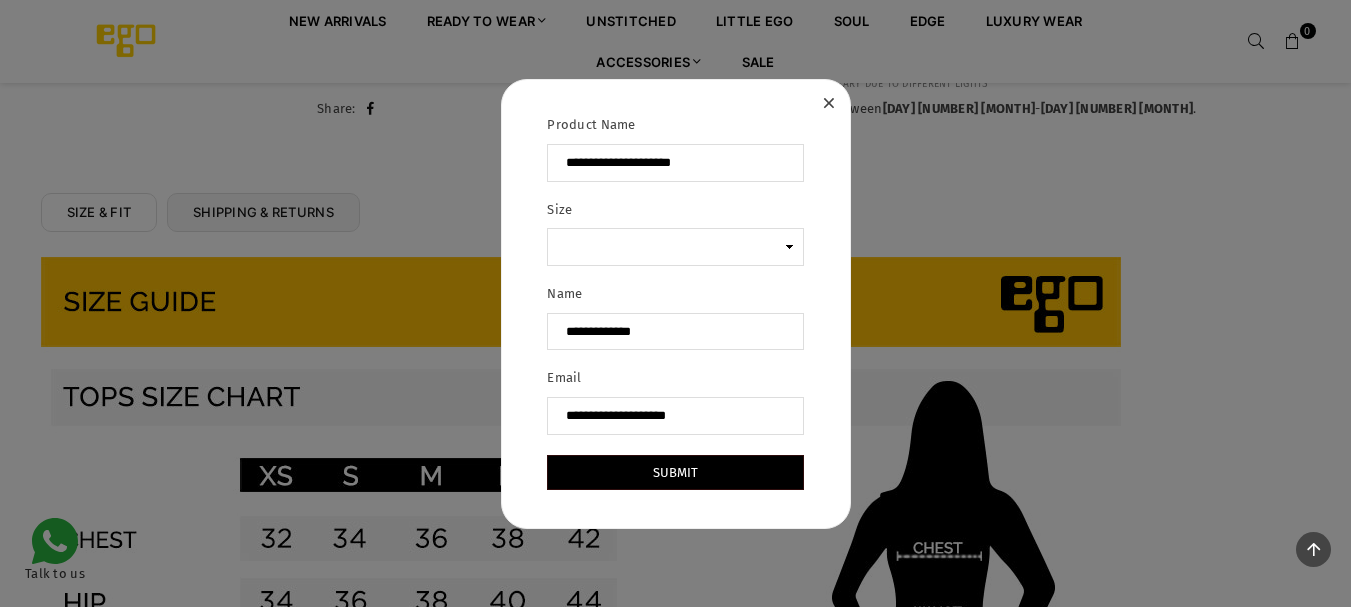 click on "**********" at bounding box center [675, 303] 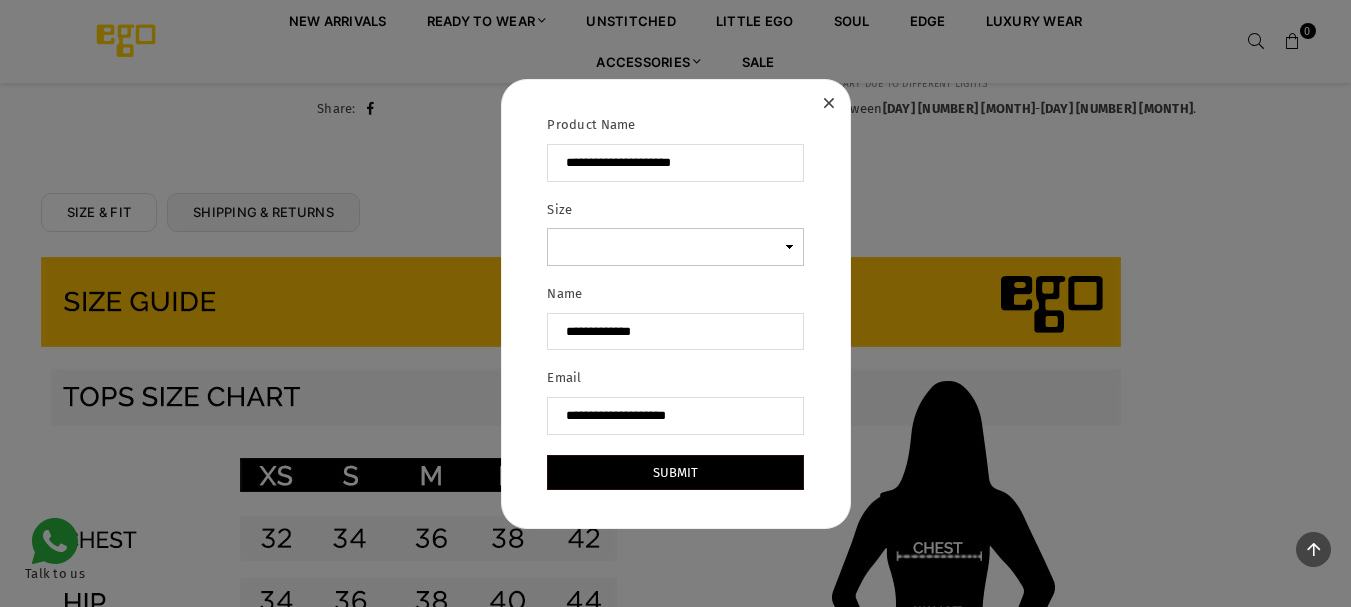 click on "Size" at bounding box center (675, 247) 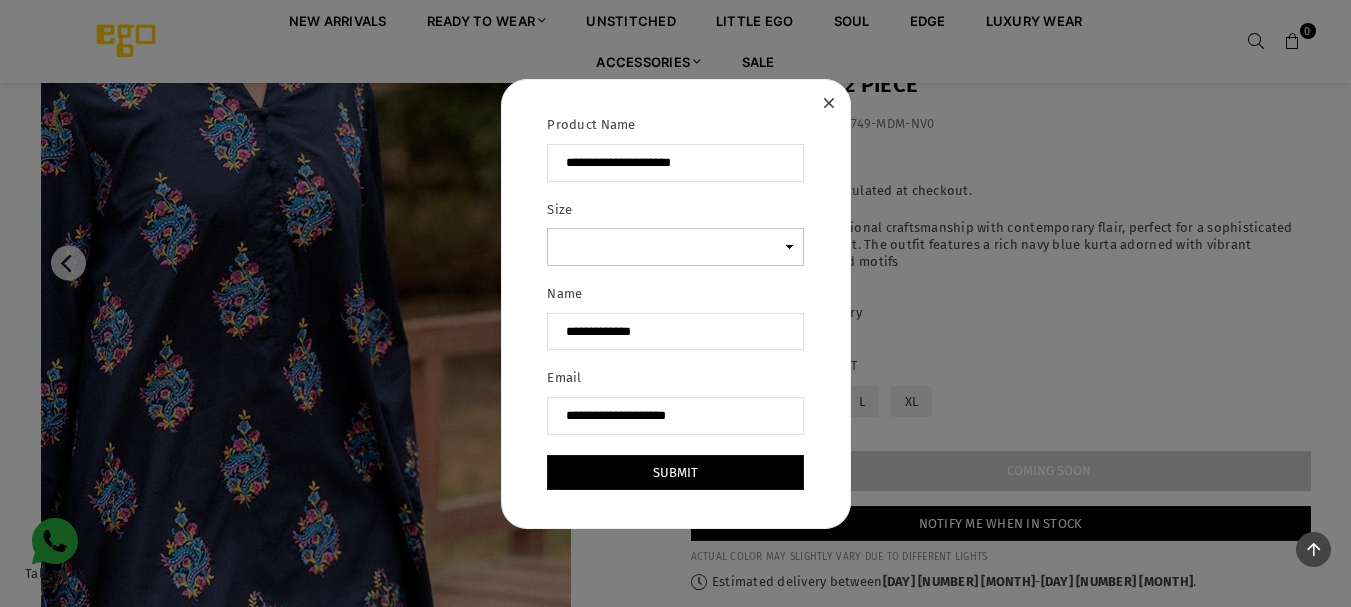 scroll, scrollTop: 264, scrollLeft: 0, axis: vertical 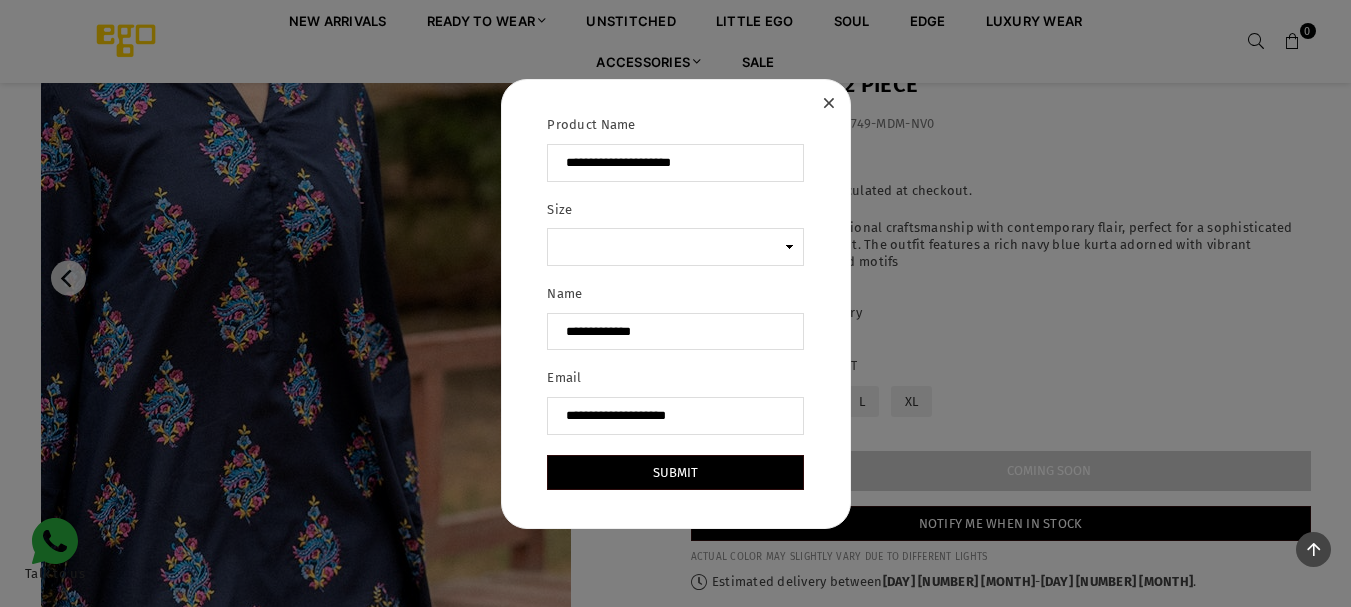 drag, startPoint x: 721, startPoint y: 89, endPoint x: 602, endPoint y: 89, distance: 119 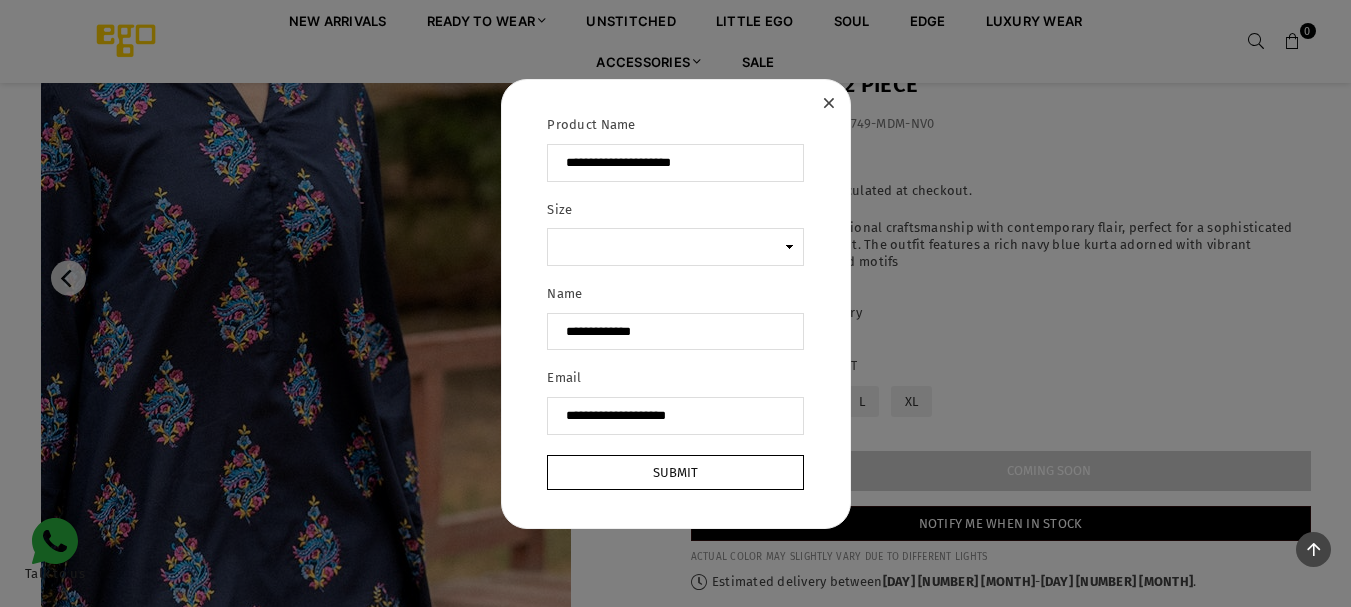 click on "Submit" at bounding box center [675, 472] 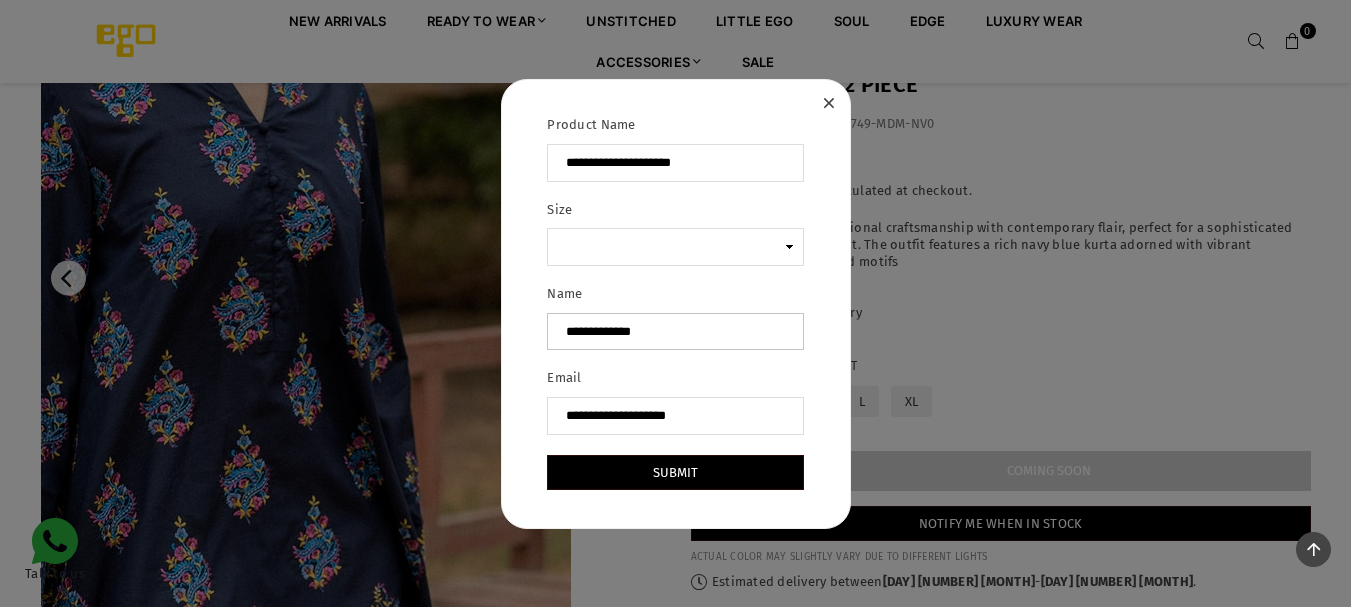 click on "**********" at bounding box center [675, 332] 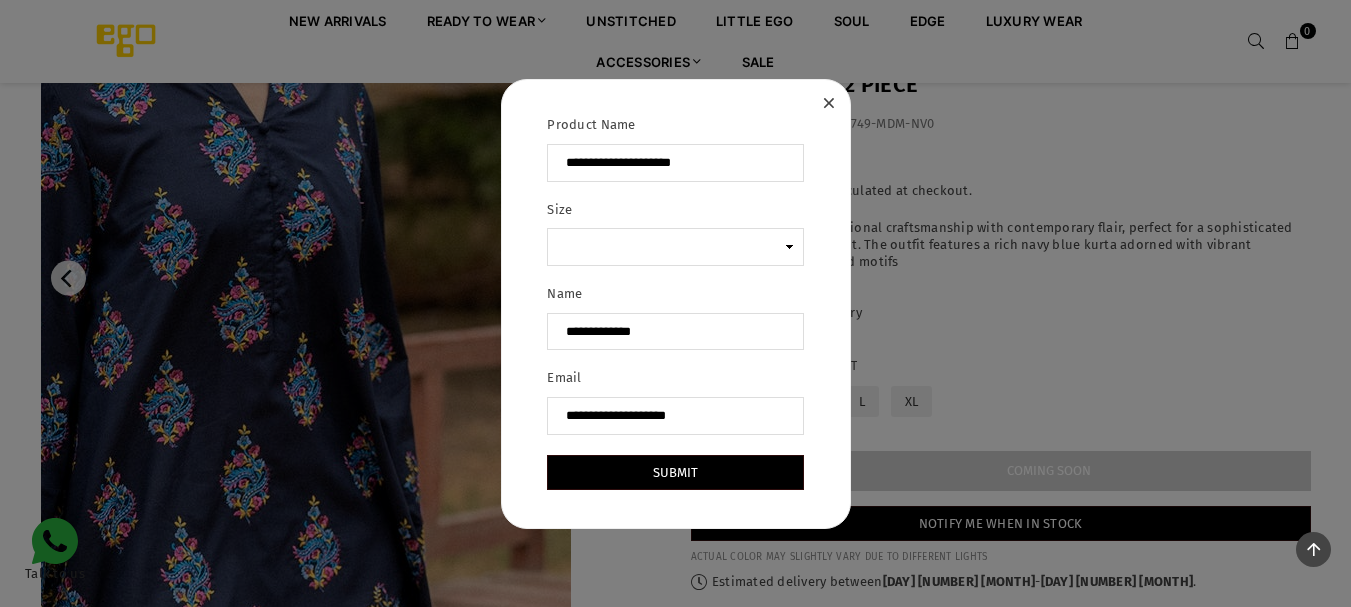 click on "**********" at bounding box center [675, 303] 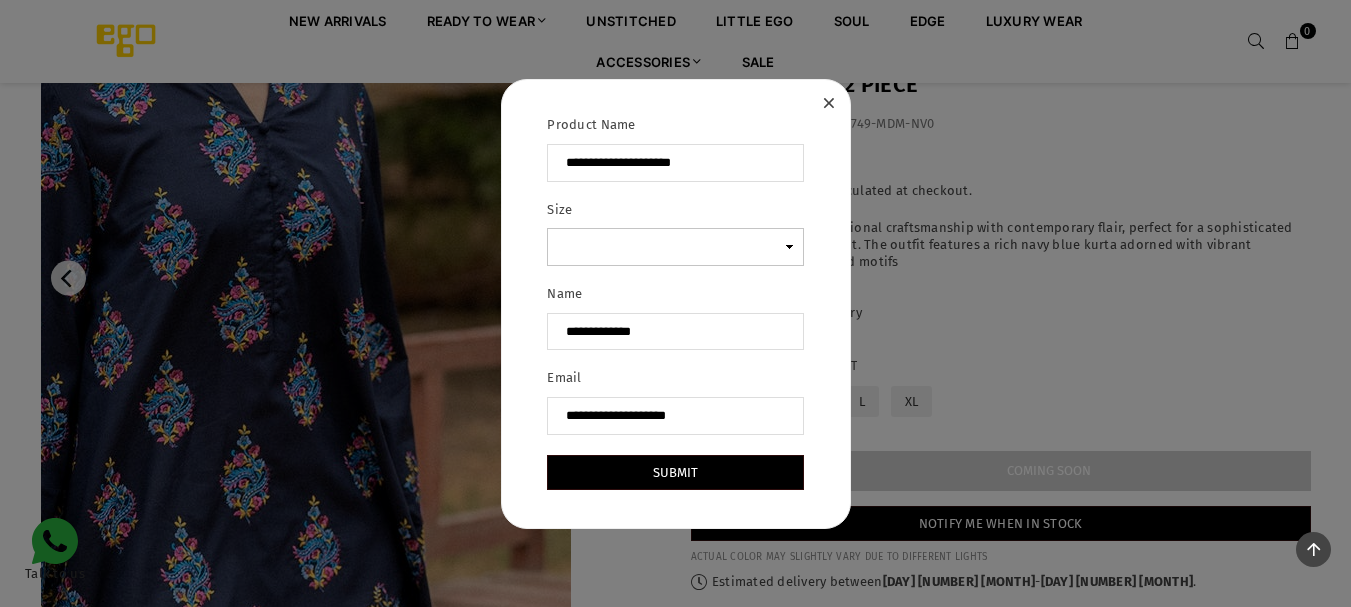 click on "Size" at bounding box center (675, 247) 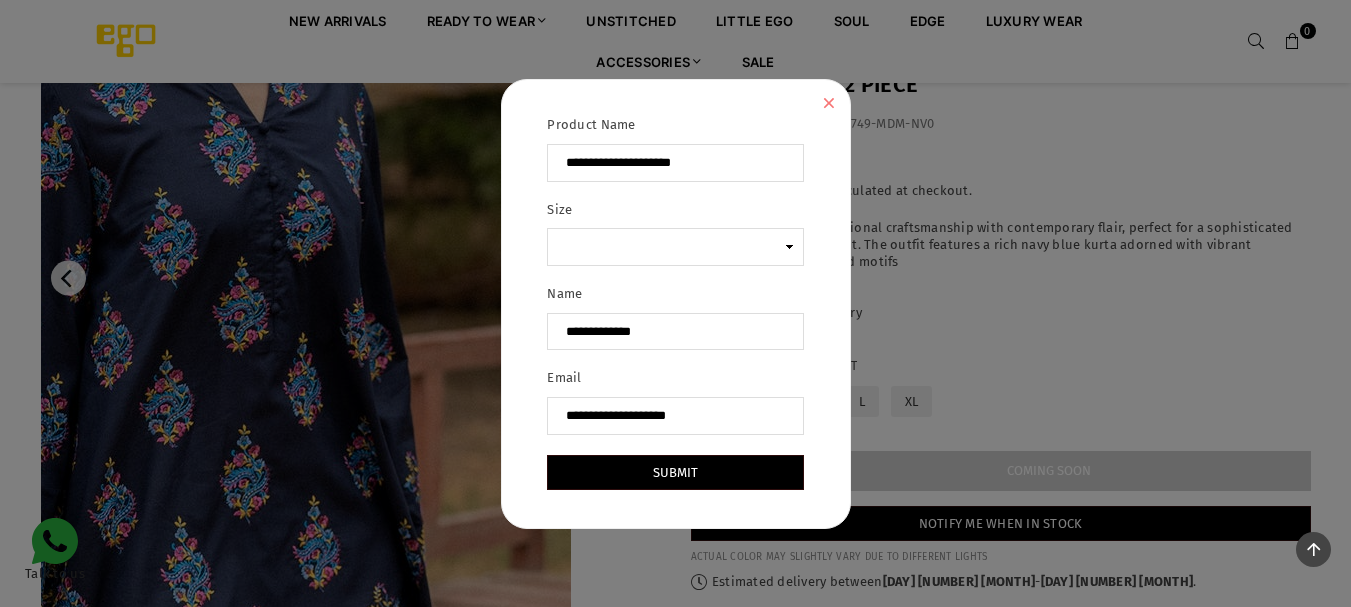 click at bounding box center [828, 103] 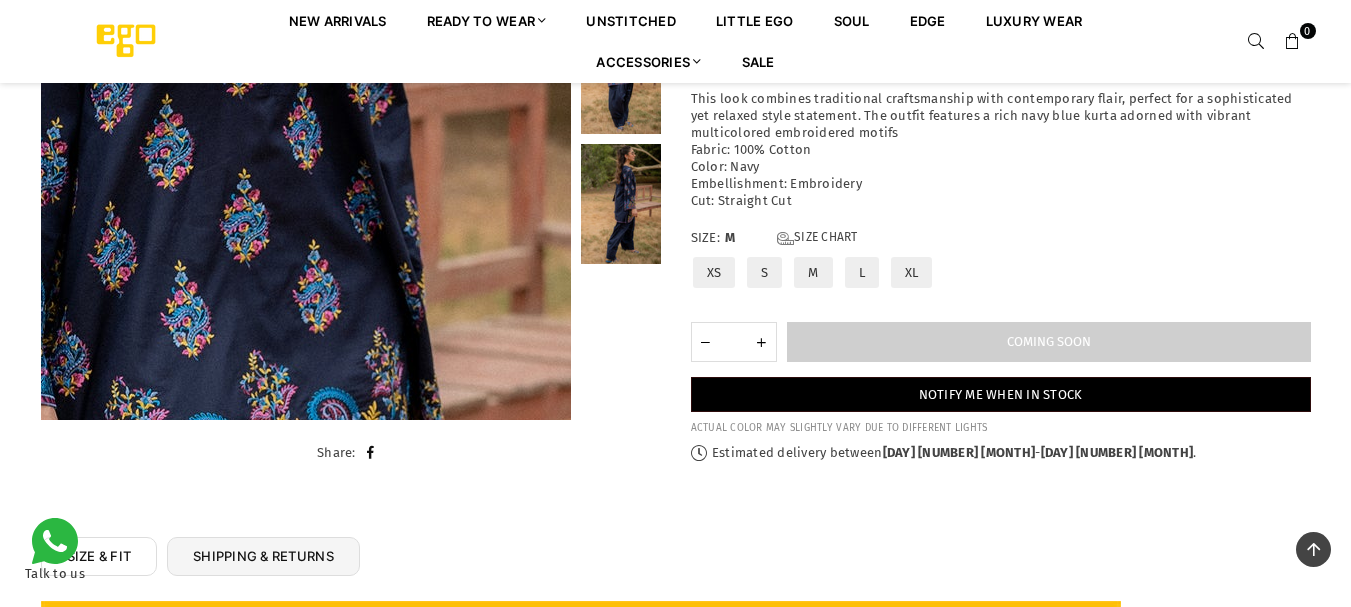 scroll, scrollTop: 564, scrollLeft: 0, axis: vertical 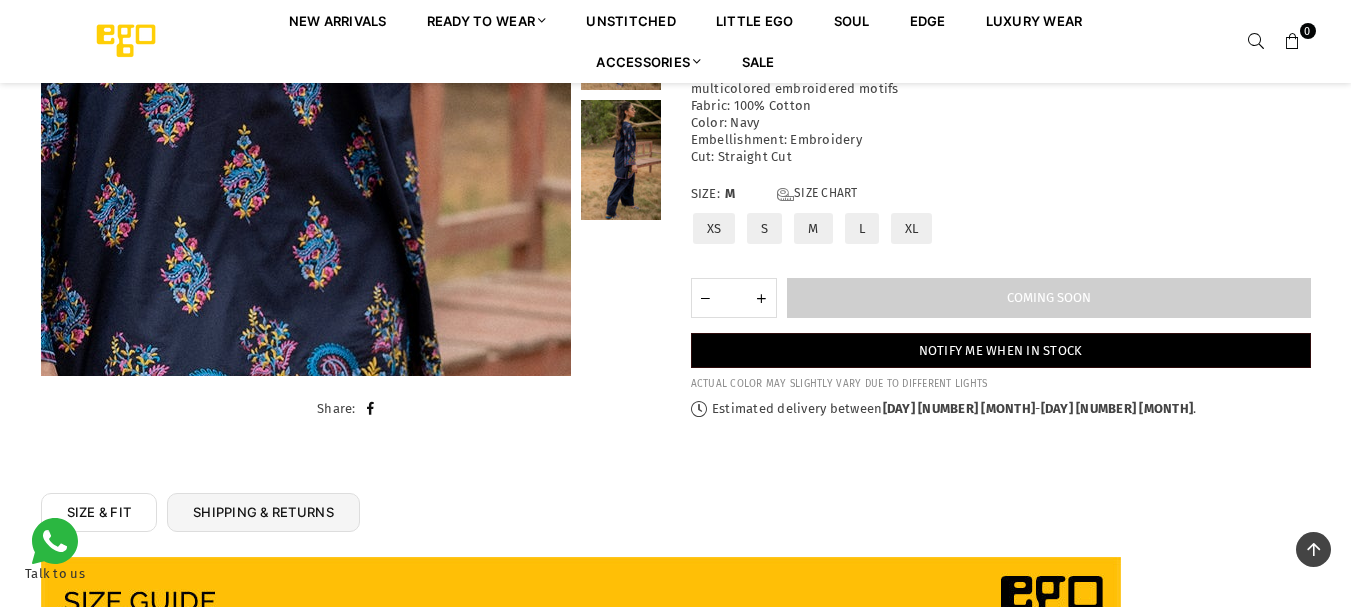 click on "M" at bounding box center (813, 228) 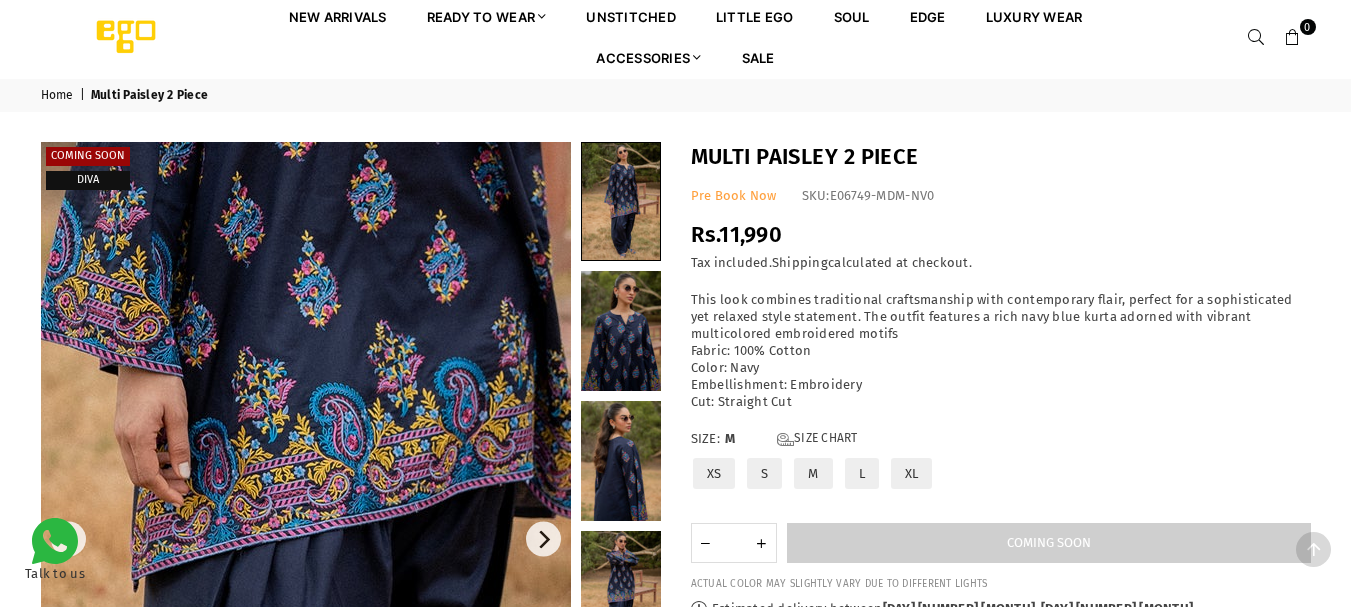 scroll, scrollTop: 0, scrollLeft: 0, axis: both 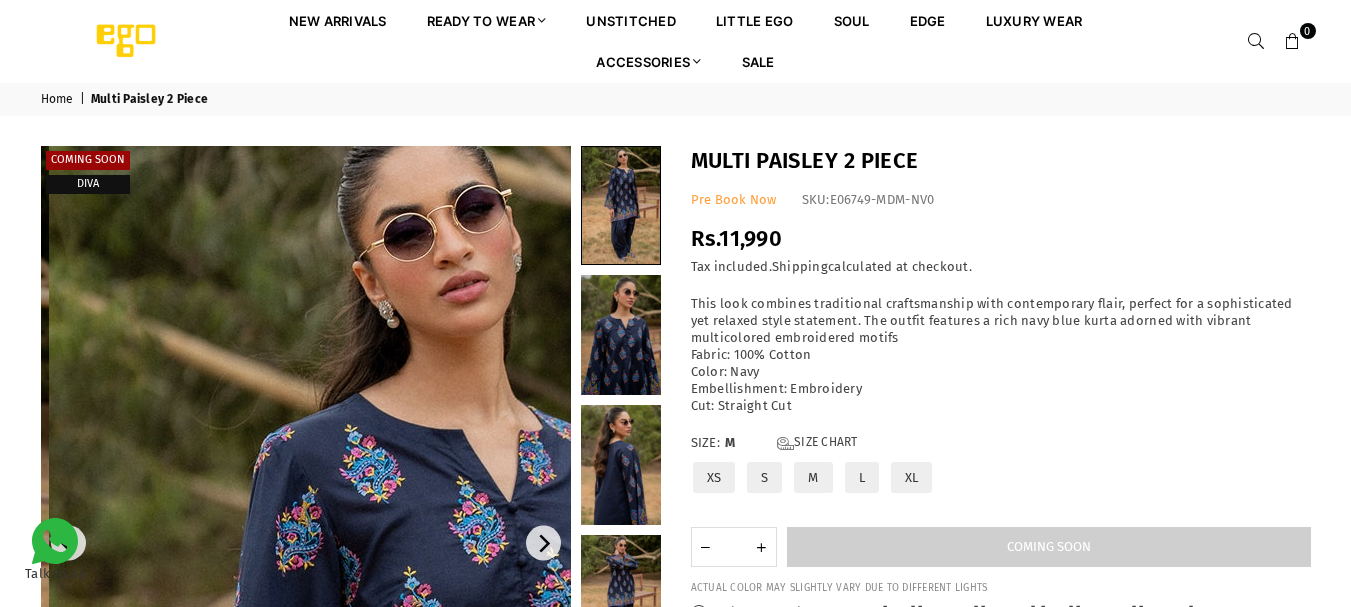 click at bounding box center (414, 985) 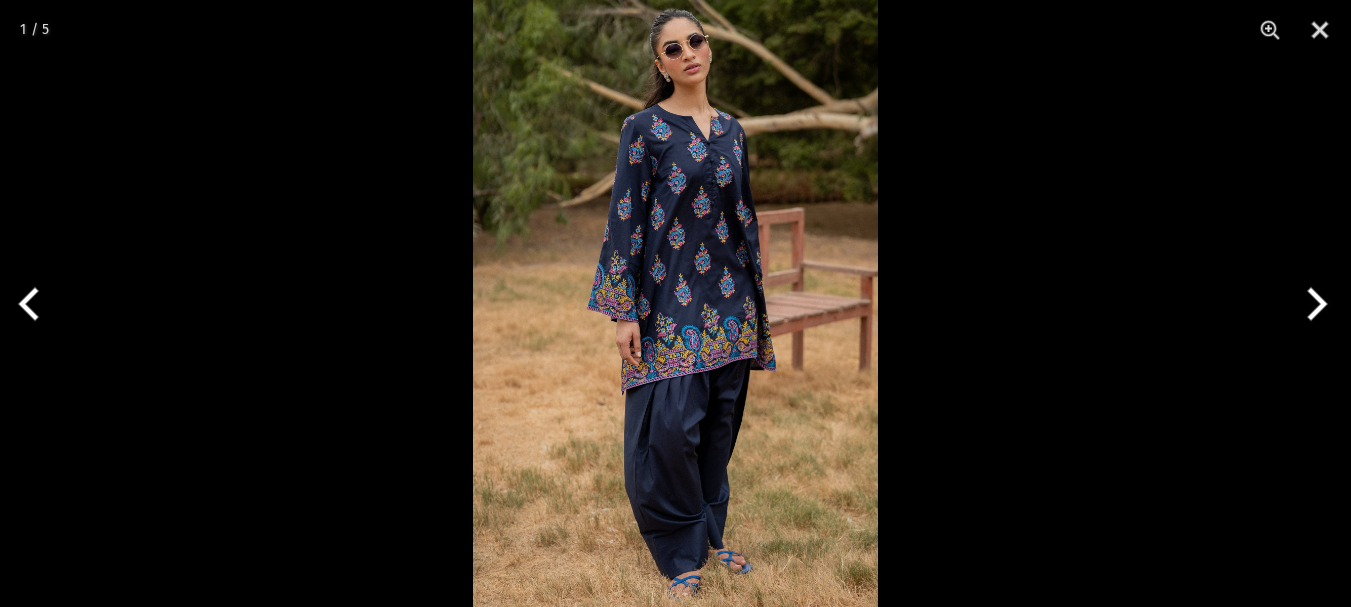 click at bounding box center (675, 303) 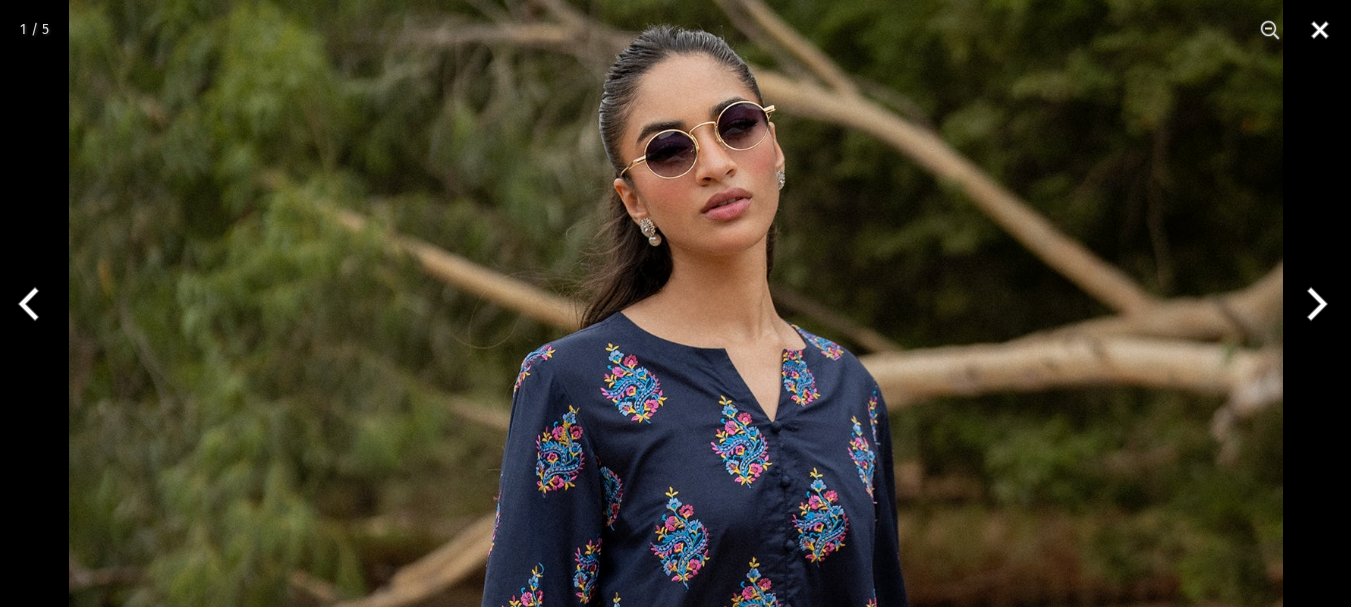 click at bounding box center [1320, 30] 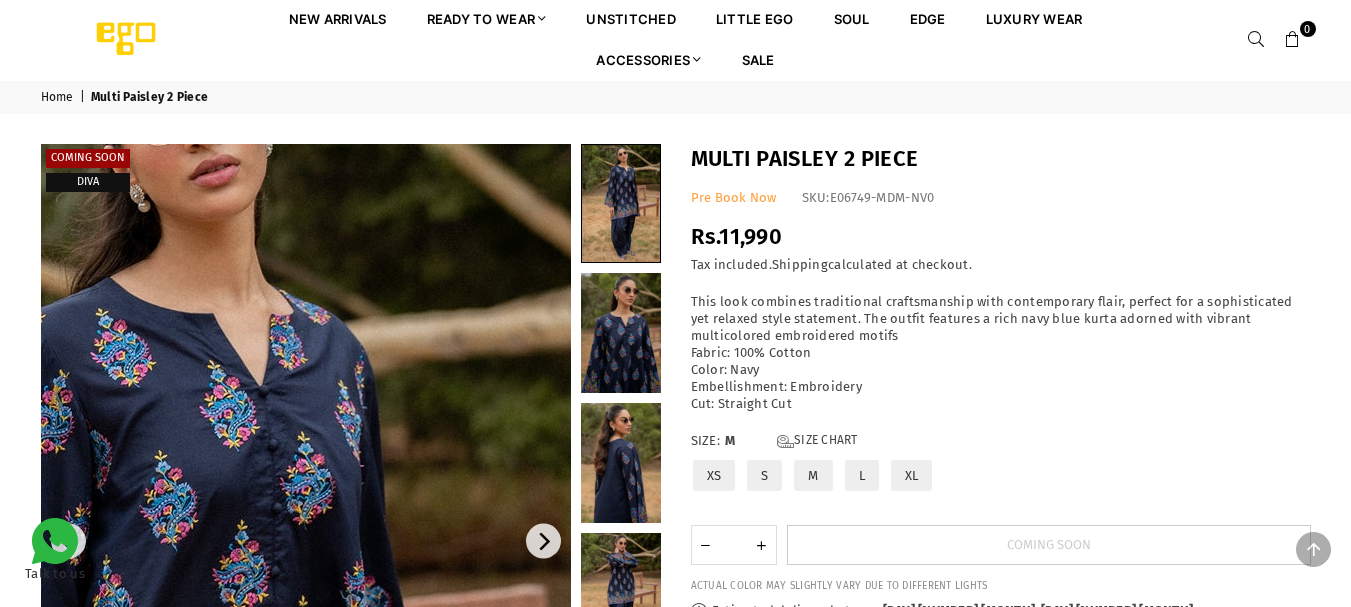 scroll, scrollTop: 0, scrollLeft: 0, axis: both 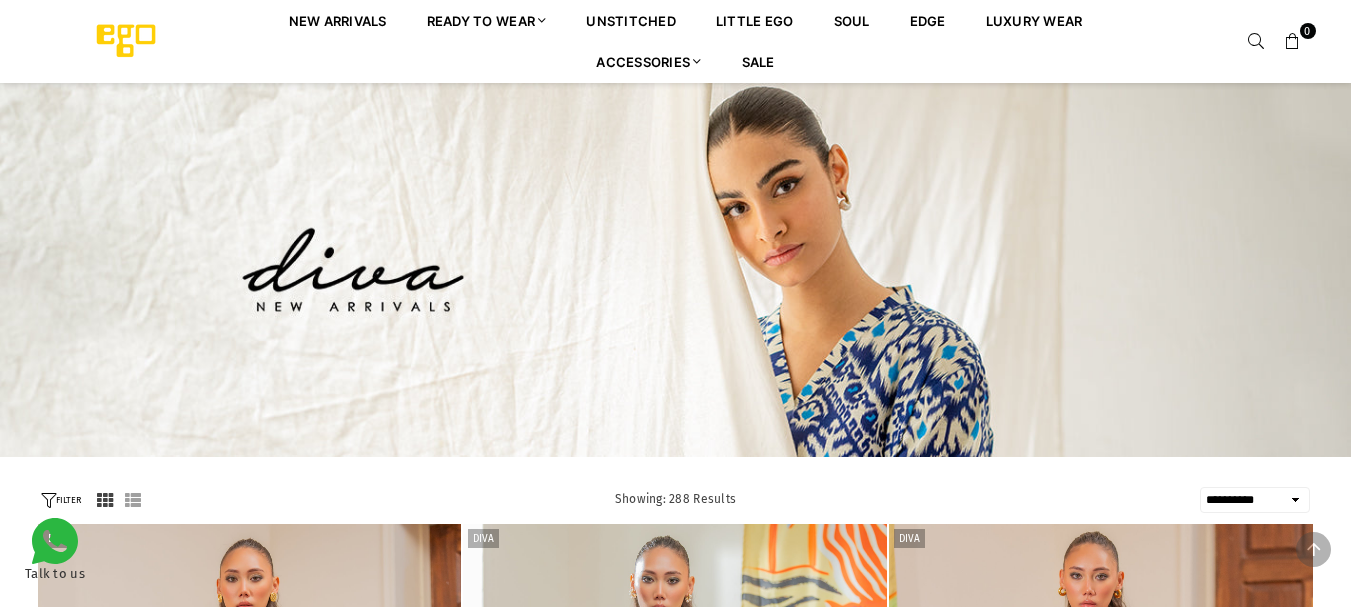 select on "**********" 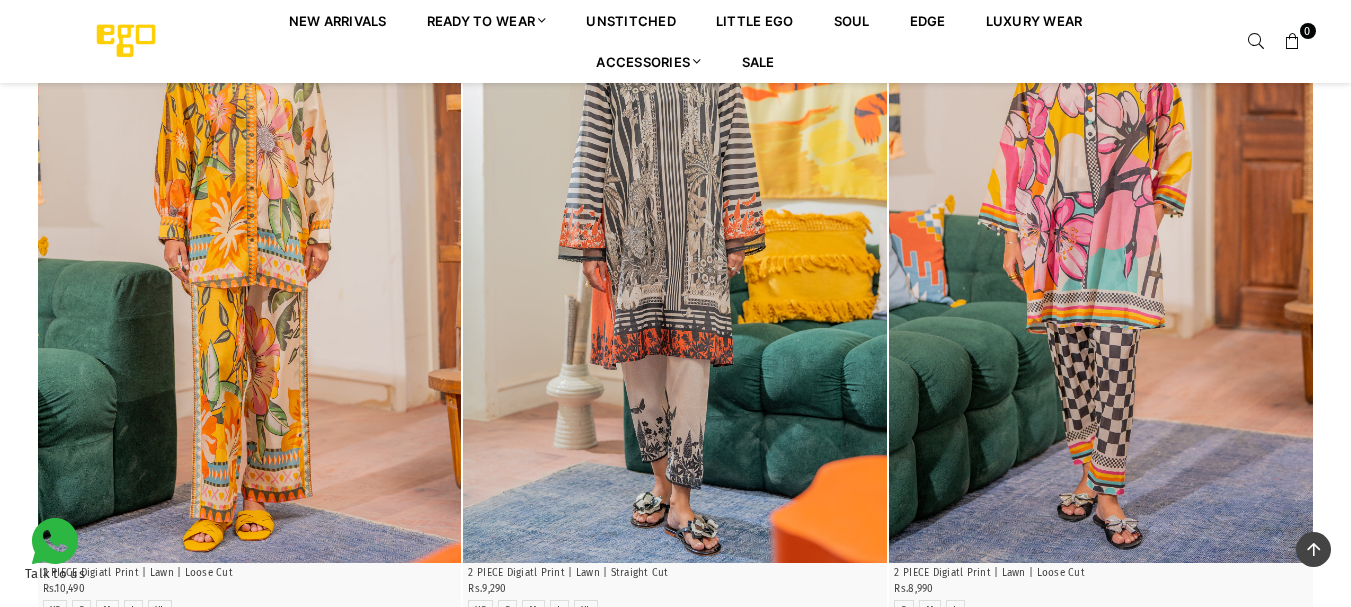 scroll, scrollTop: 0, scrollLeft: 0, axis: both 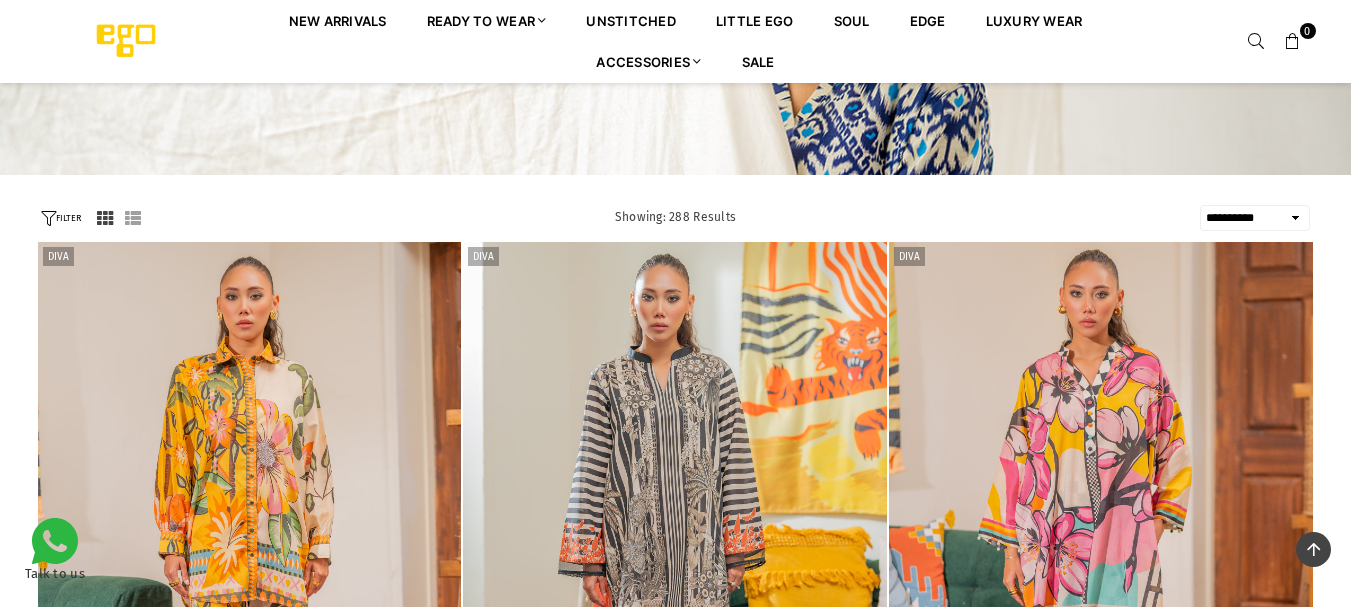 click at bounding box center (675, 560) 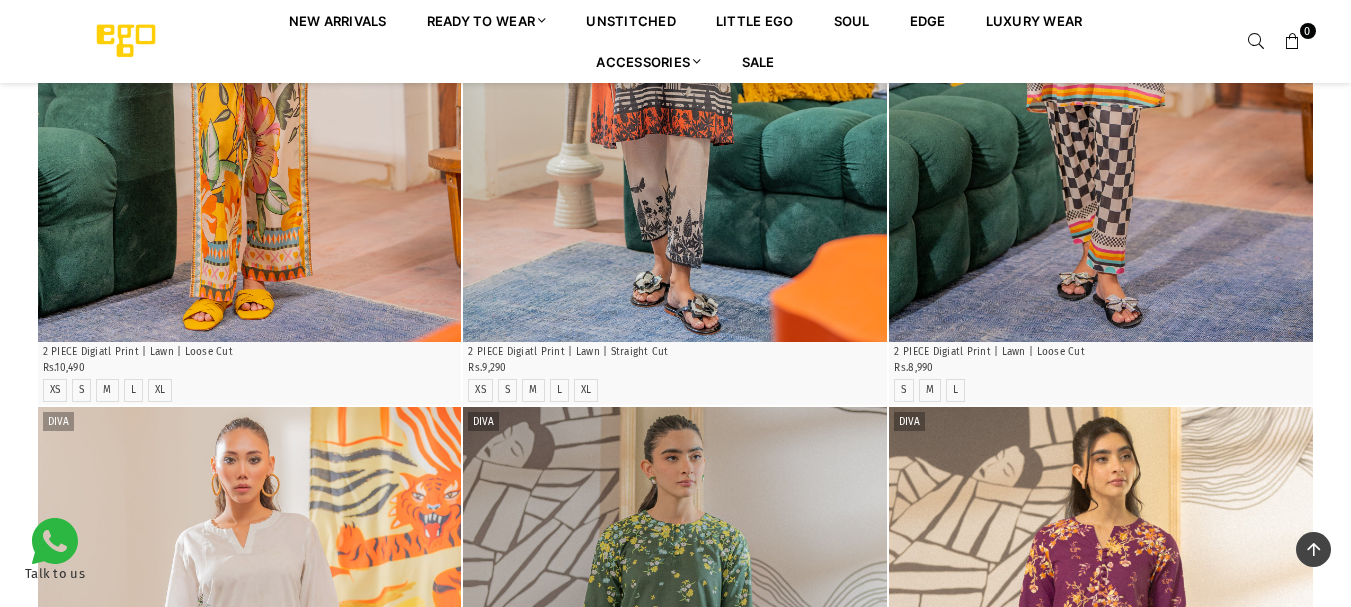 scroll, scrollTop: 782, scrollLeft: 0, axis: vertical 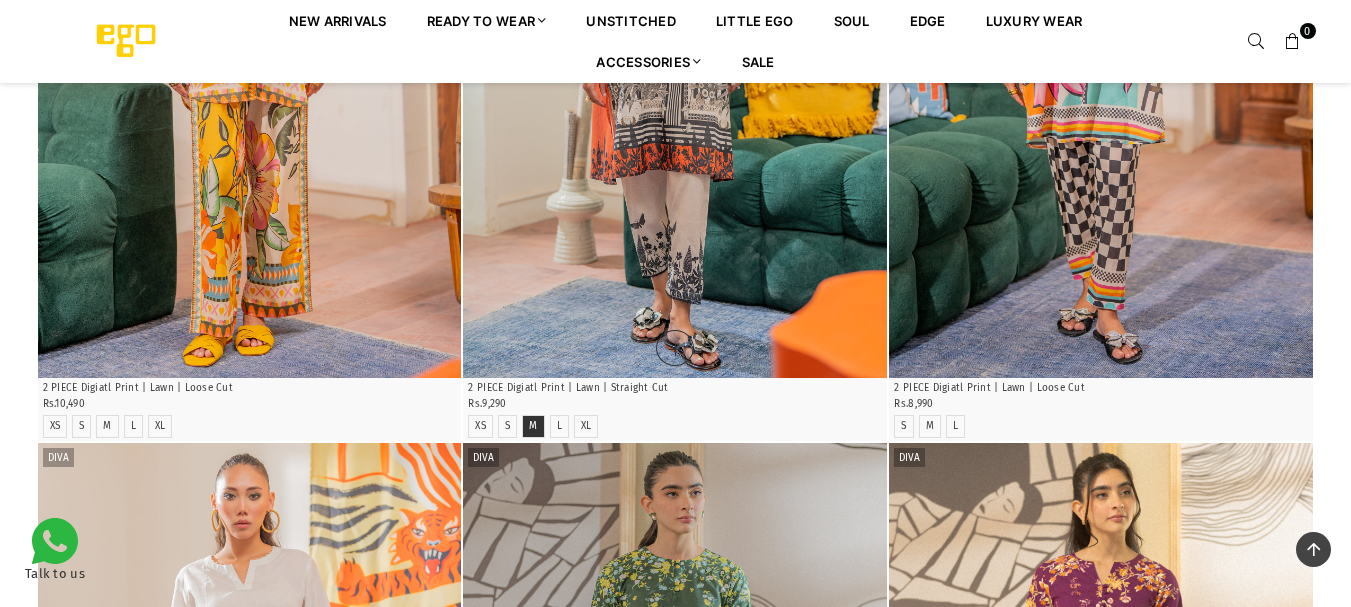 click on "M" at bounding box center (533, 426) 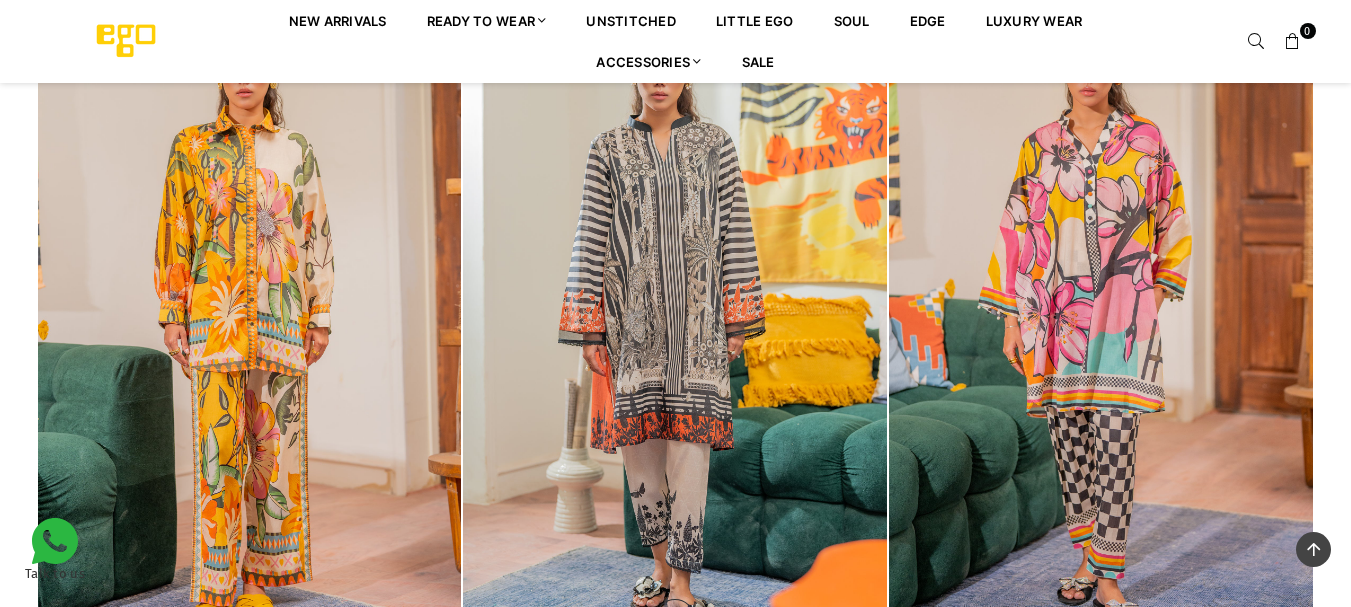 scroll, scrollTop: 482, scrollLeft: 0, axis: vertical 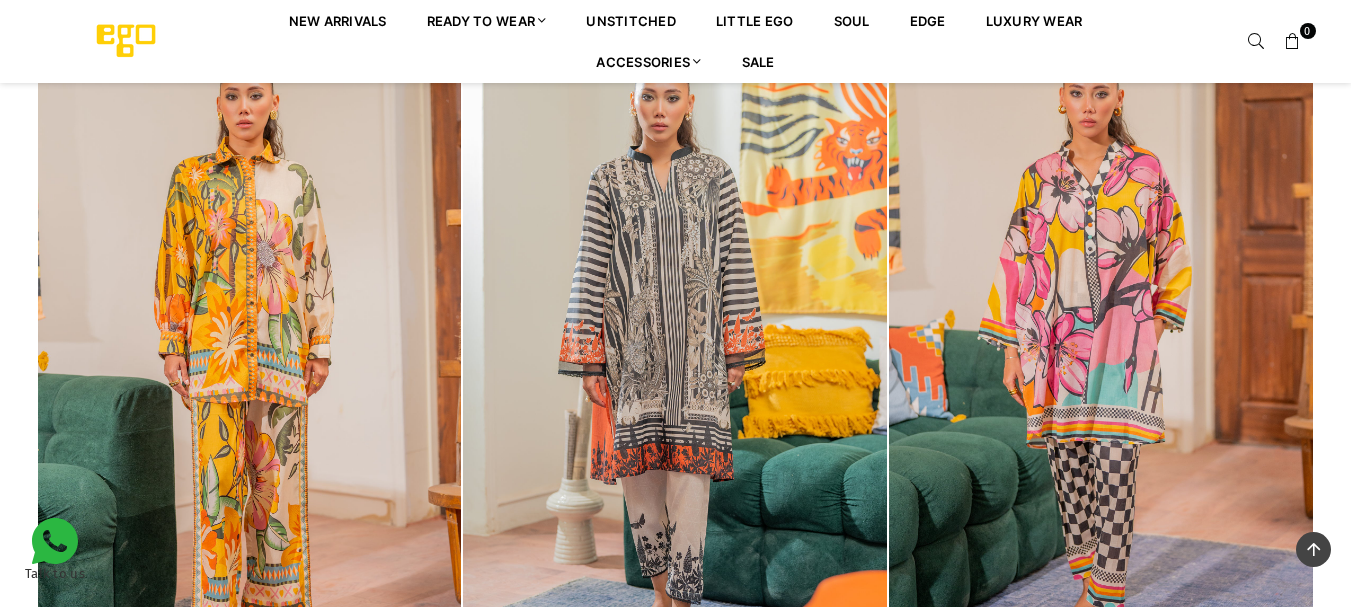 click at bounding box center [675, 360] 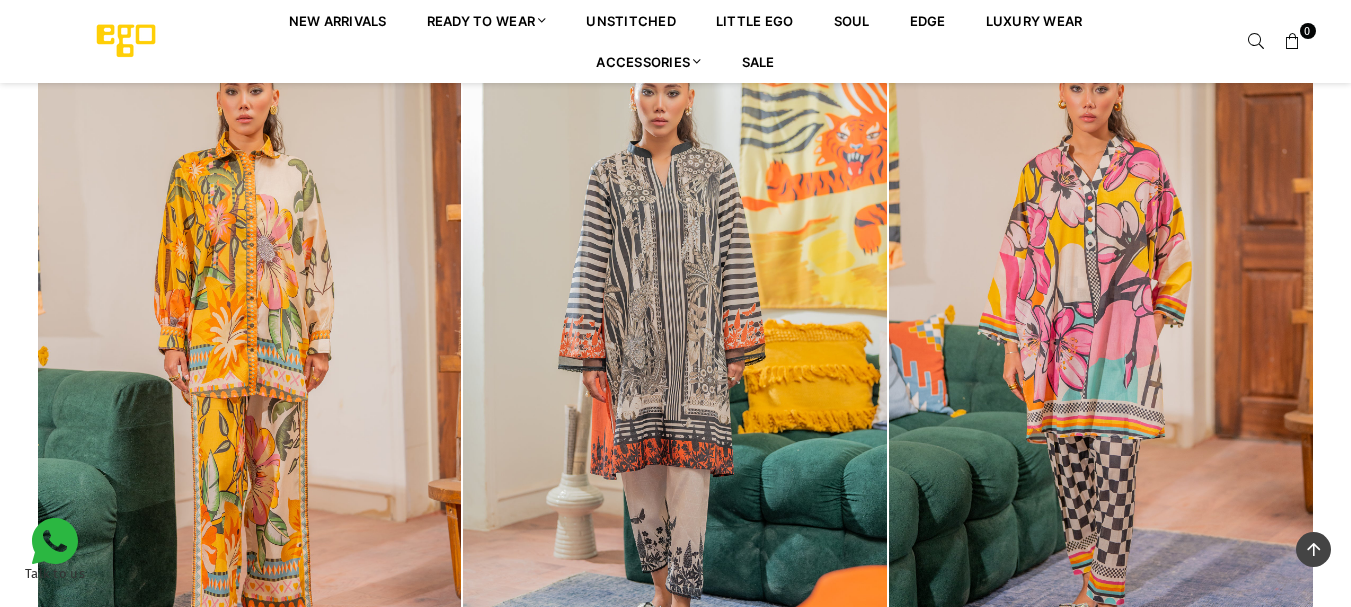 scroll, scrollTop: 482, scrollLeft: 0, axis: vertical 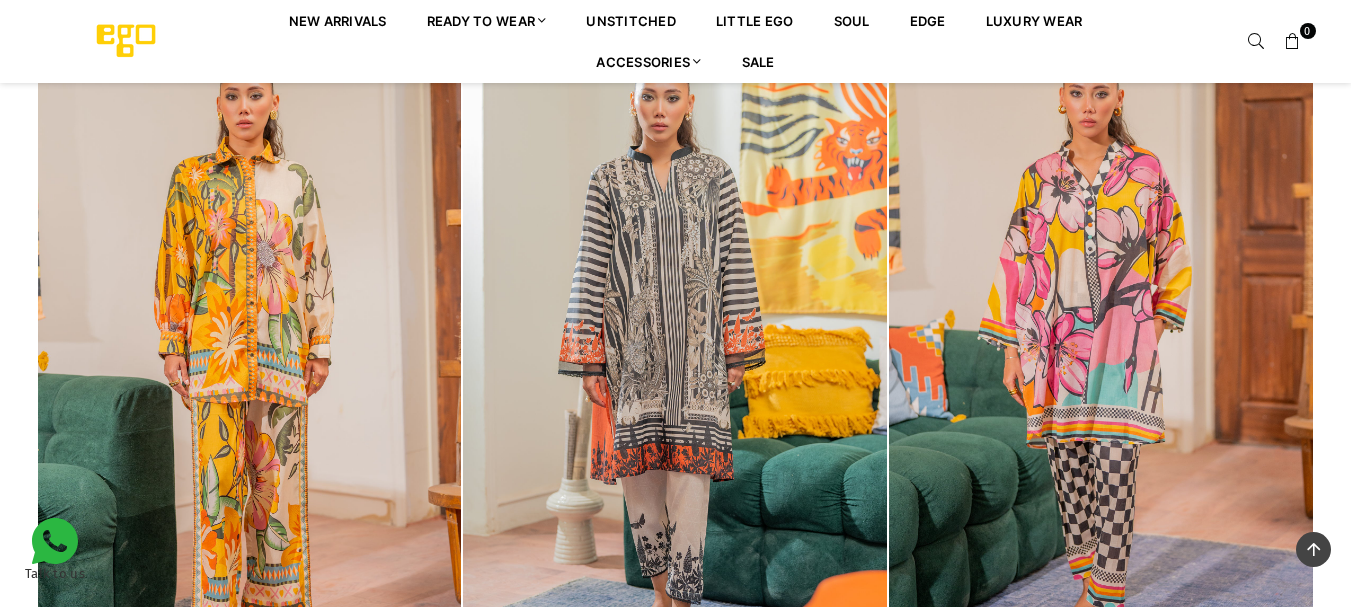 click at bounding box center (675, 360) 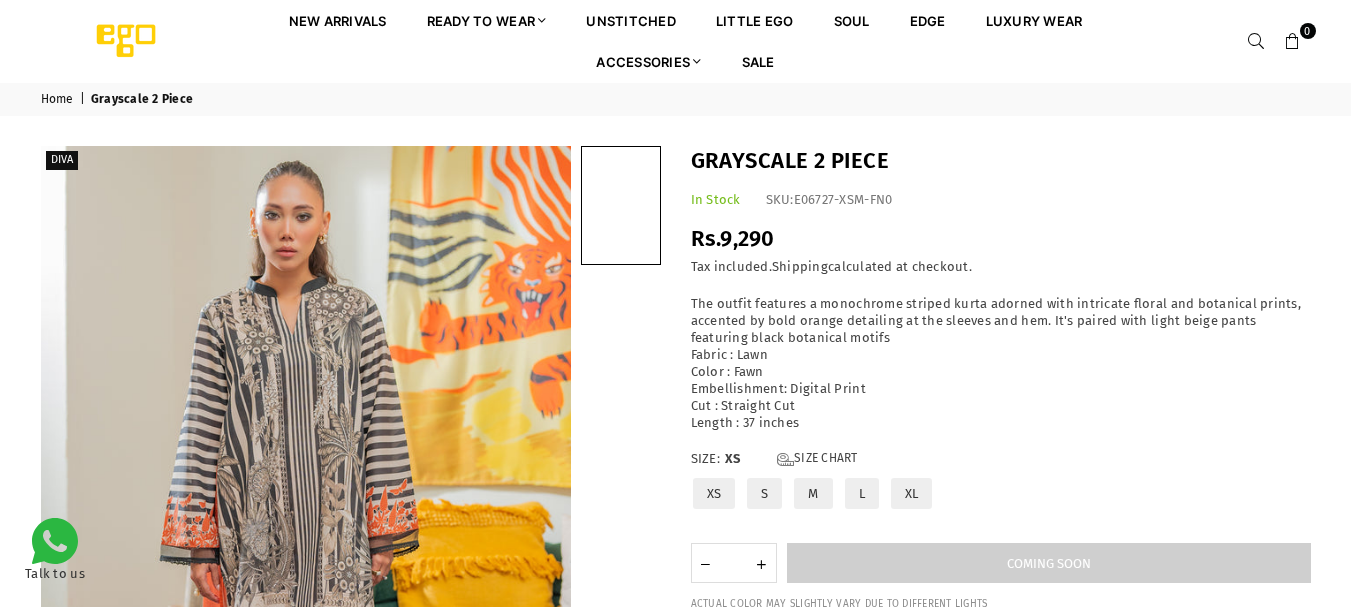 scroll, scrollTop: 0, scrollLeft: 0, axis: both 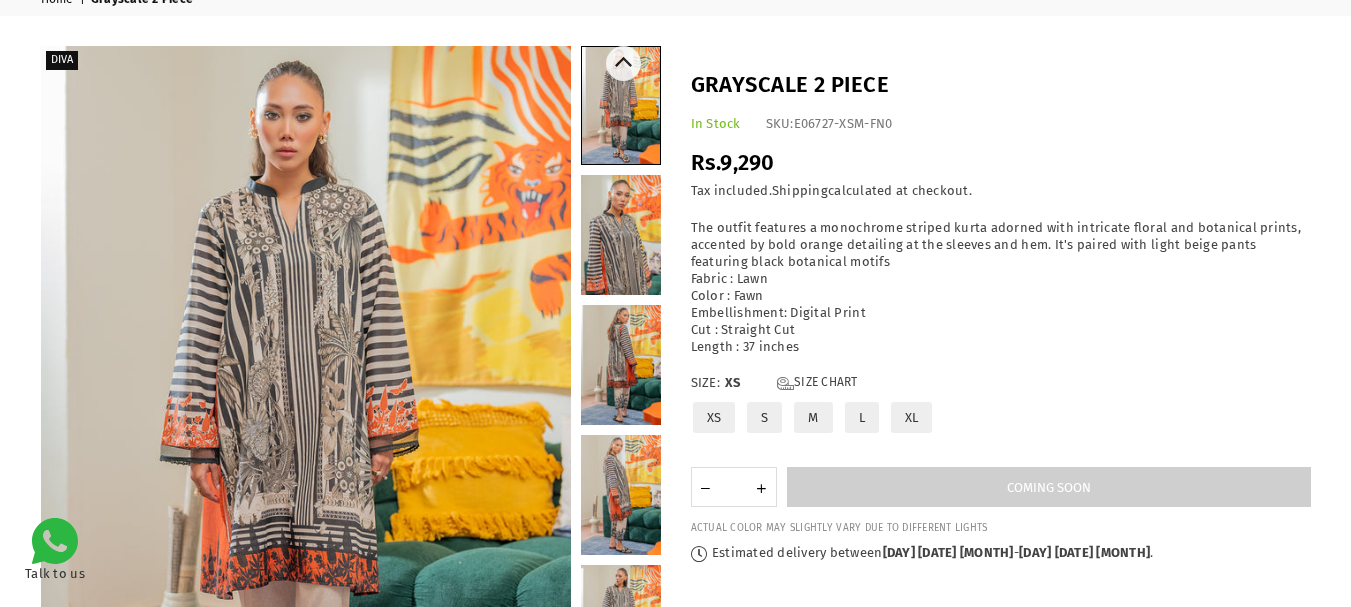 click at bounding box center (621, 365) 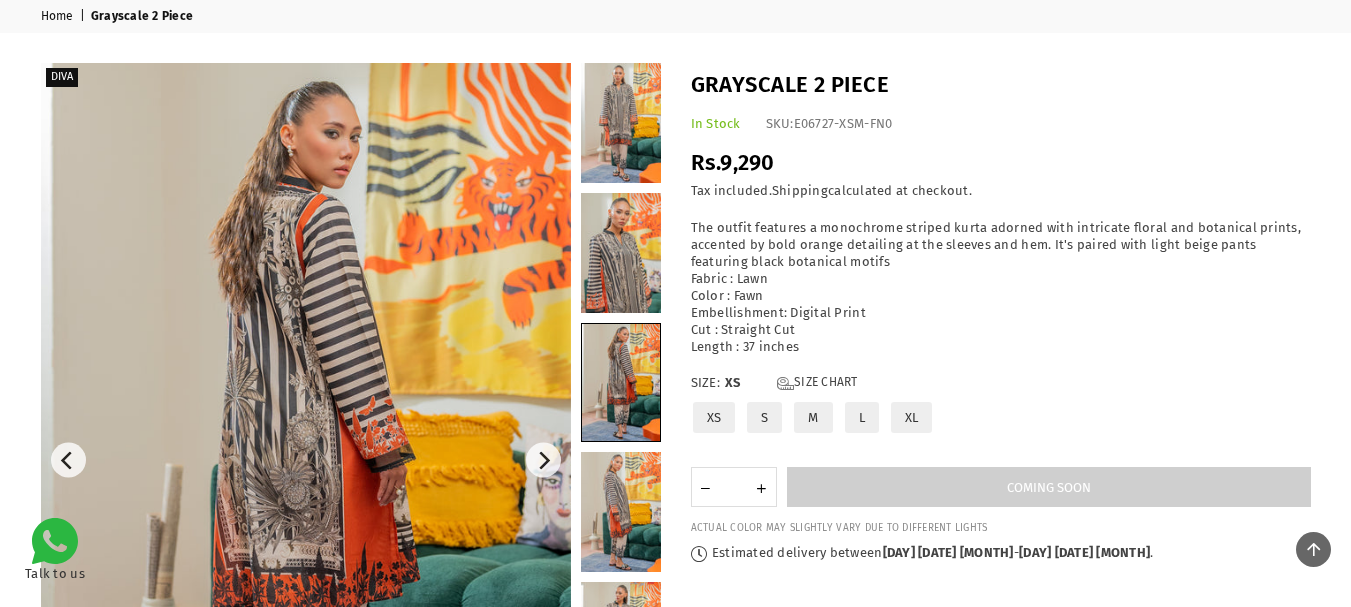 scroll, scrollTop: 82, scrollLeft: 0, axis: vertical 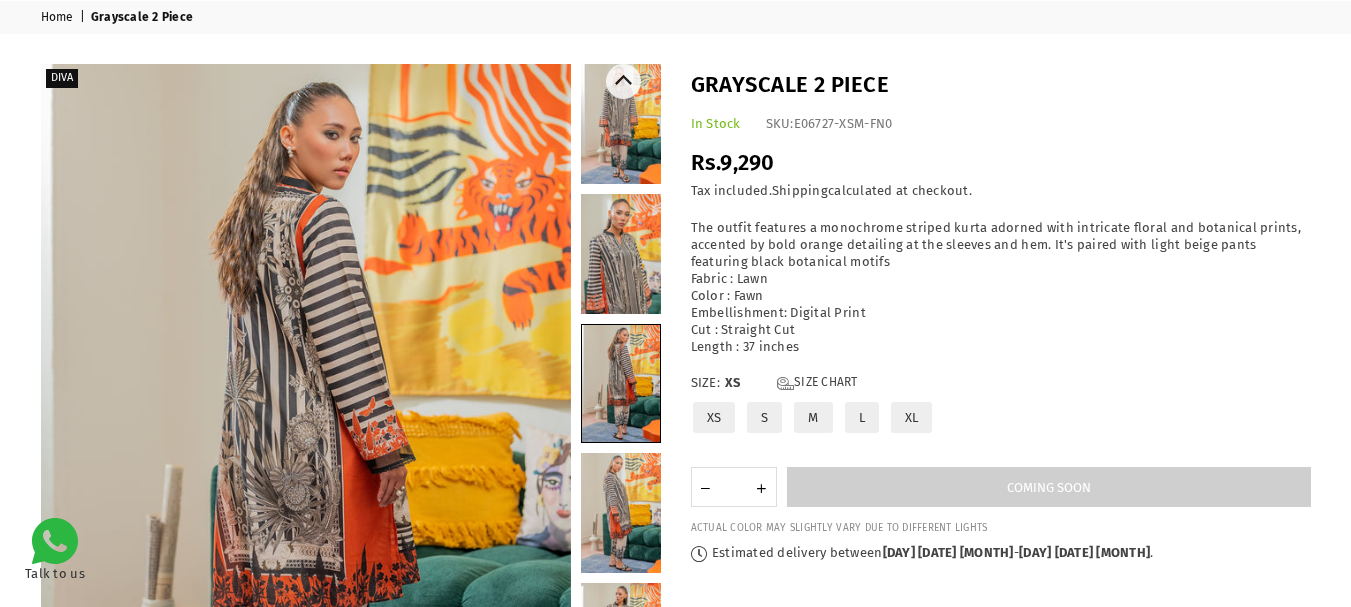 click at bounding box center [621, 383] 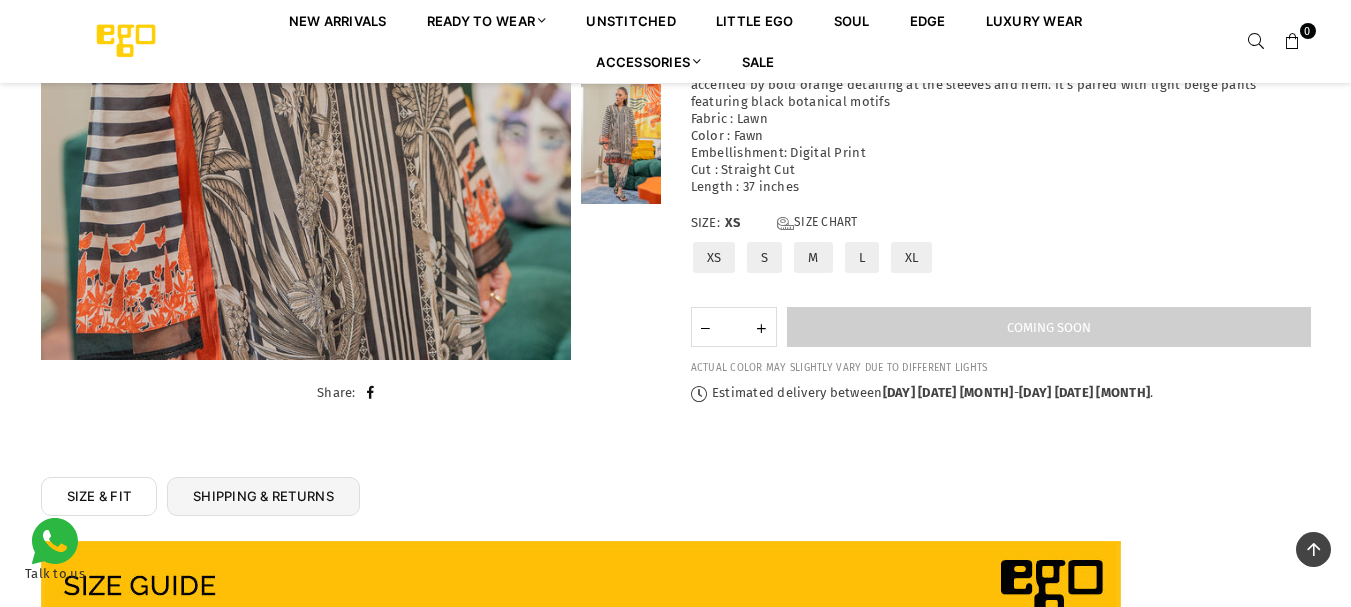 scroll, scrollTop: 564, scrollLeft: 0, axis: vertical 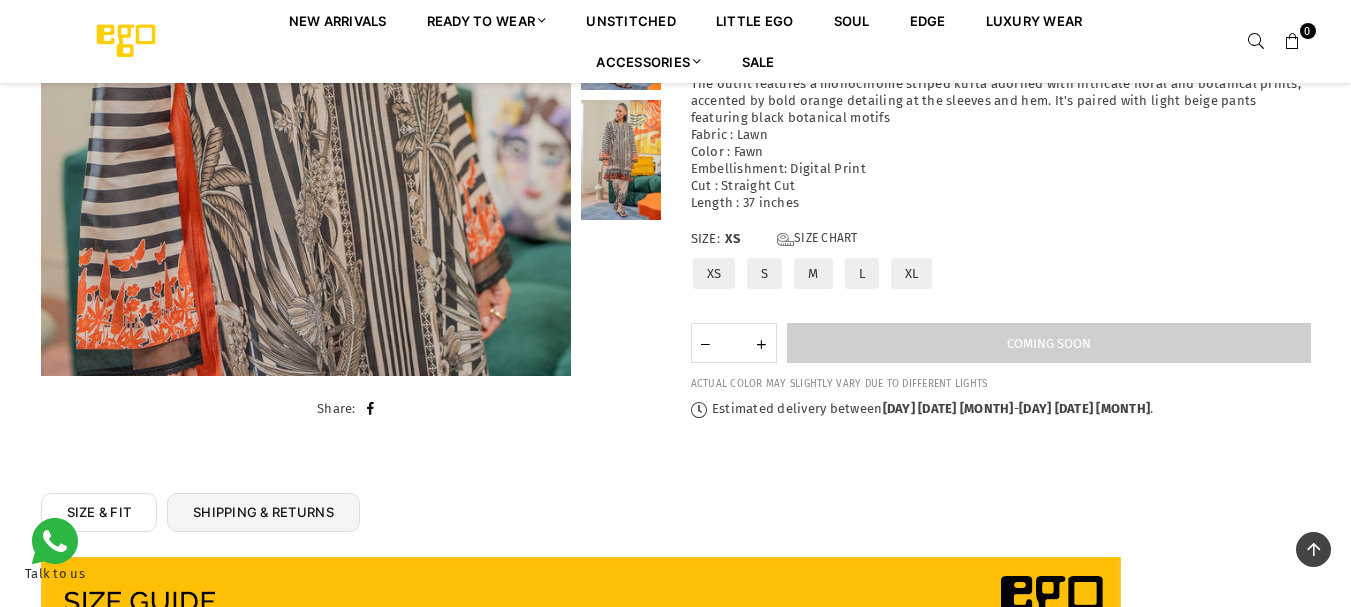 click on "M" at bounding box center [813, 273] 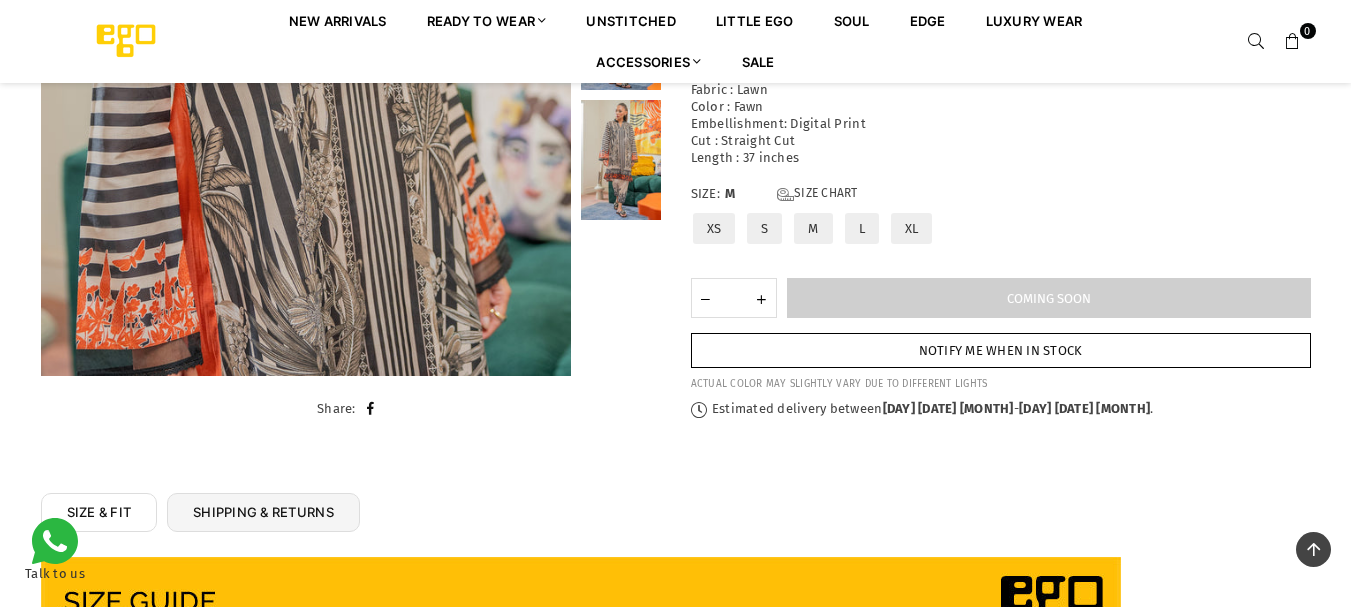 click on "Notify me when in stock" at bounding box center [1001, 350] 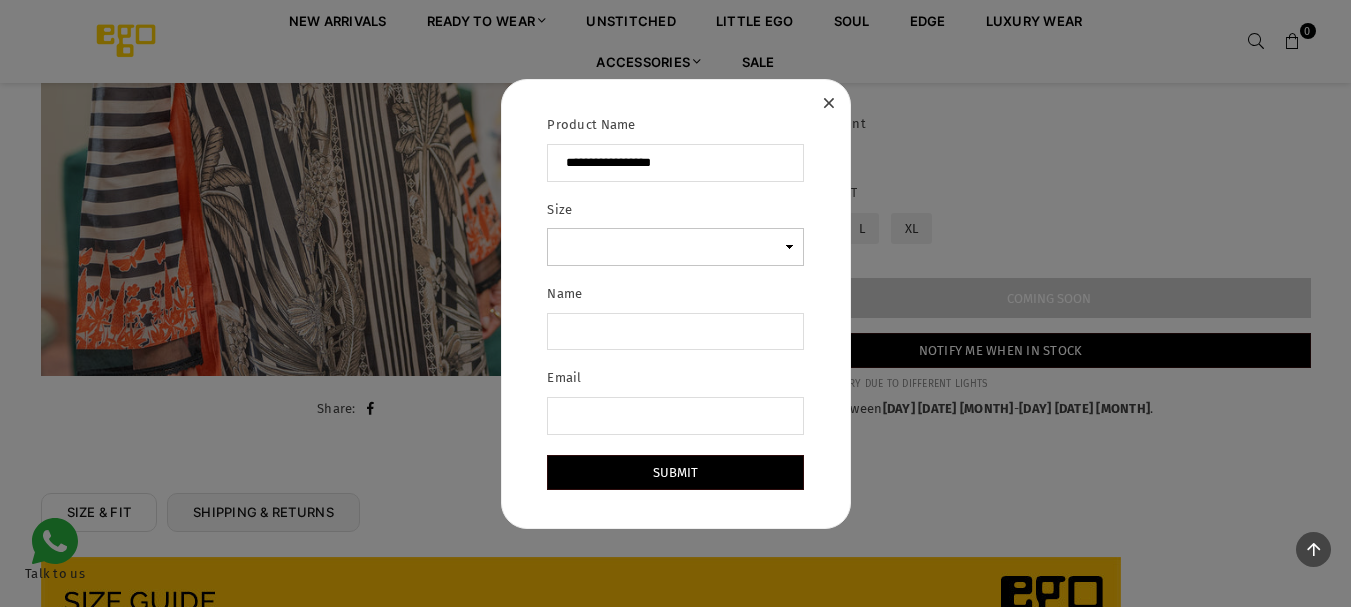 click on "Size" at bounding box center (675, 247) 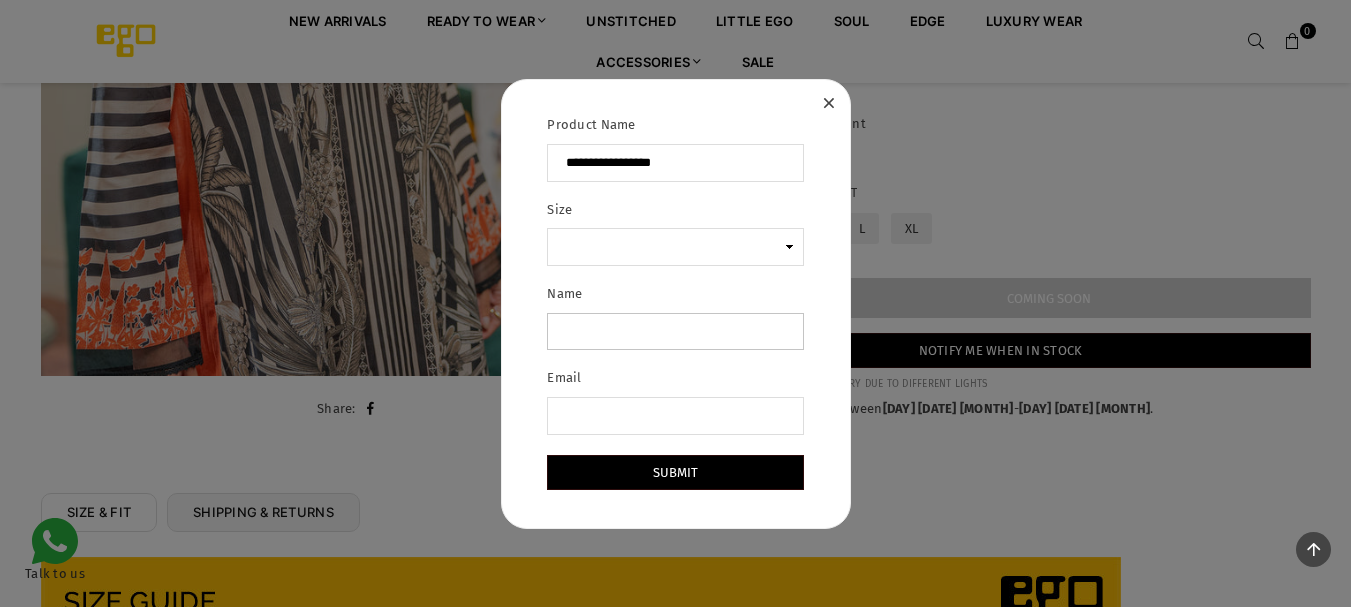 click on "Name" at bounding box center (675, 332) 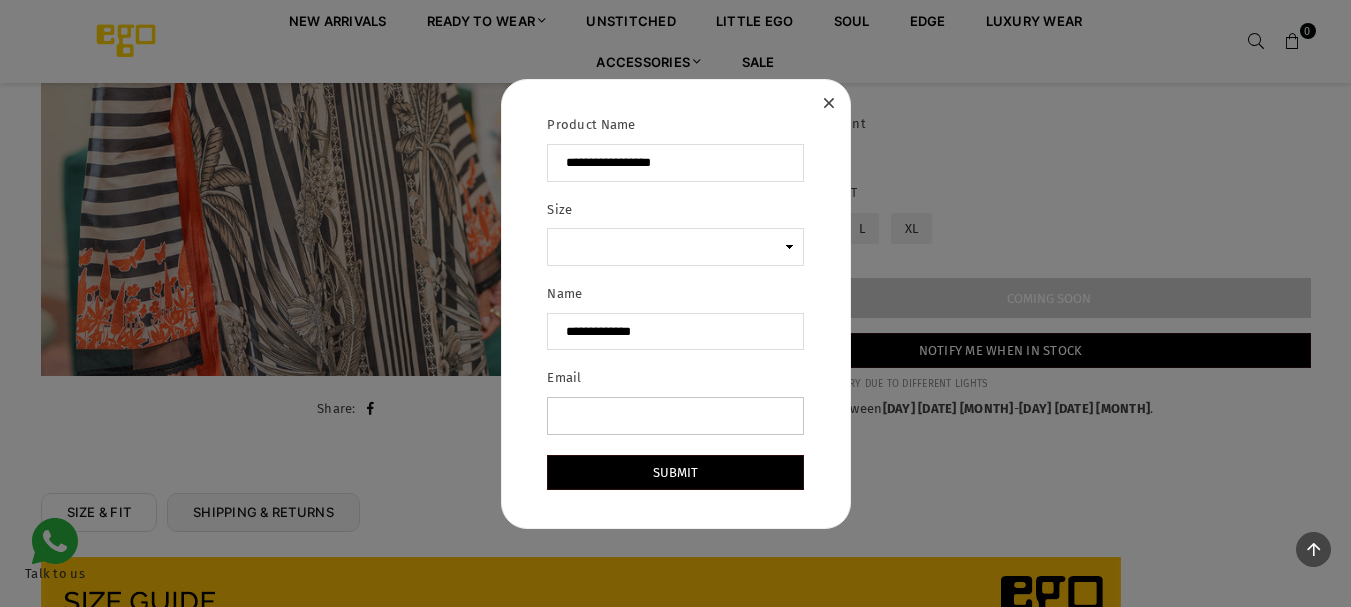 click on "Email" at bounding box center (675, 416) 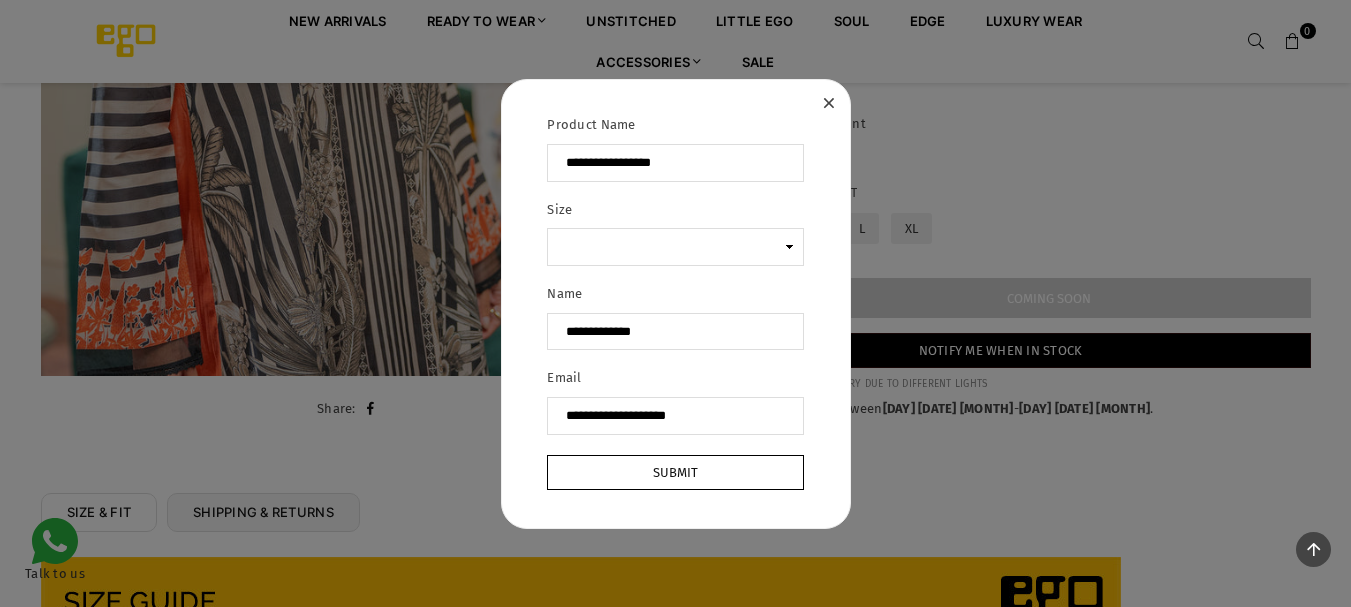 click on "Submit" at bounding box center [675, 472] 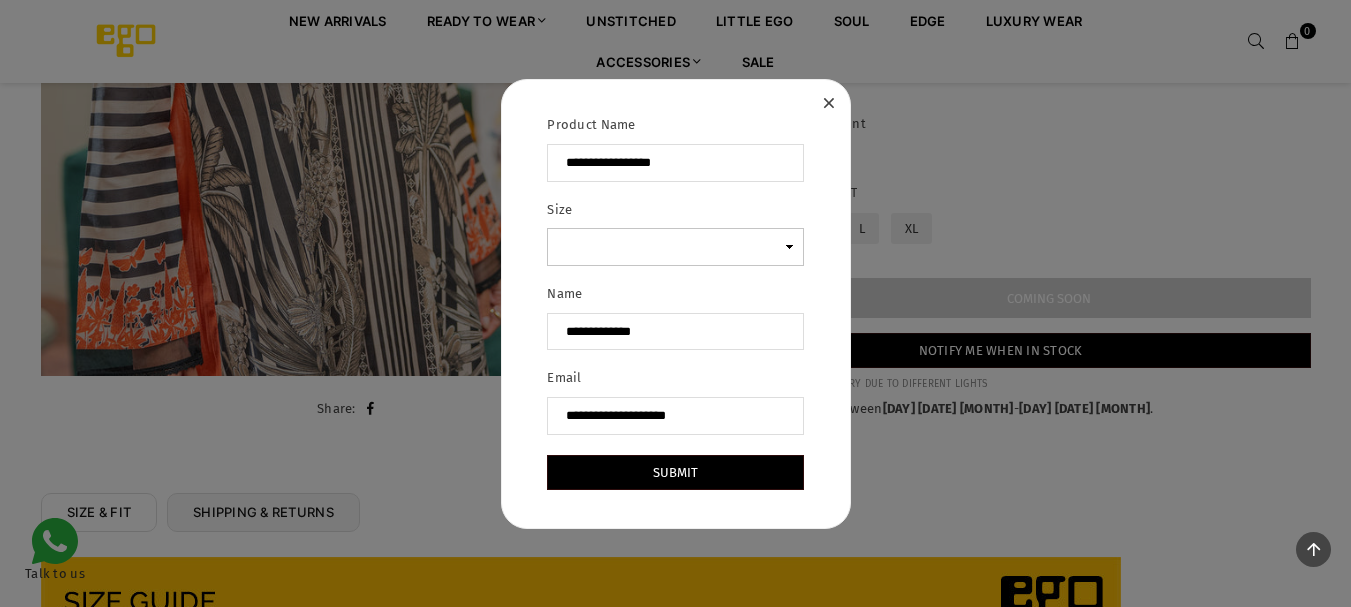 click on "Size" at bounding box center [675, 247] 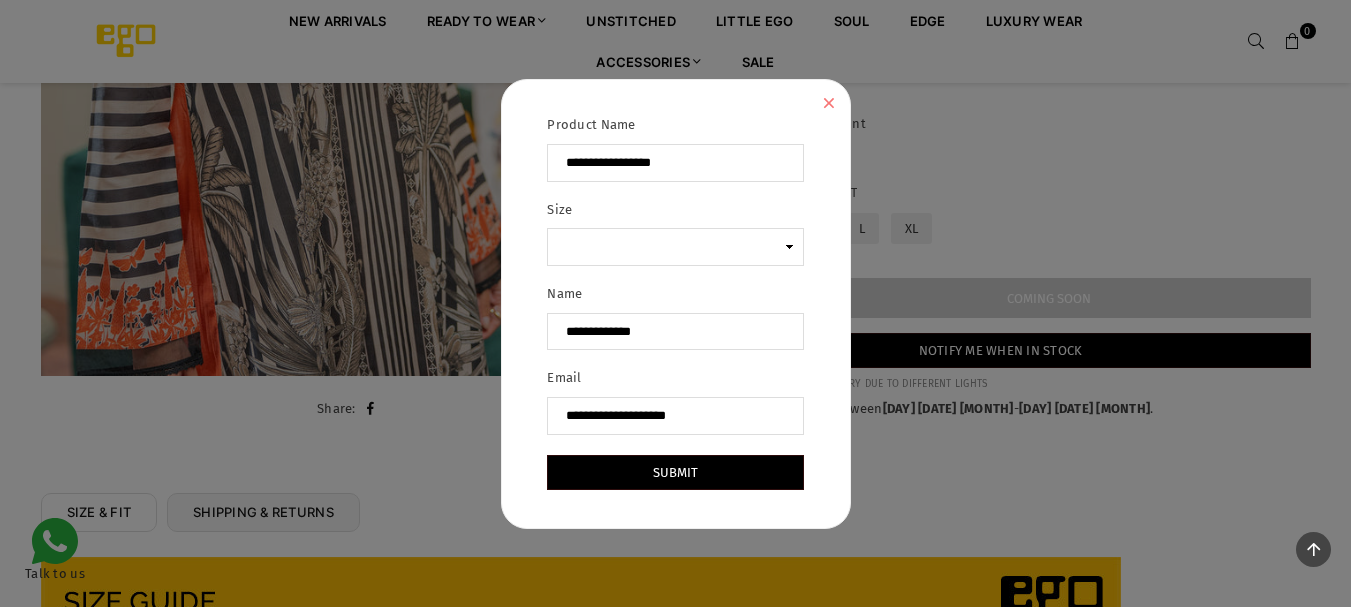 click at bounding box center [828, 103] 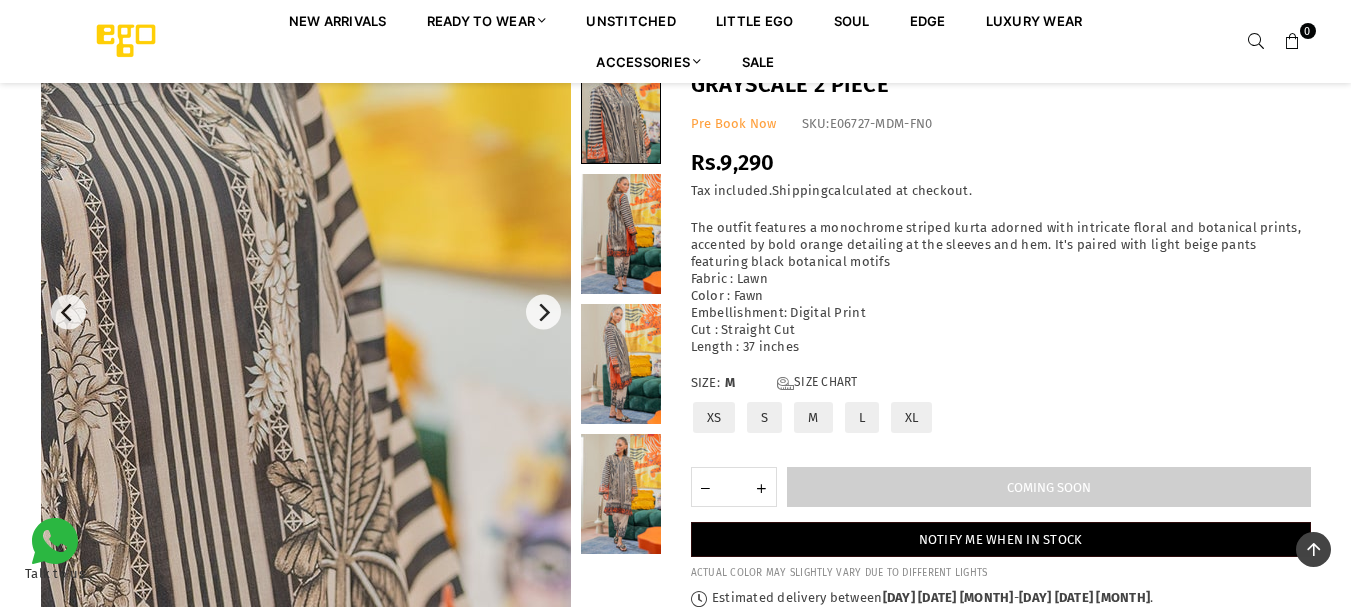 scroll, scrollTop: 164, scrollLeft: 0, axis: vertical 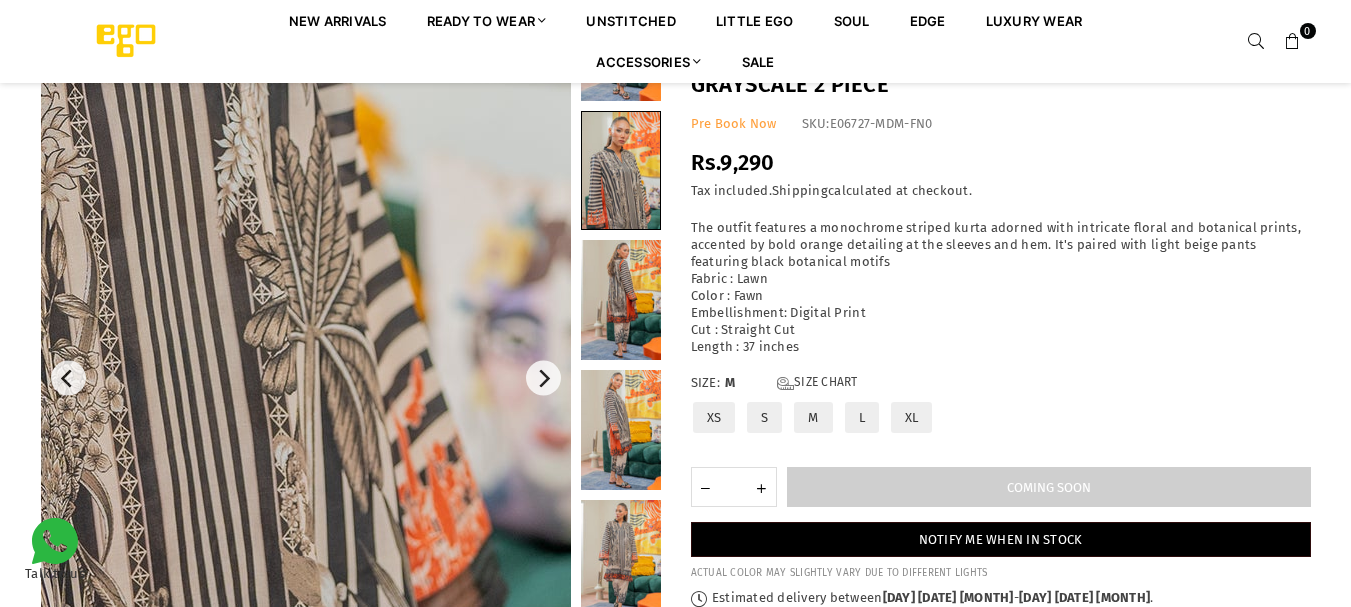 click at bounding box center (621, 300) 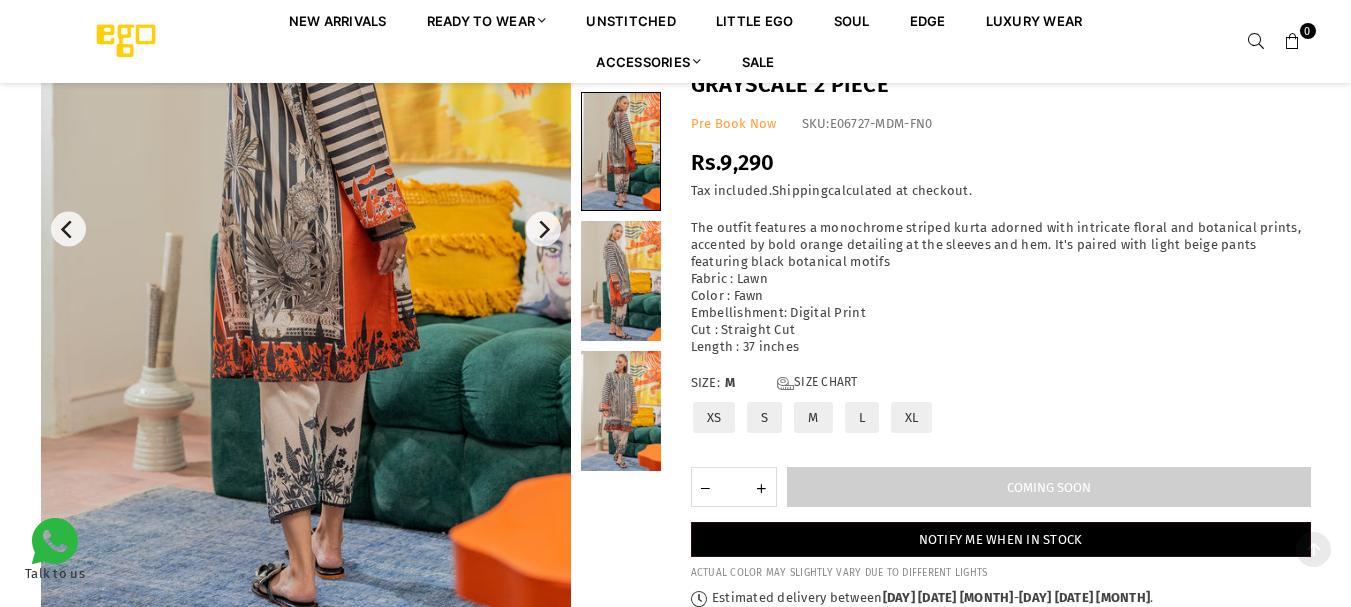 scroll, scrollTop: 364, scrollLeft: 0, axis: vertical 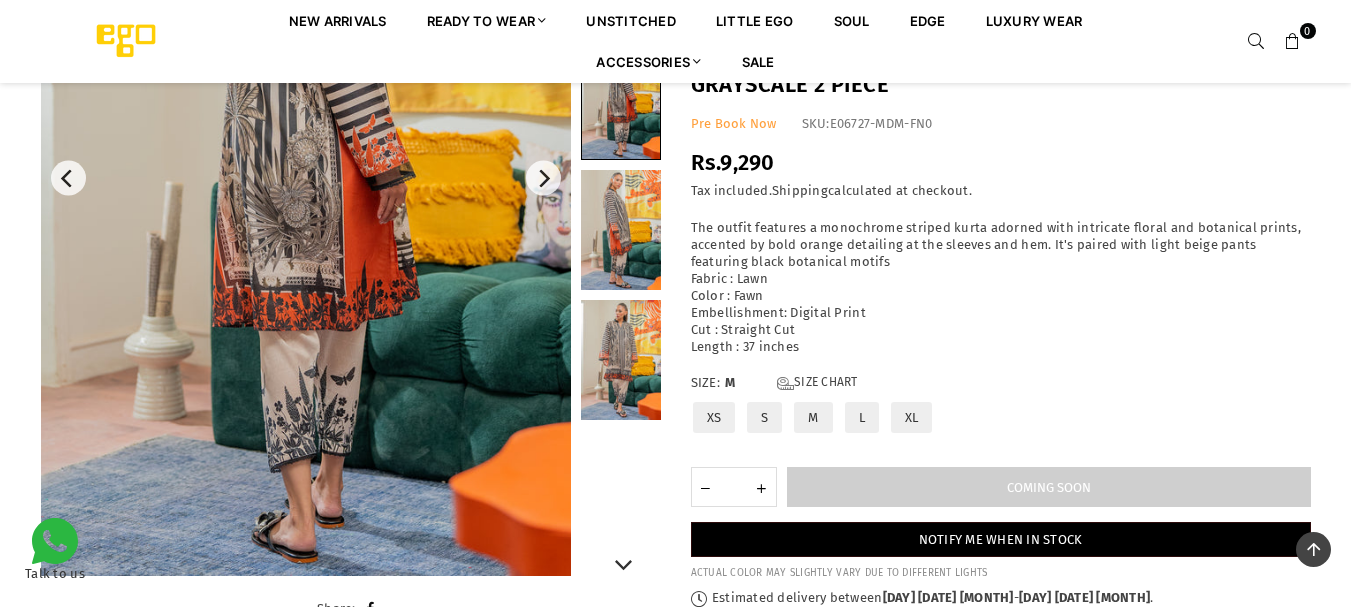 click at bounding box center (621, 360) 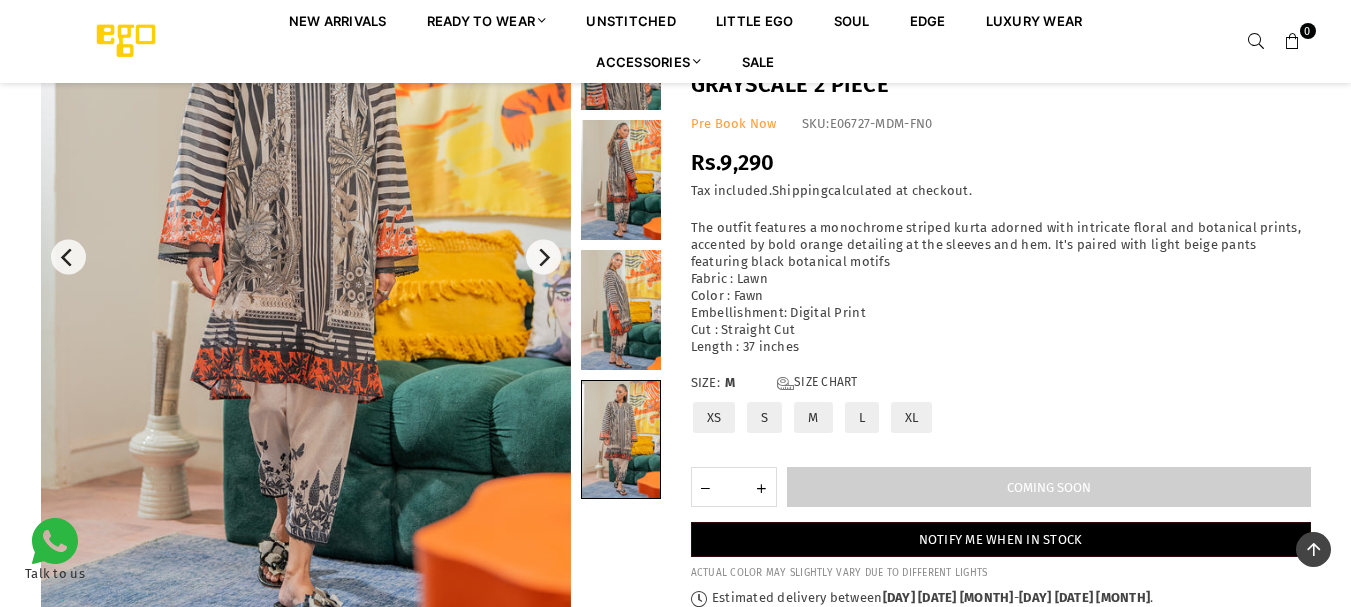 scroll, scrollTop: 164, scrollLeft: 0, axis: vertical 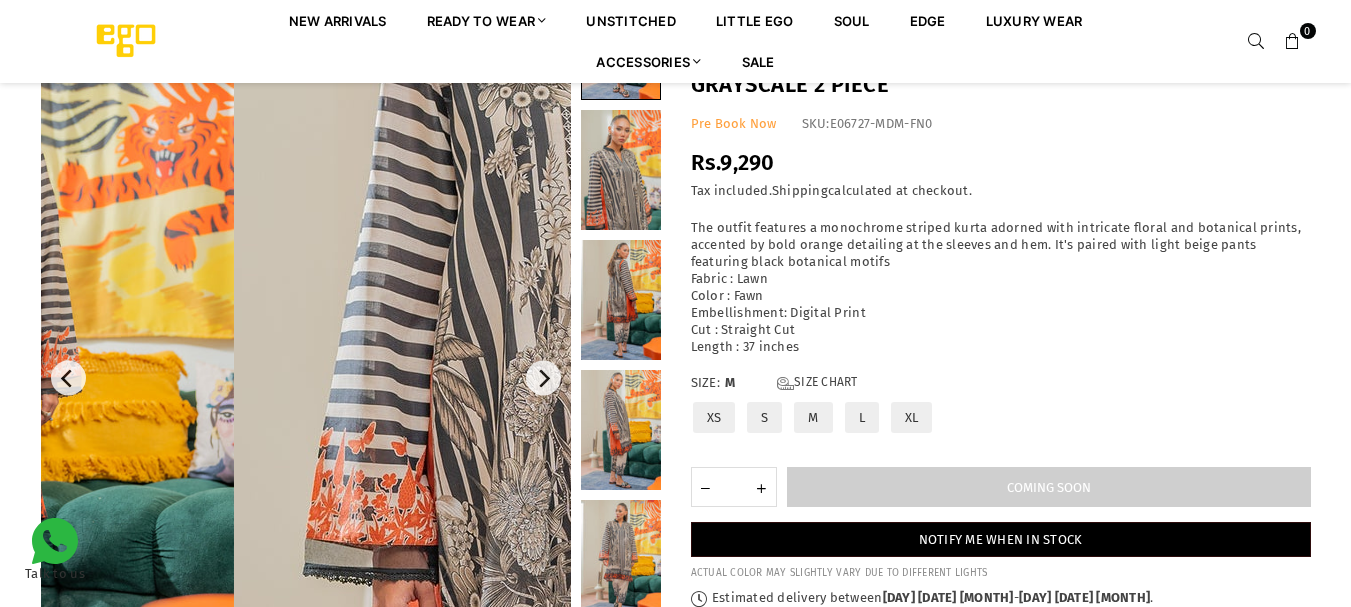 click at bounding box center [634, 536] 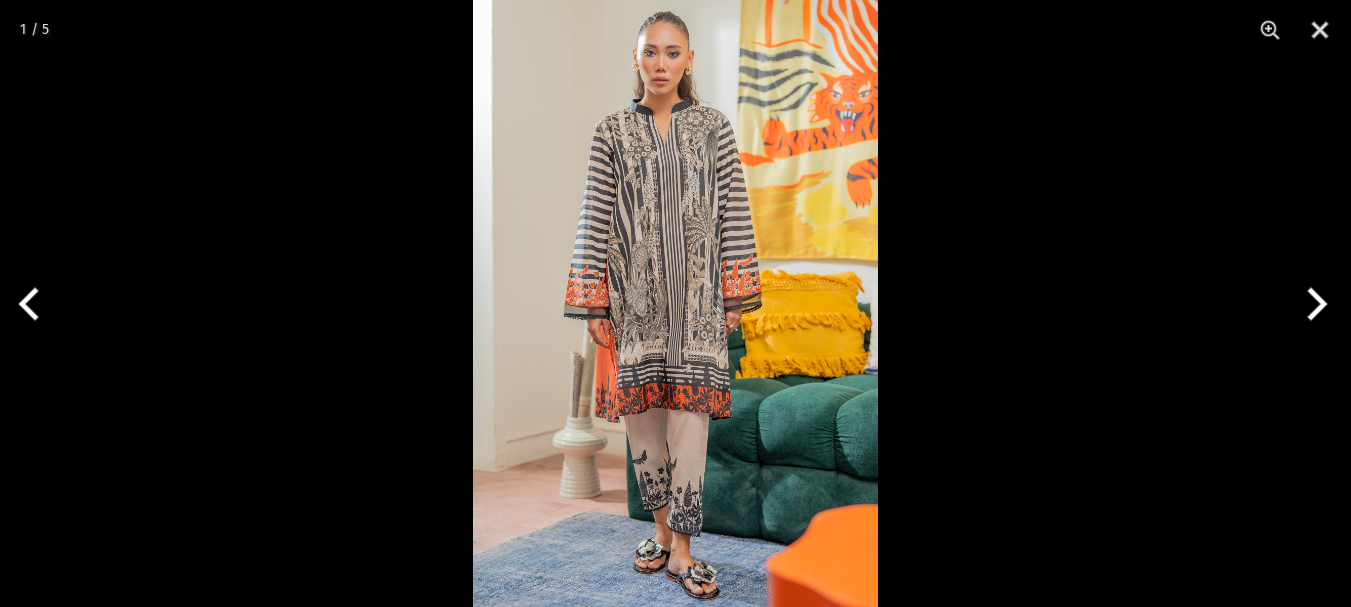 click at bounding box center (1313, 304) 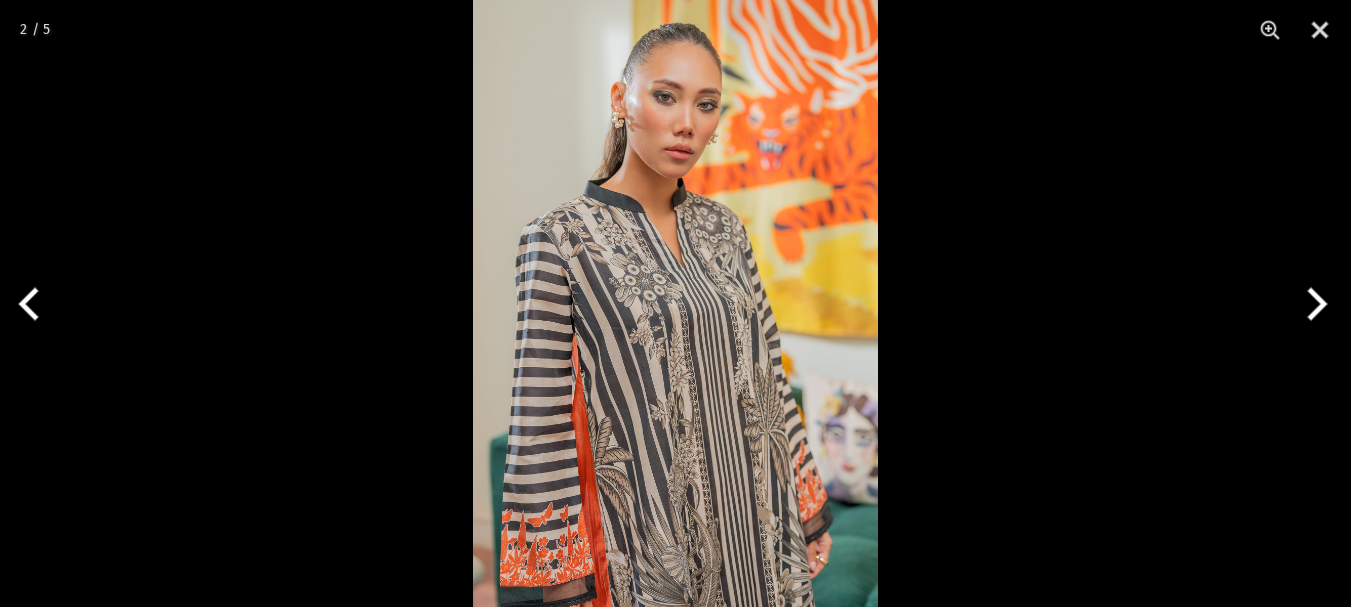 click at bounding box center (1313, 304) 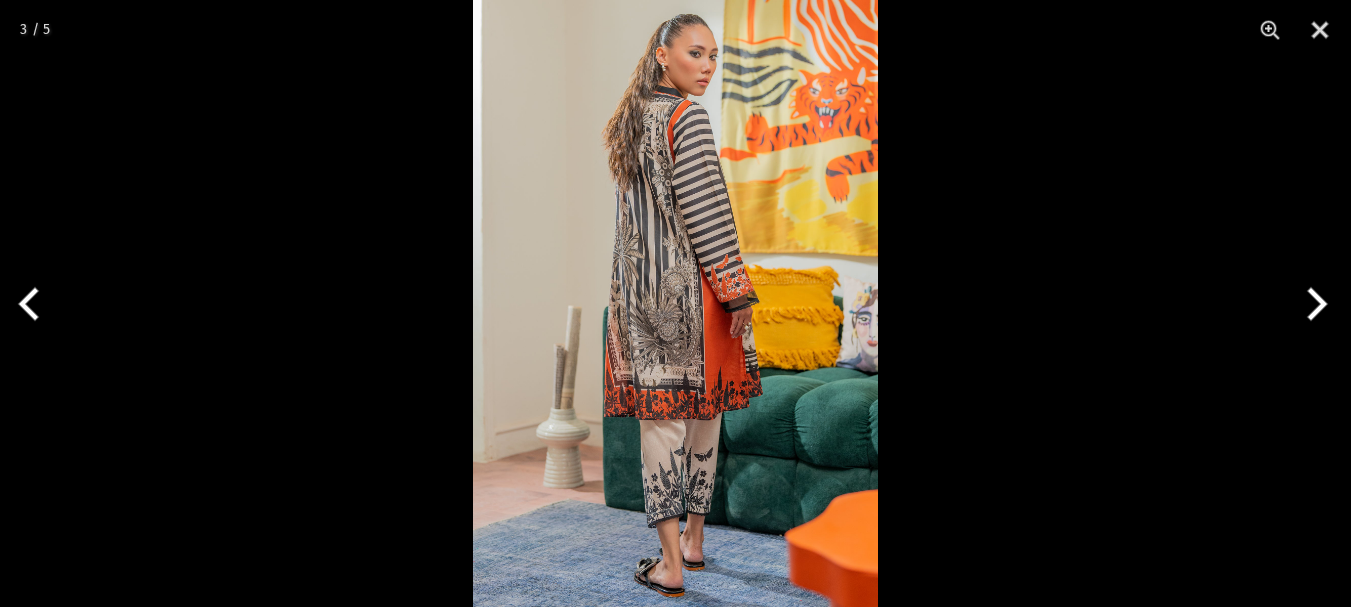 click at bounding box center [1313, 304] 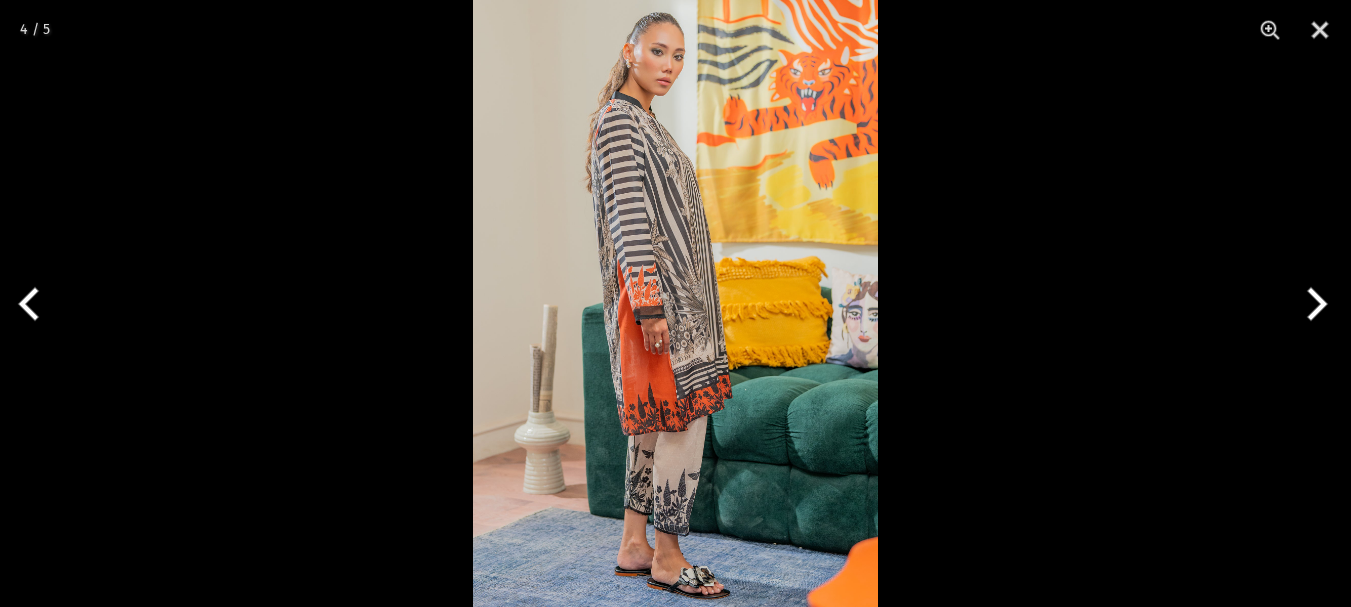 click at bounding box center [1313, 304] 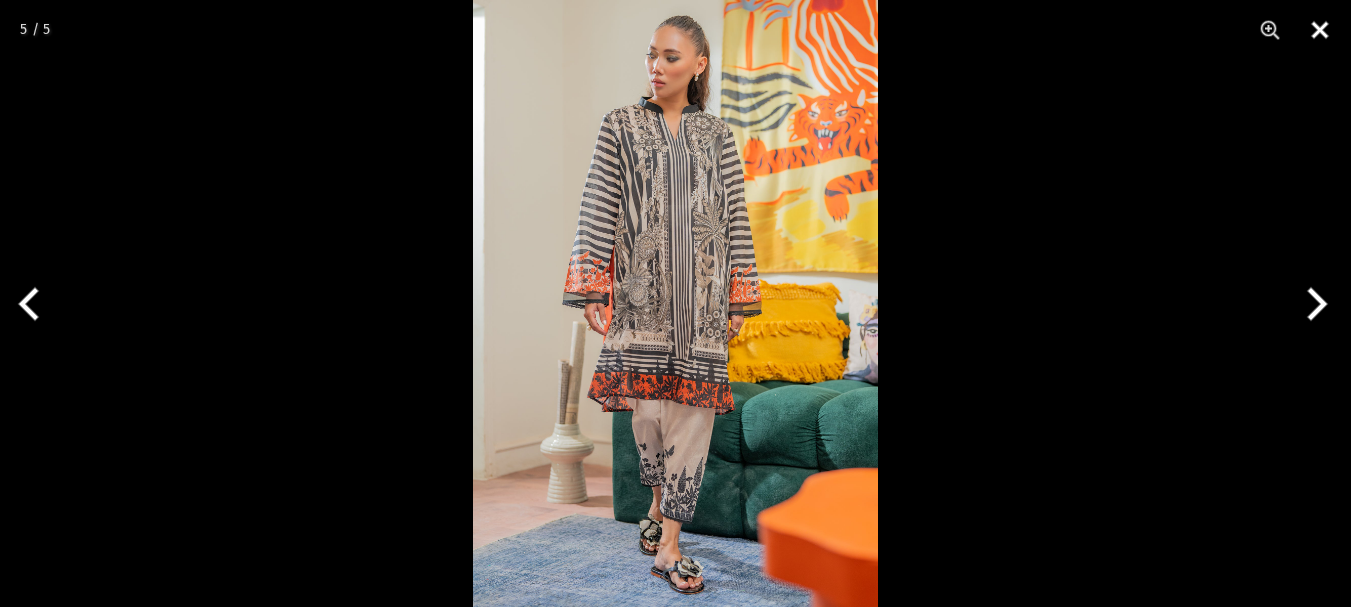 click at bounding box center [1320, 30] 